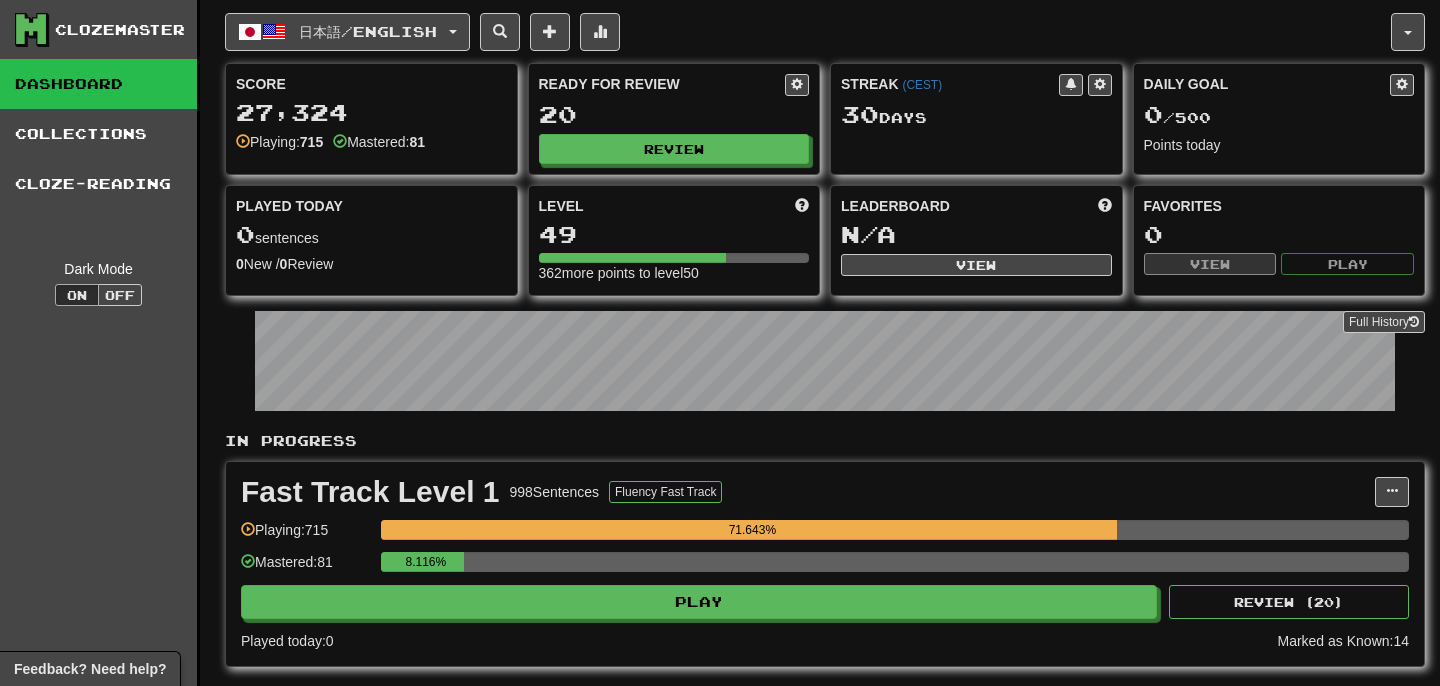 scroll, scrollTop: 0, scrollLeft: 0, axis: both 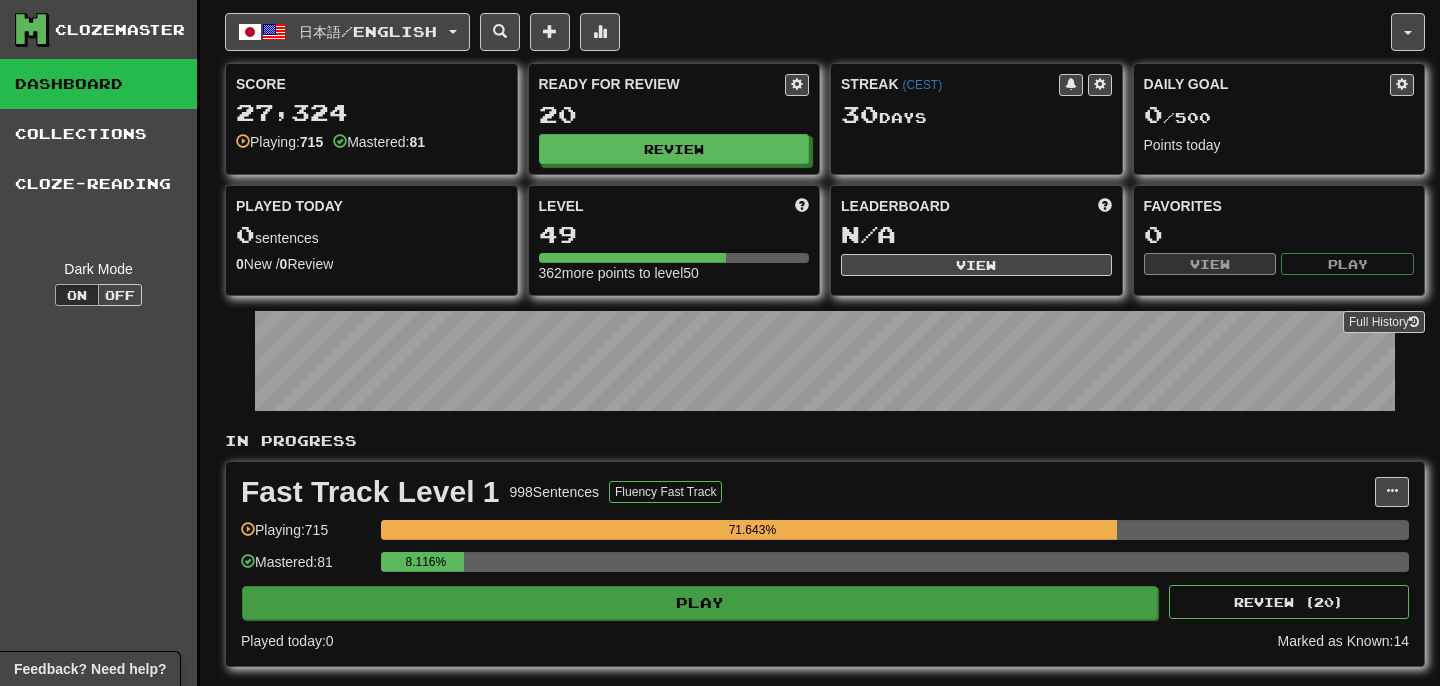 click on "Play" at bounding box center (700, 603) 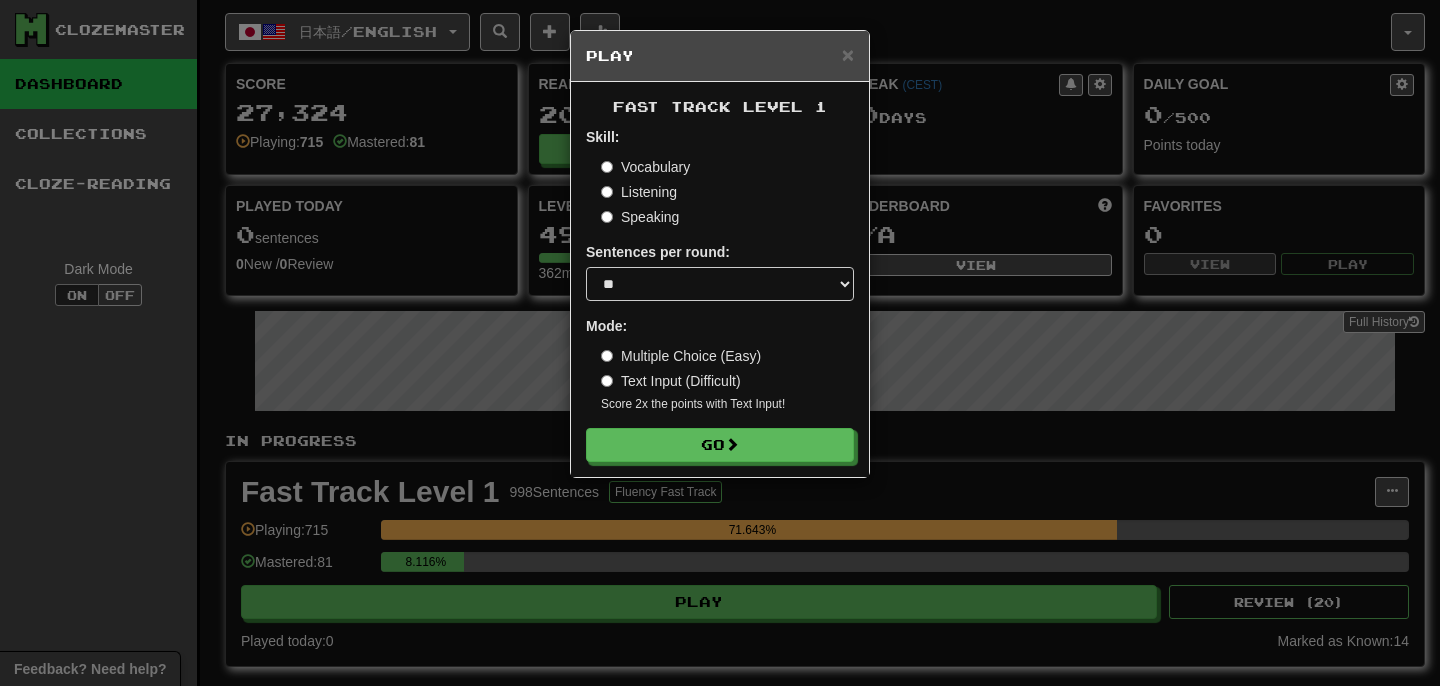 click on "× Play Fast Track Level 1 Skill: Vocabulary Listening Speaking Sentences per round: * ** ** ** ** ** *** ******** Mode: Multiple Choice (Easy) Text Input (Difficult) Score 2x the points with Text Input ! Go" at bounding box center [720, 343] 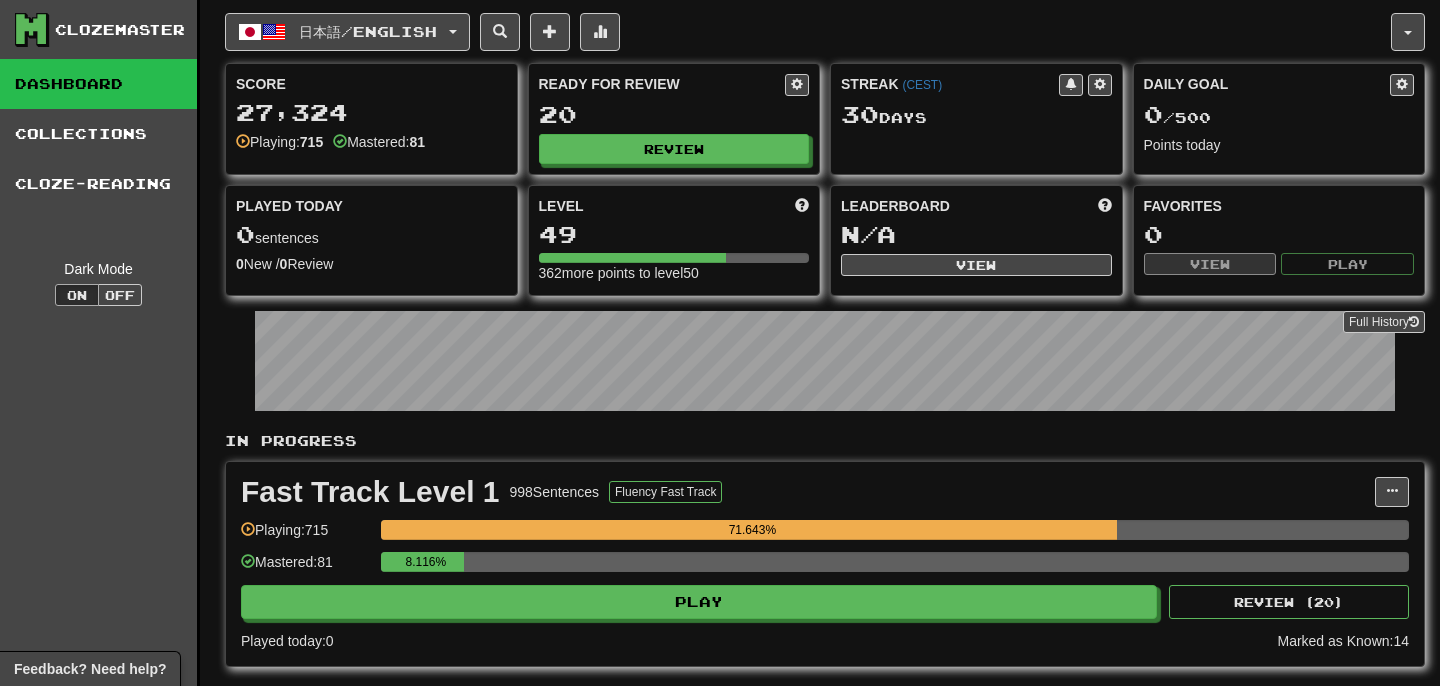 click on "Fast Track Level 1 998  Sentences Fluency Fast Track Manage Sentences Unpin from Dashboard  Playing:  715 71.643%  Mastered:  81 8.116% Play Review ( 20 ) Played today:  0 Marked as Known:  14" at bounding box center [825, 564] 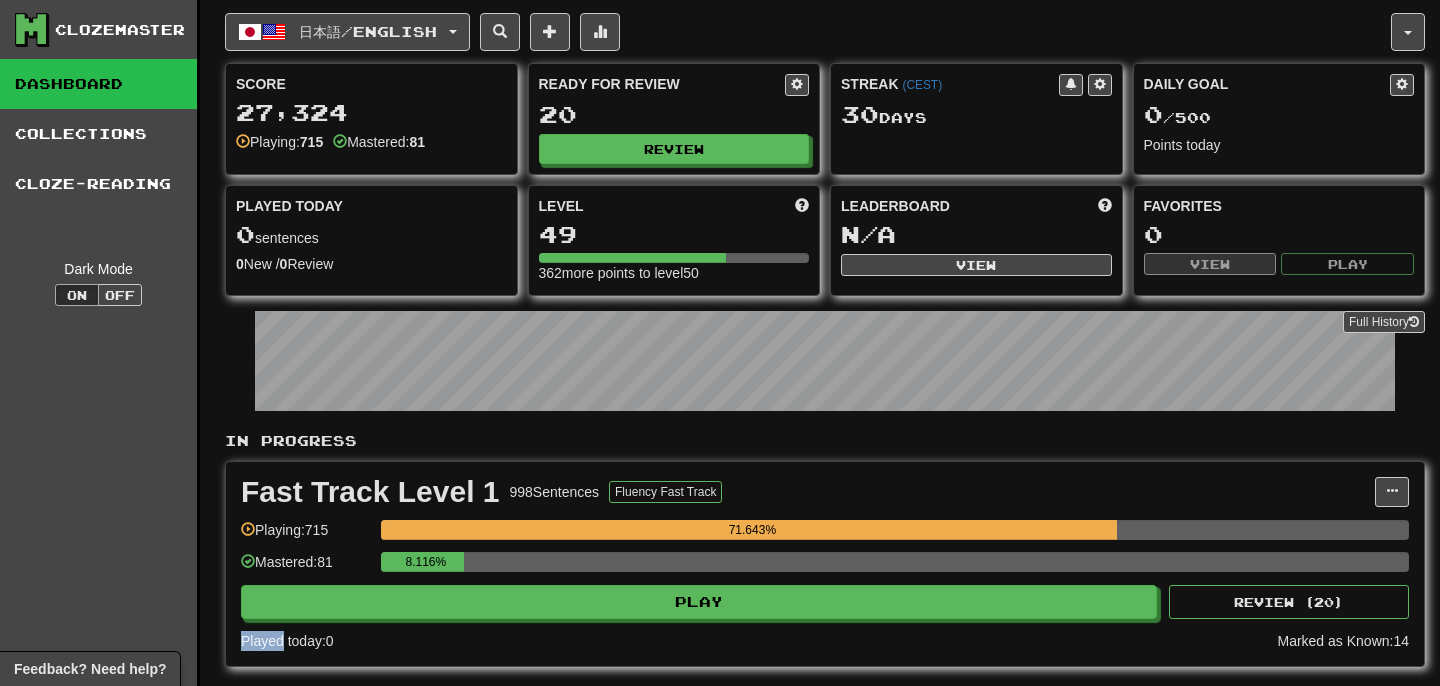 click on "Fast Track Level 1 998  Sentences Fluency Fast Track Manage Sentences Unpin from Dashboard  Playing:  715 71.643%  Mastered:  81 8.116% Play Review ( 20 ) Played today:  0 Marked as Known:  14" at bounding box center [825, 564] 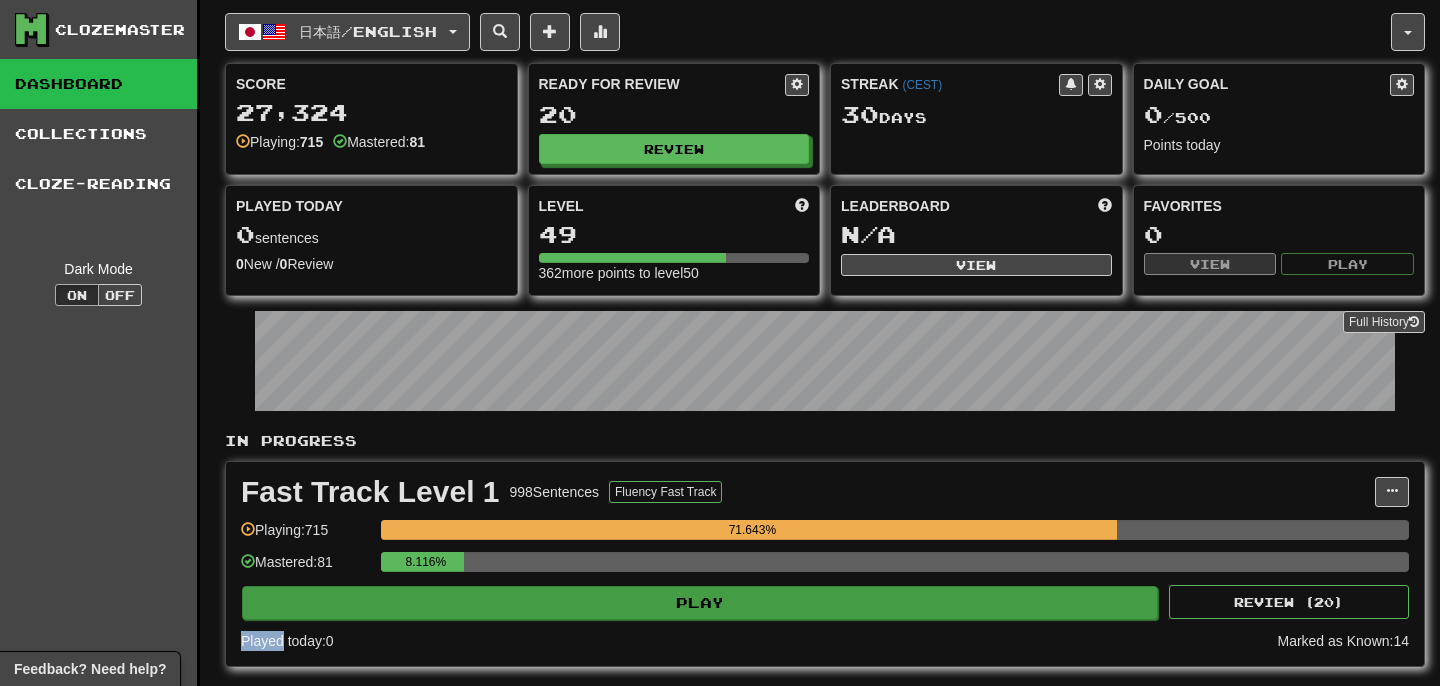 click on "Play" at bounding box center (700, 603) 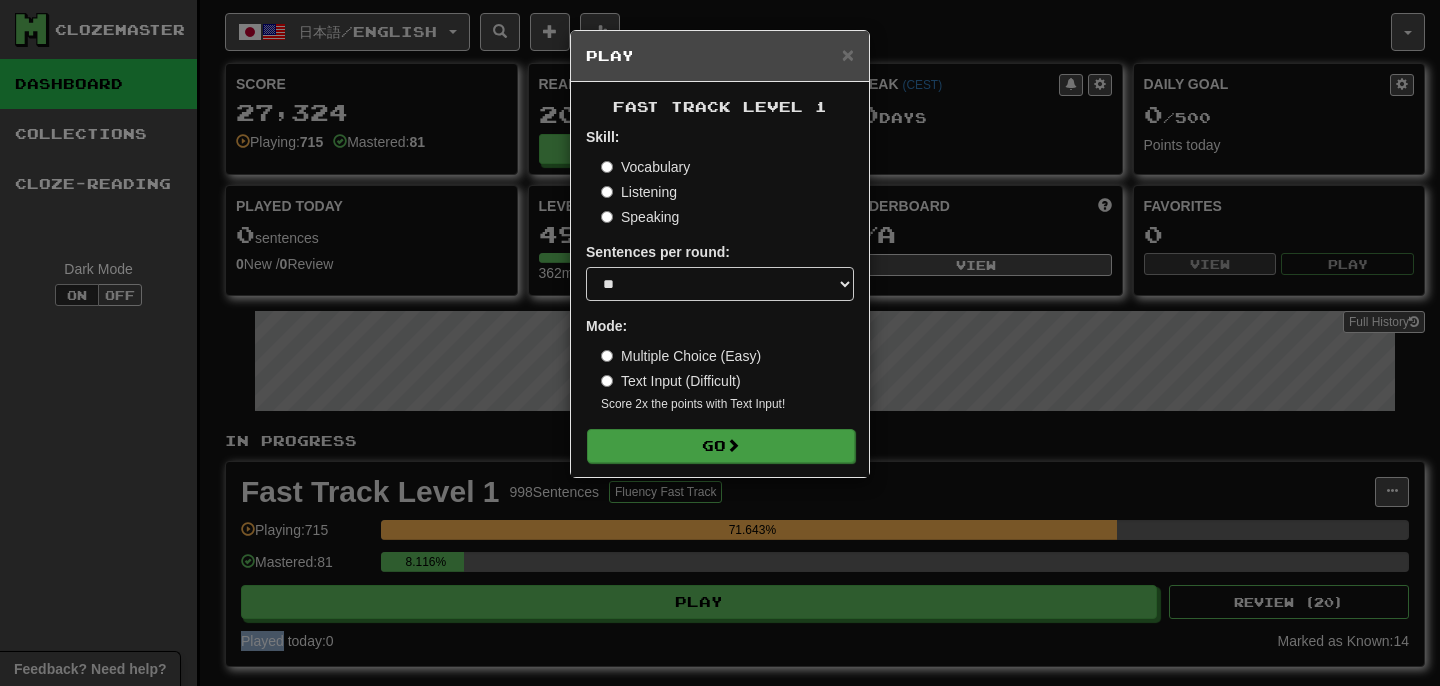 click on "Go" at bounding box center [721, 446] 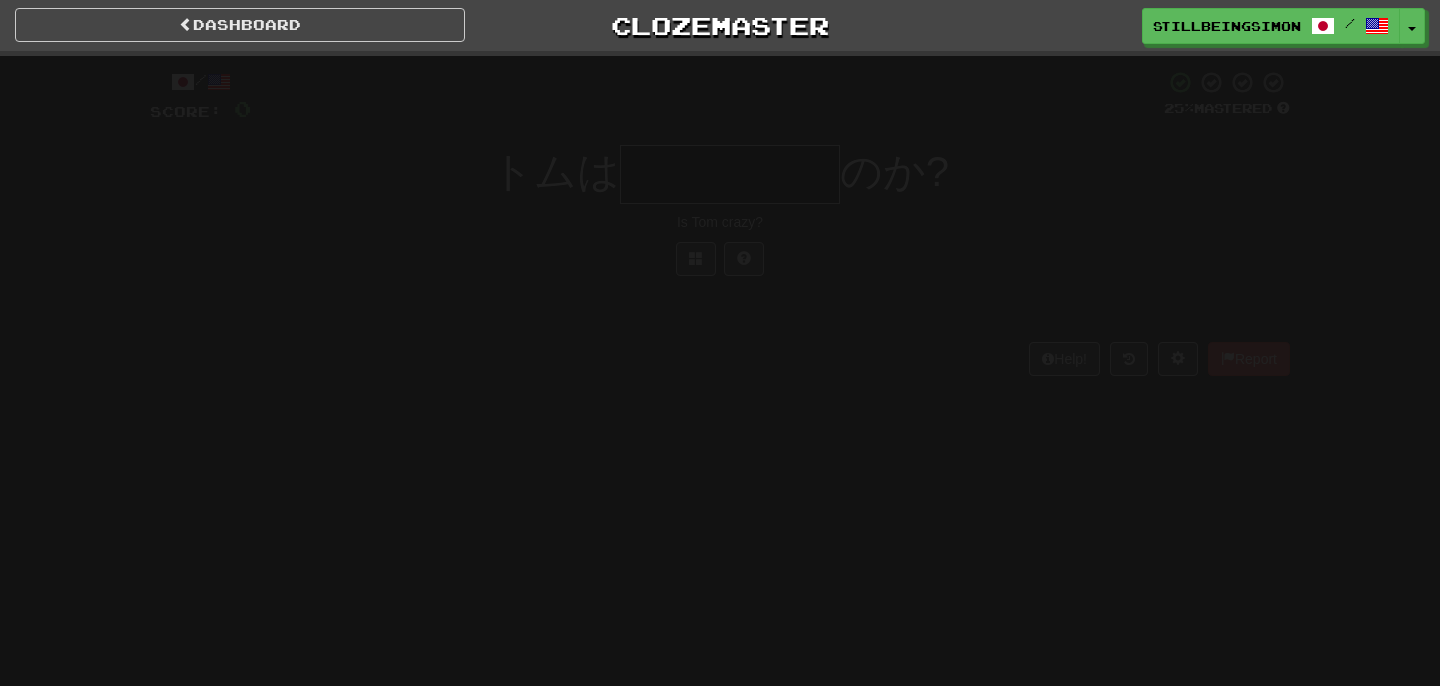 scroll, scrollTop: 0, scrollLeft: 0, axis: both 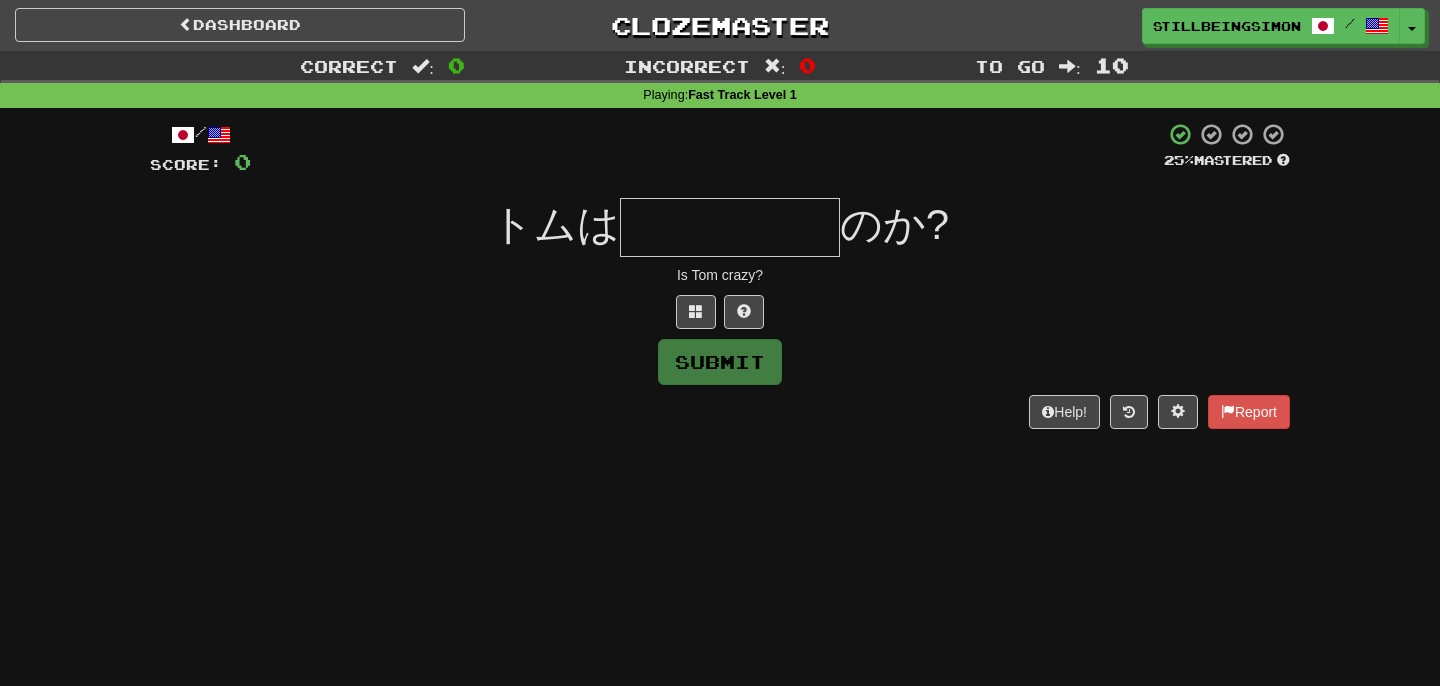 click at bounding box center [730, 227] 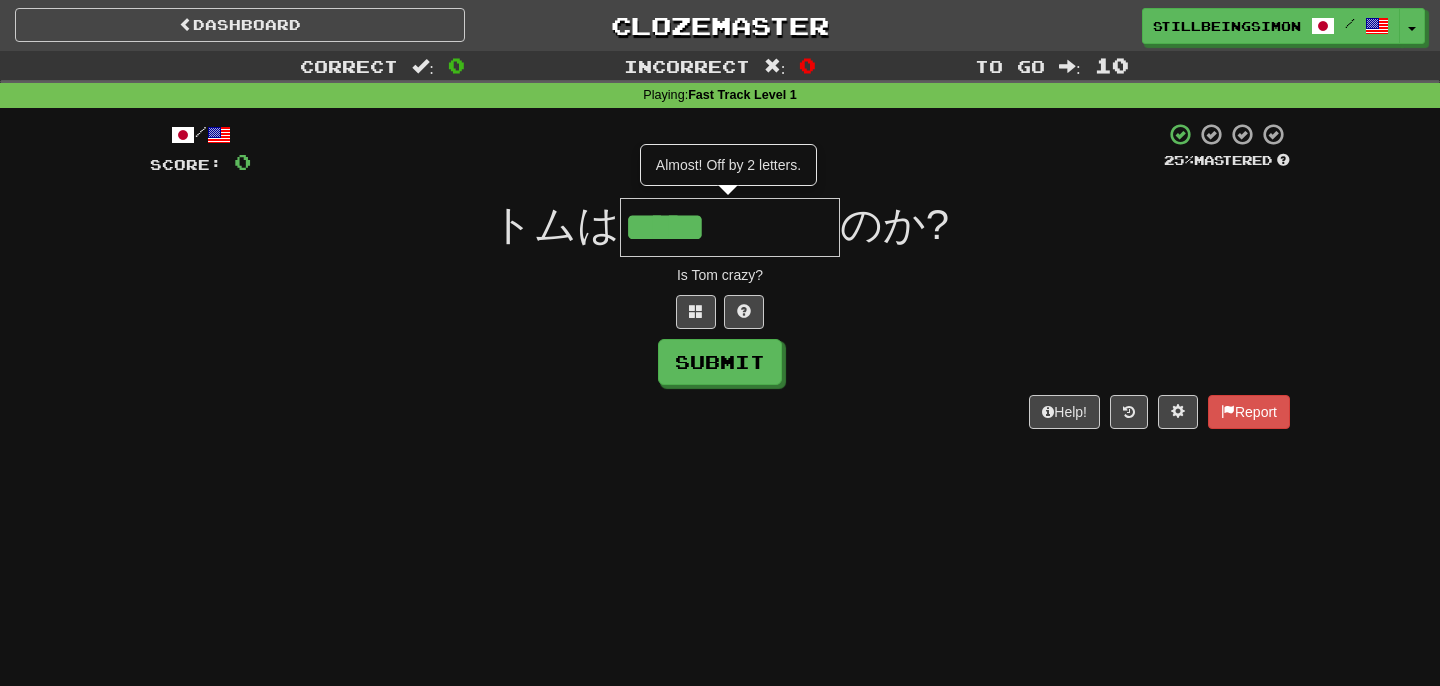 type on "*****" 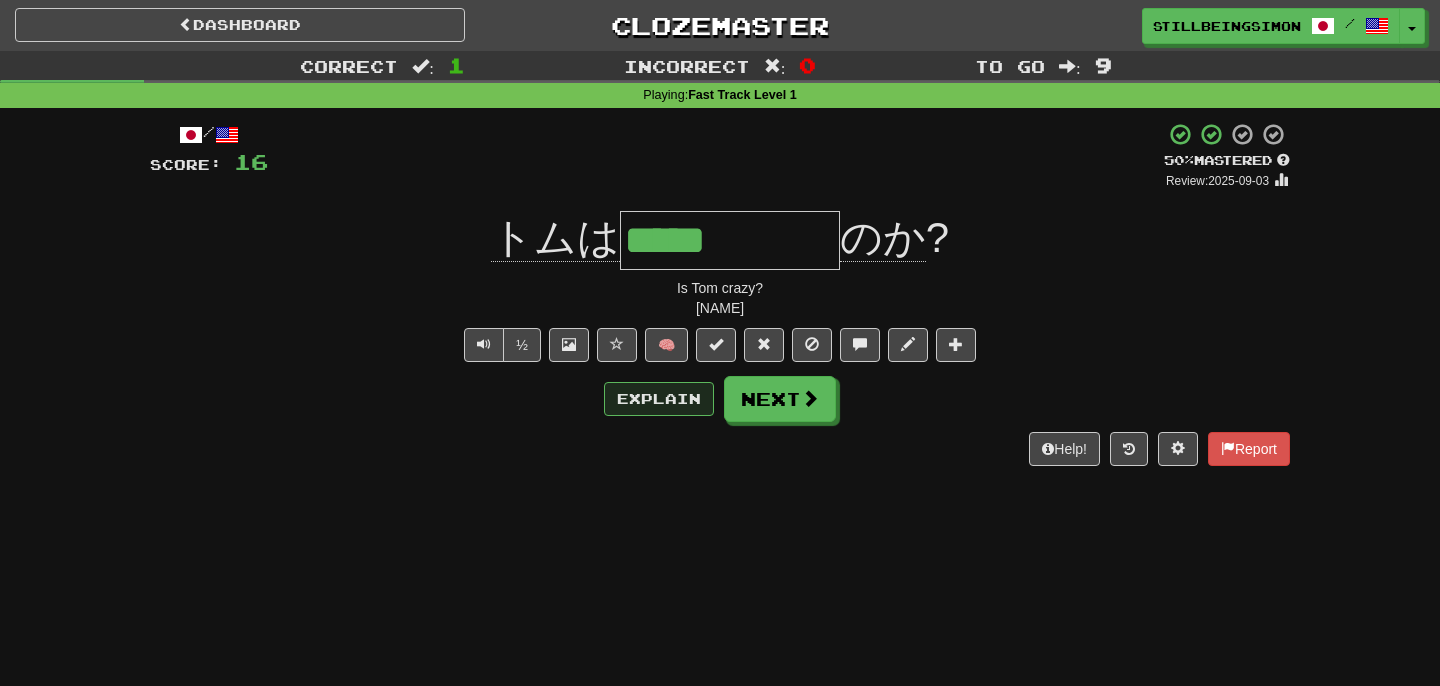 click on "Explain" at bounding box center (659, 399) 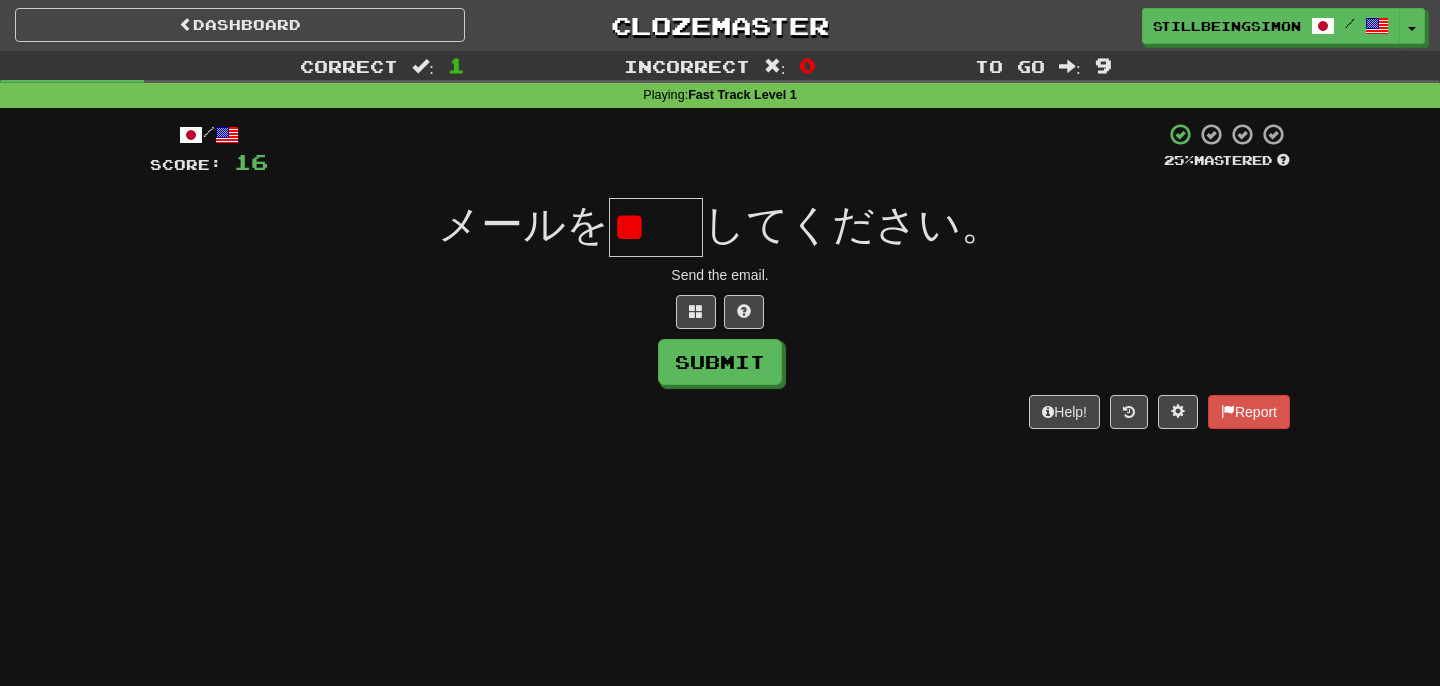 type on "*" 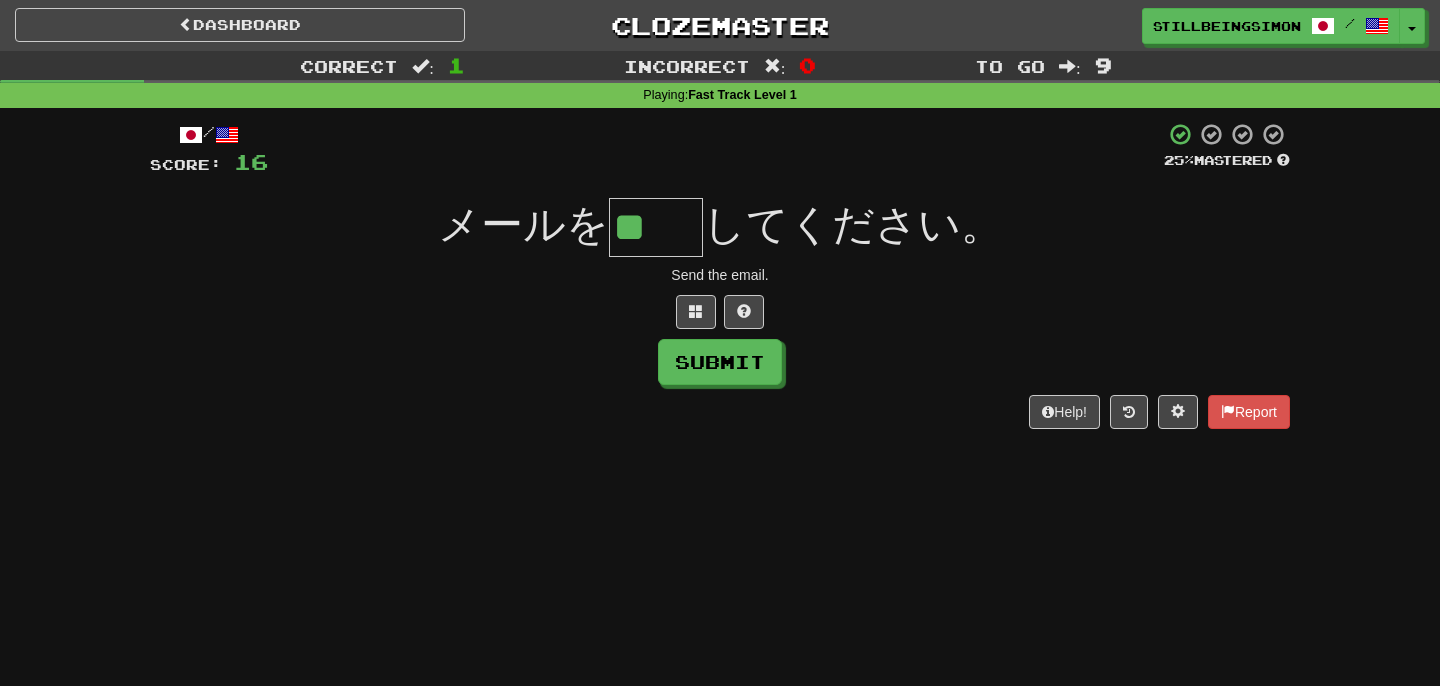 type on "**" 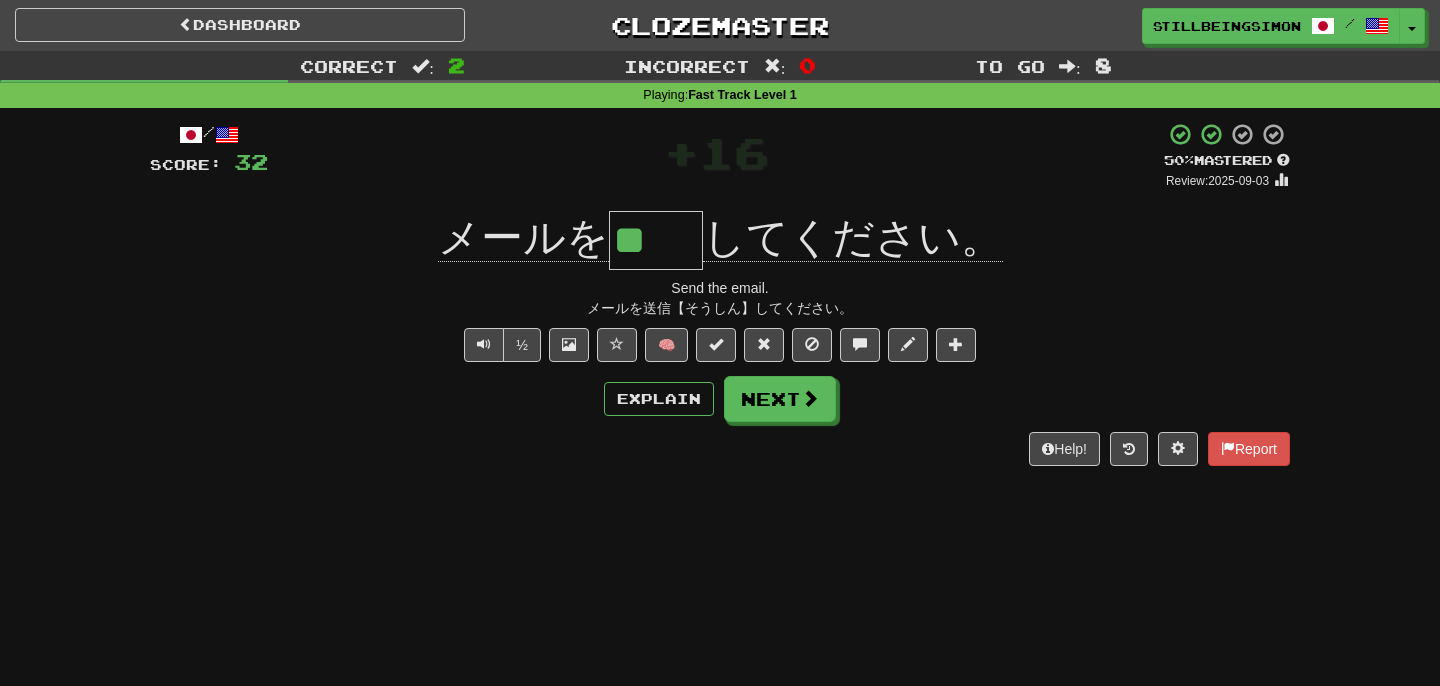 type 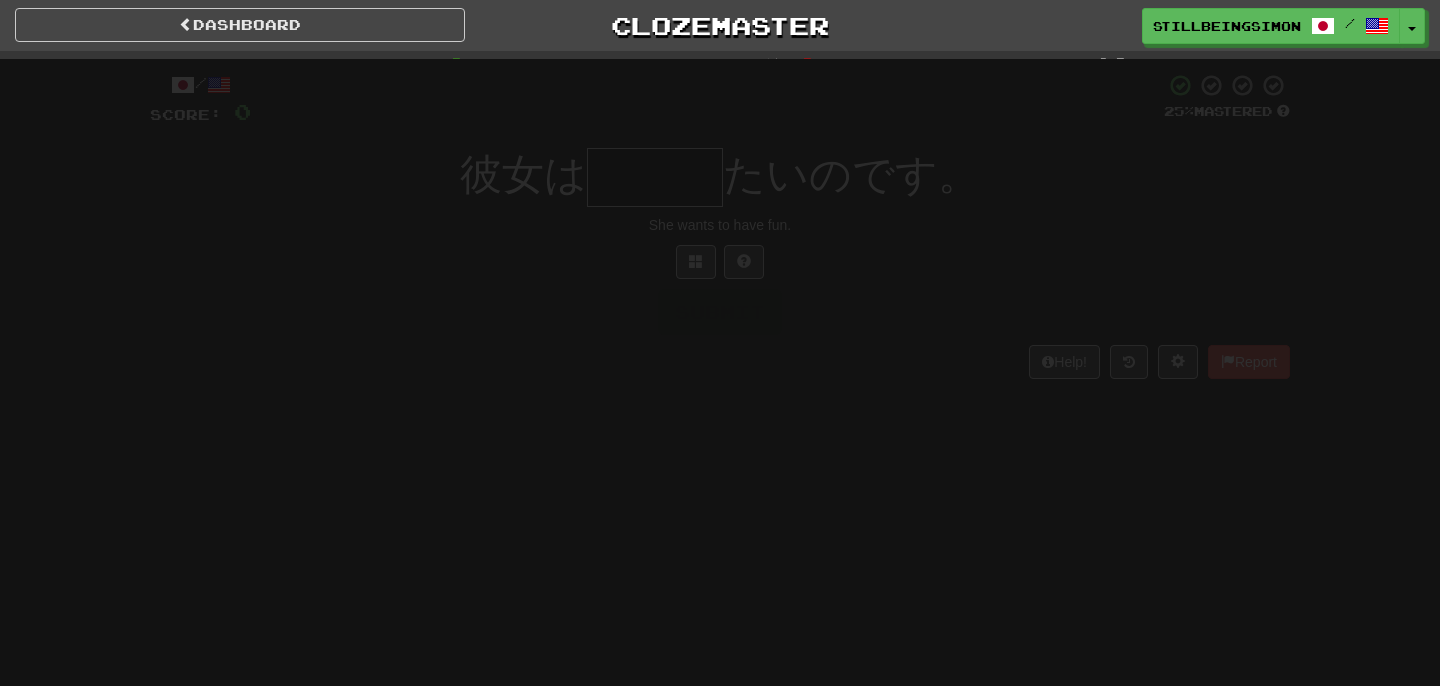 scroll, scrollTop: 0, scrollLeft: 0, axis: both 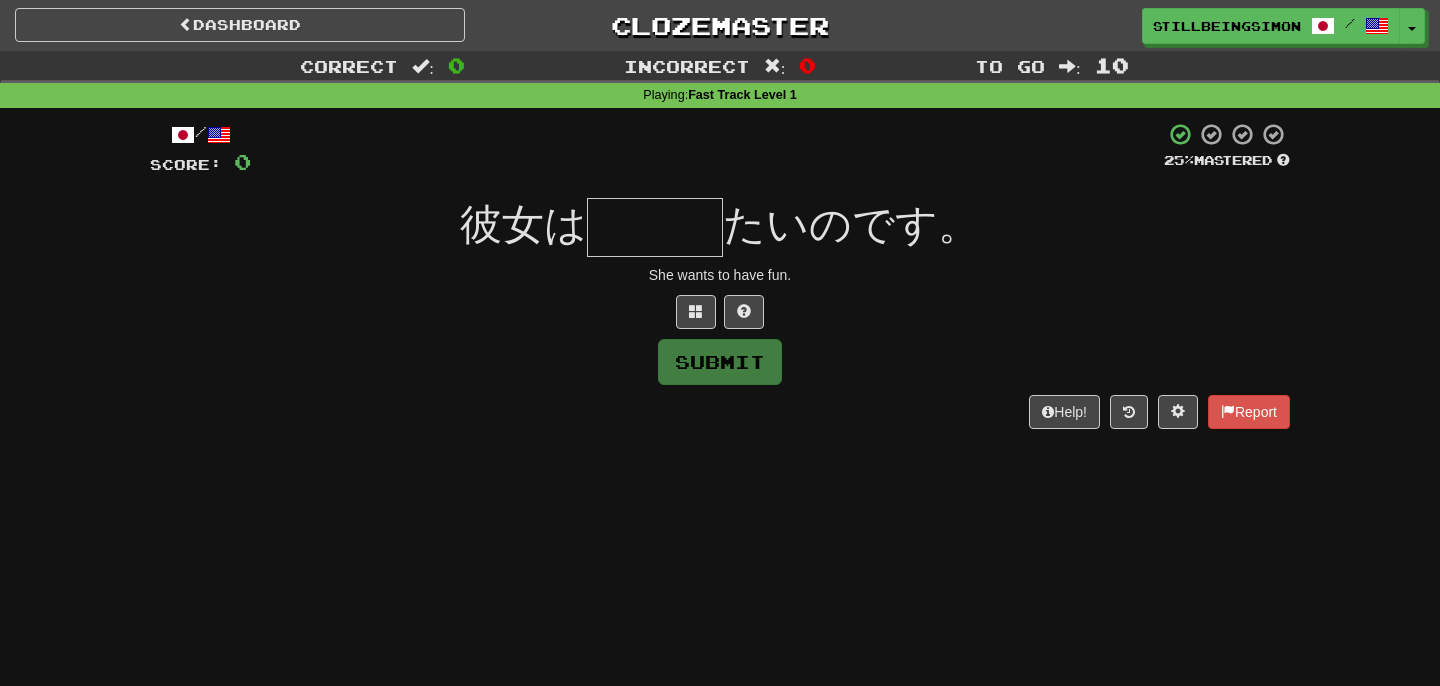 click at bounding box center [655, 227] 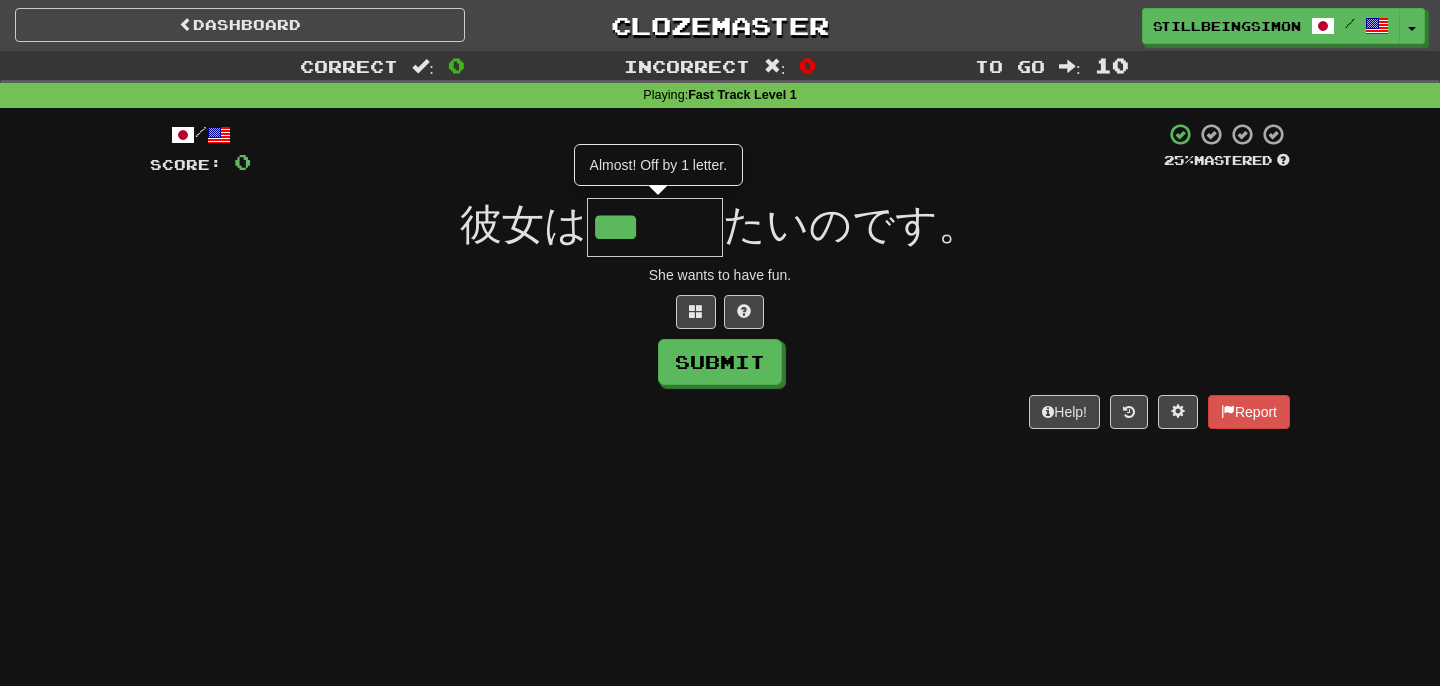 type on "***" 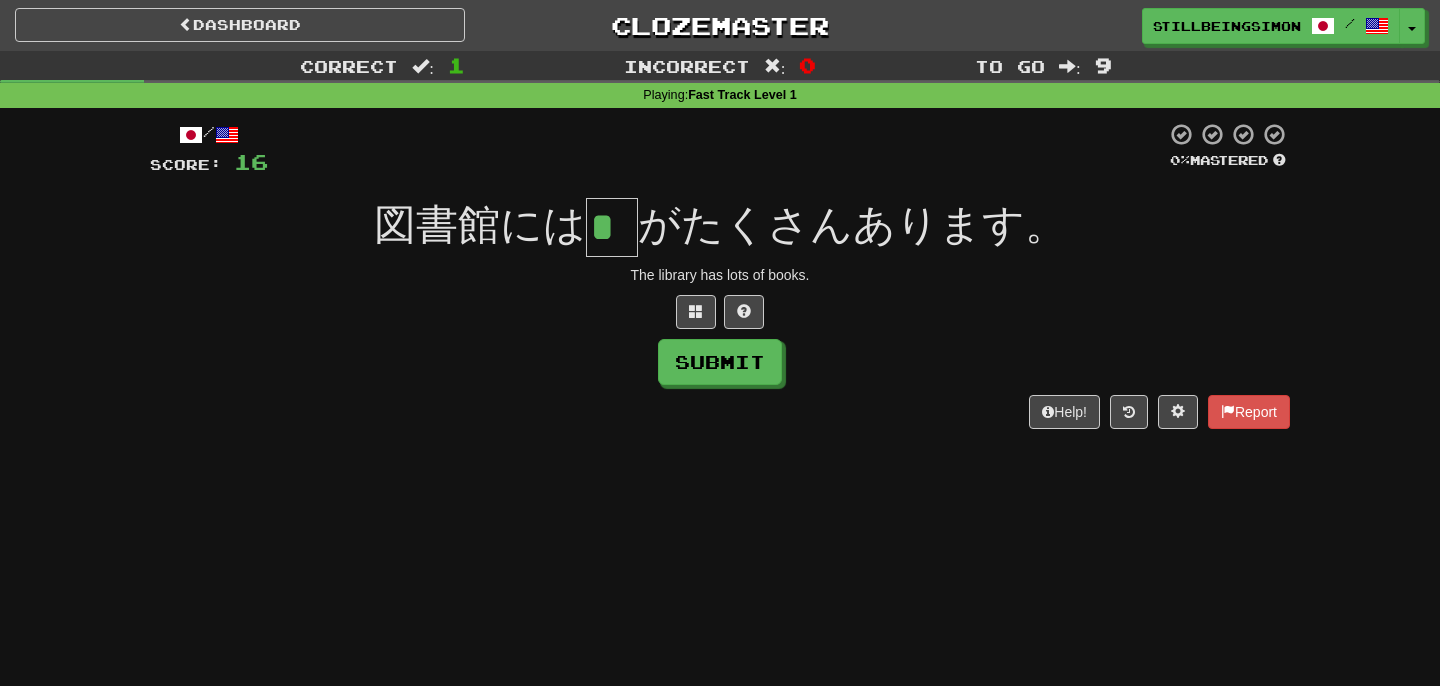 type on "*" 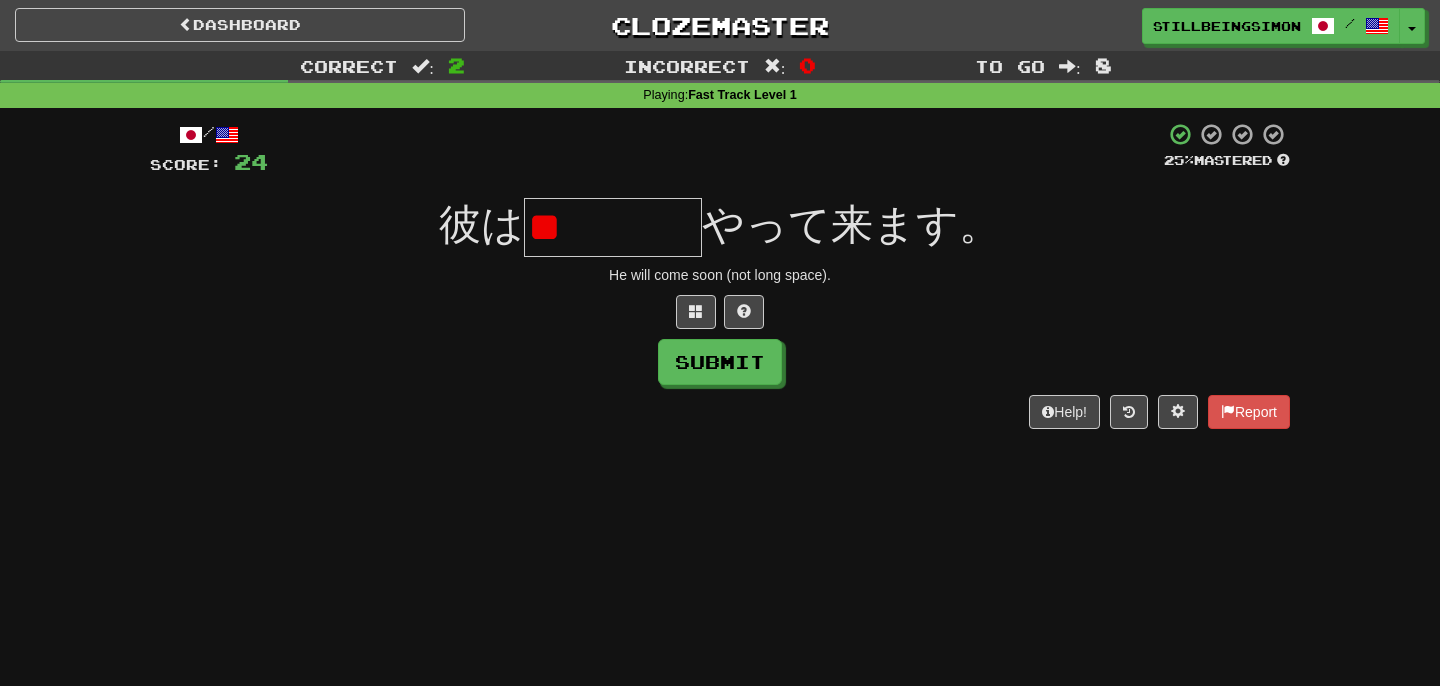 type on "*" 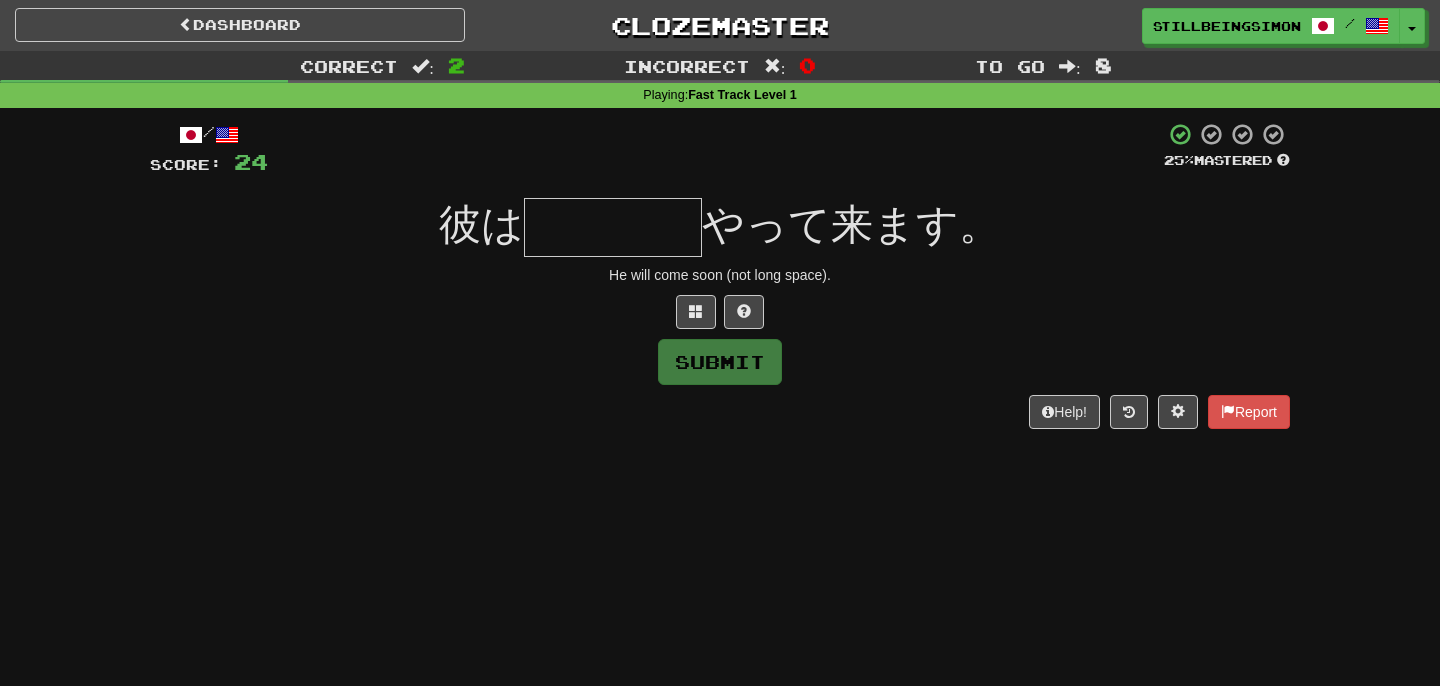 type on "*" 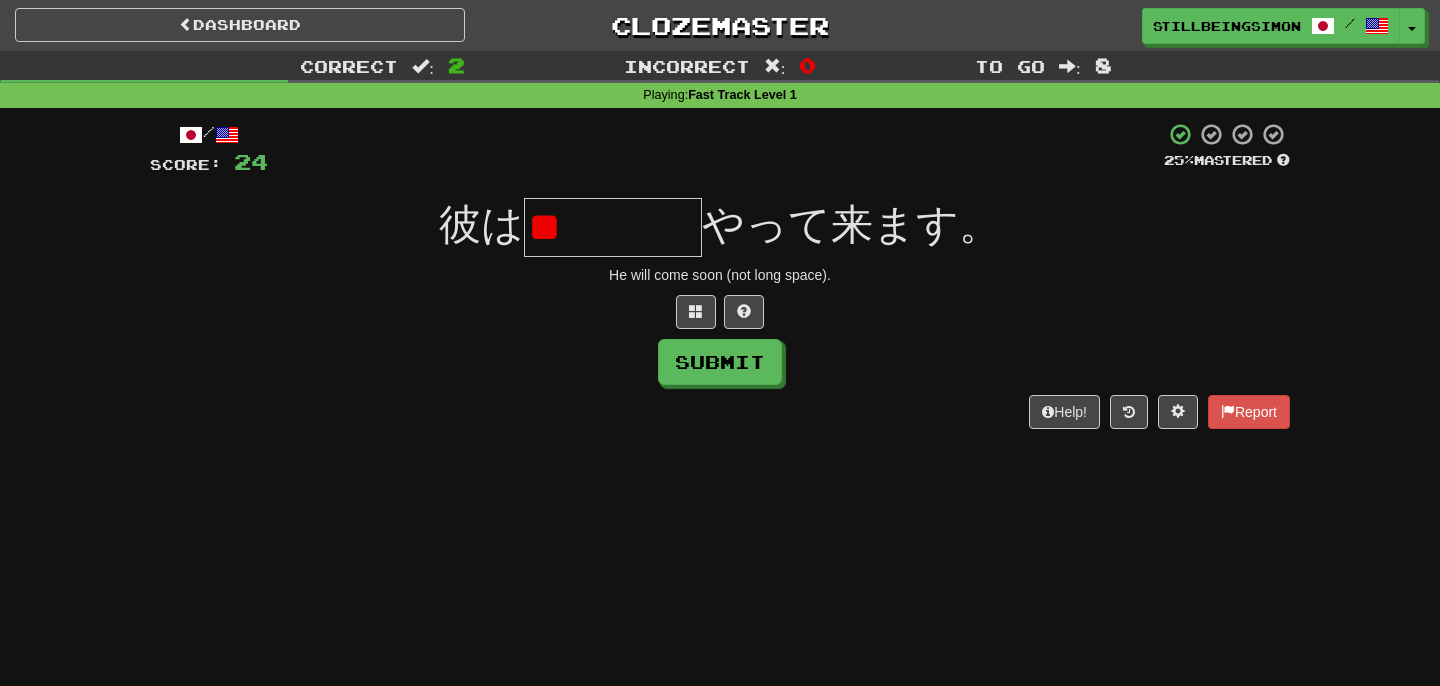 type on "*" 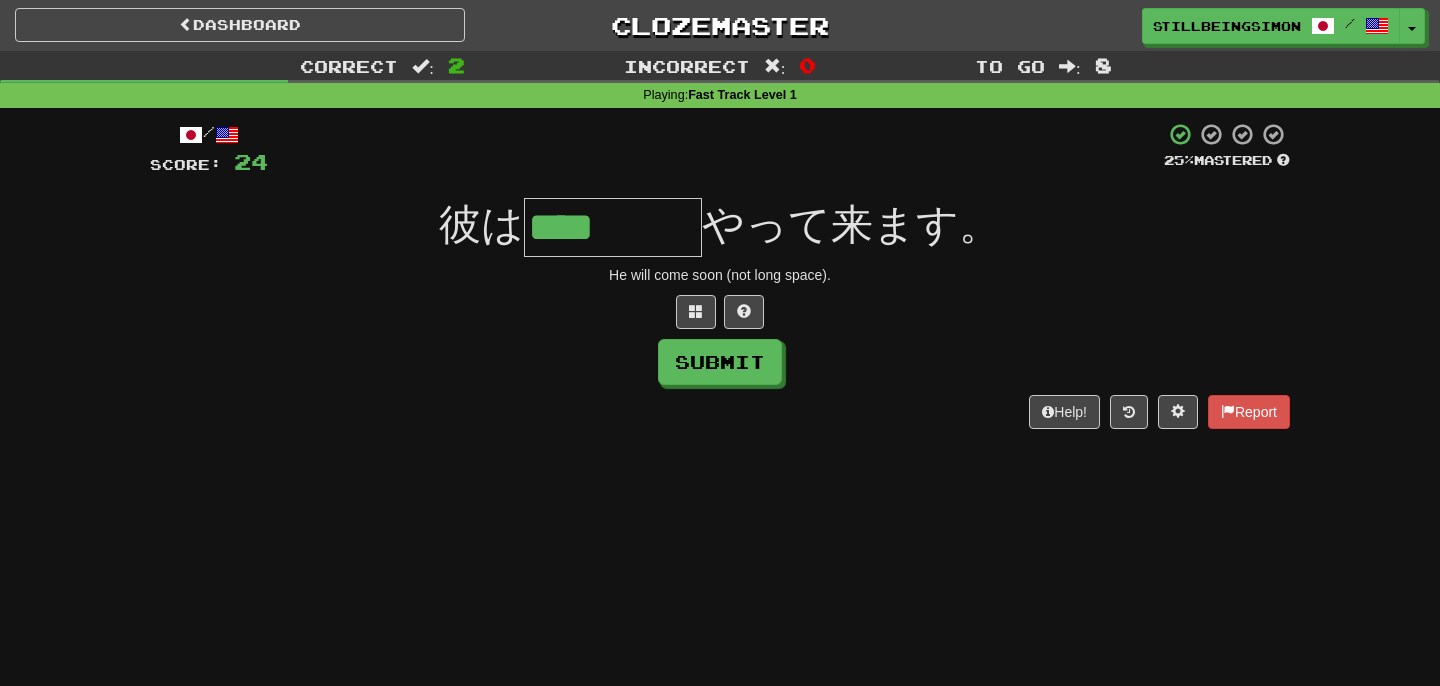 type on "****" 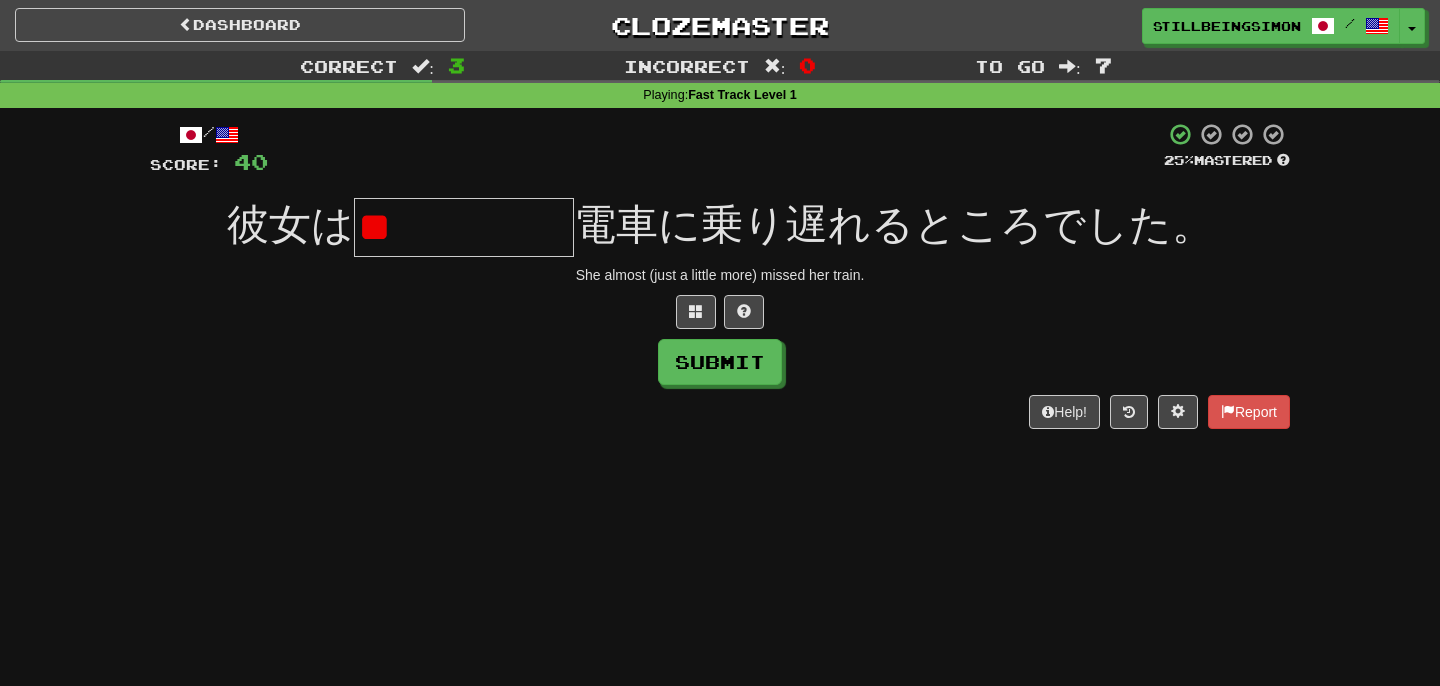 type on "*" 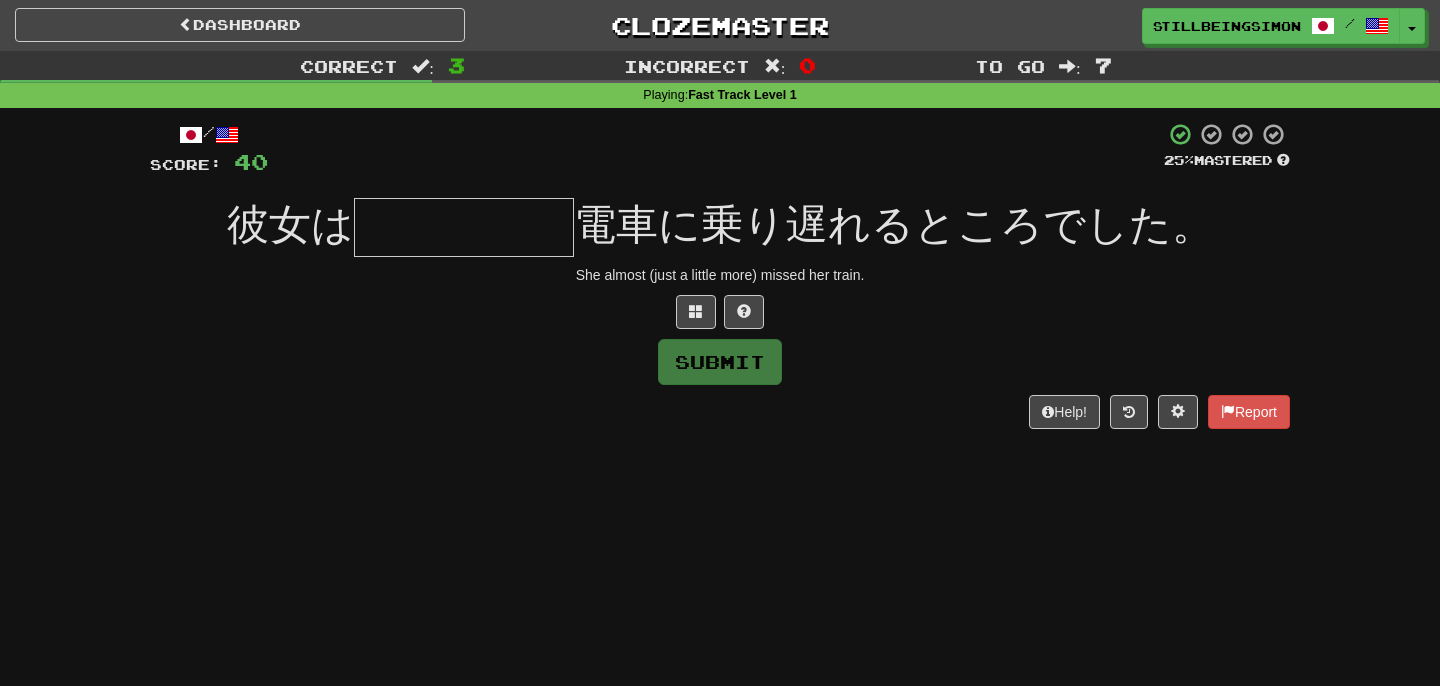 type on "*" 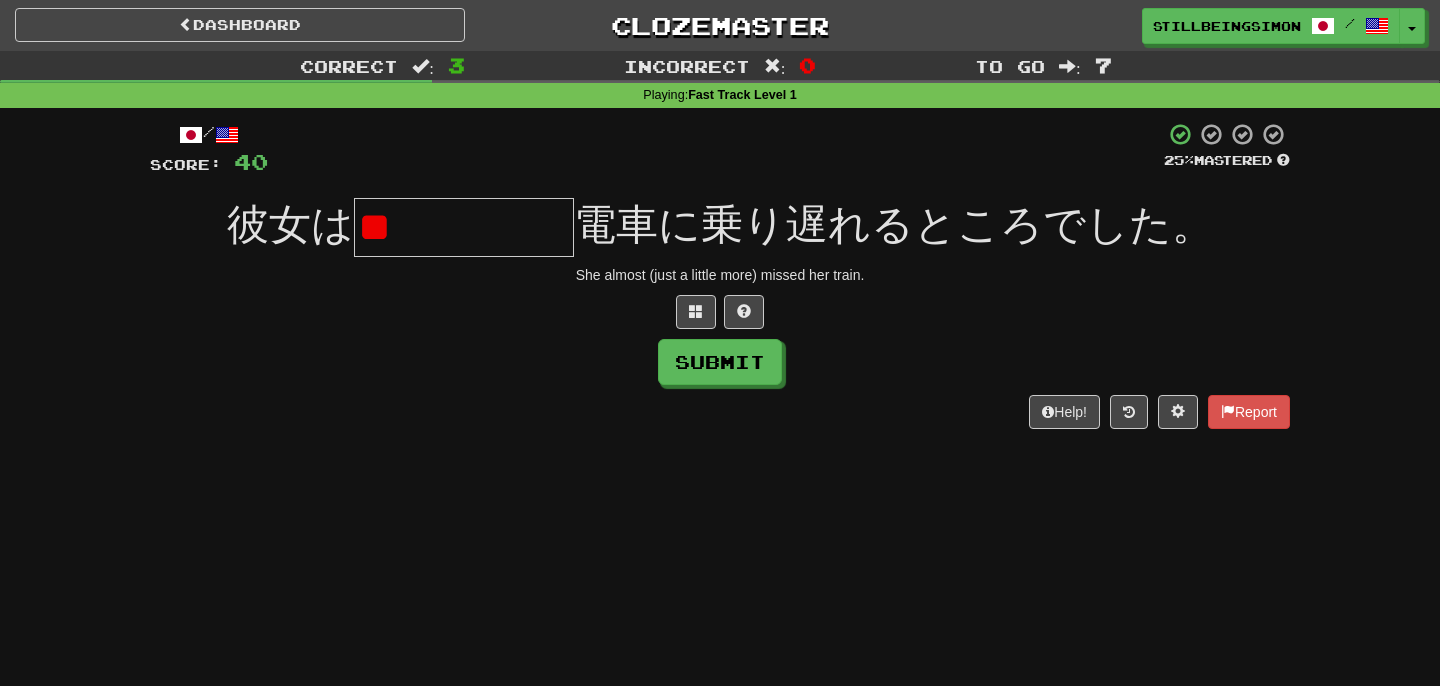type on "*" 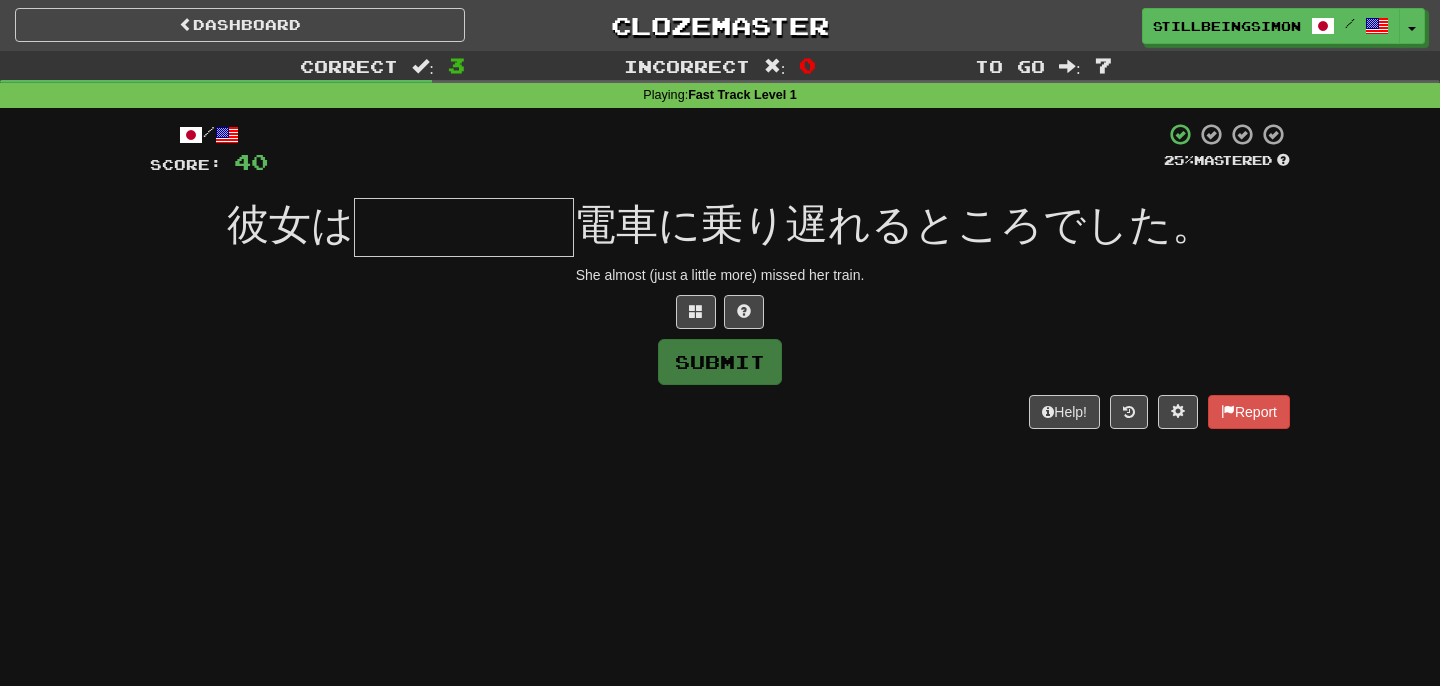 type on "*****" 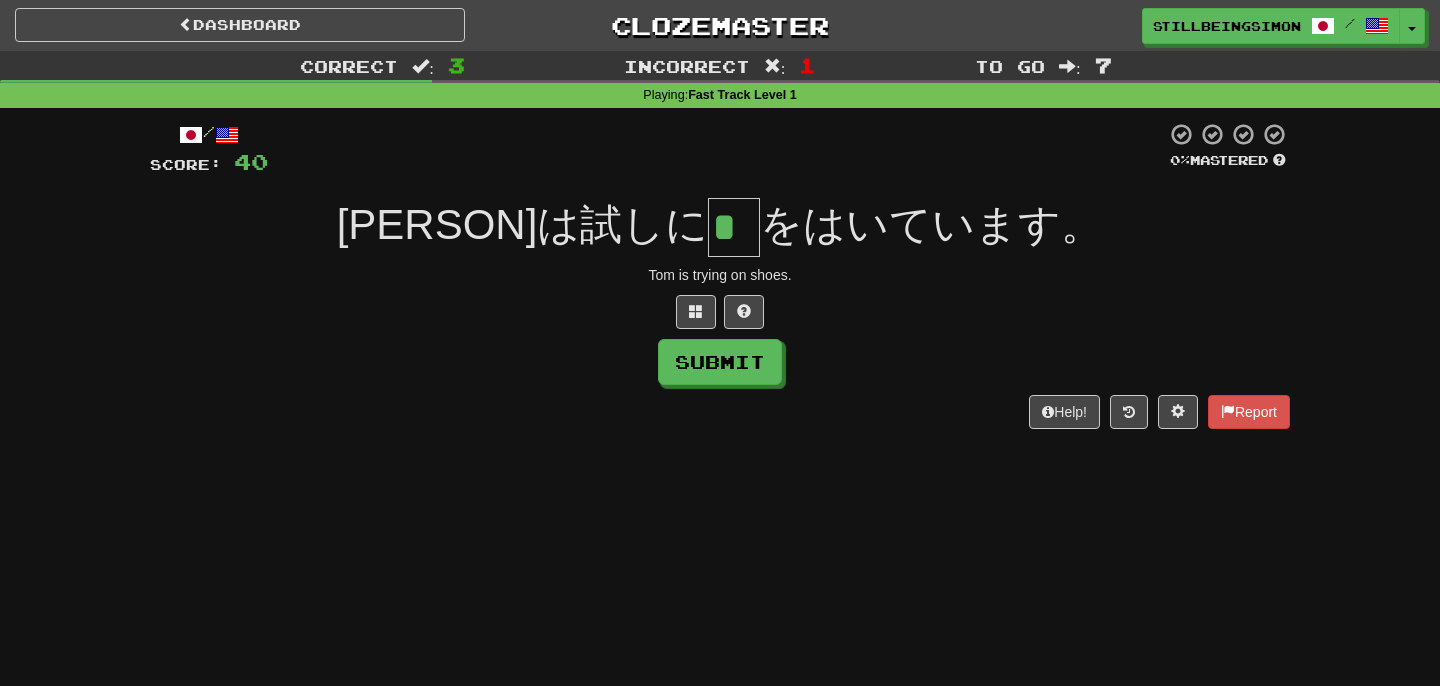 type on "*" 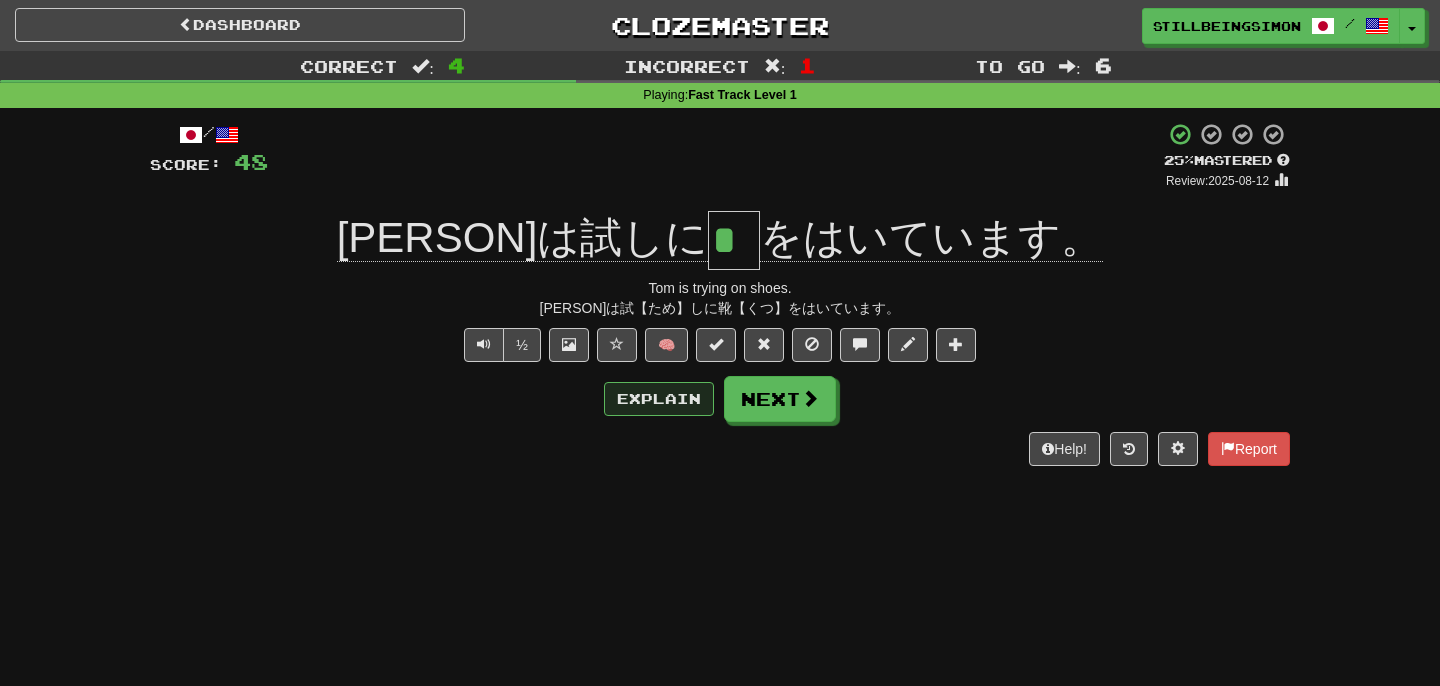click on "Explain" at bounding box center [659, 399] 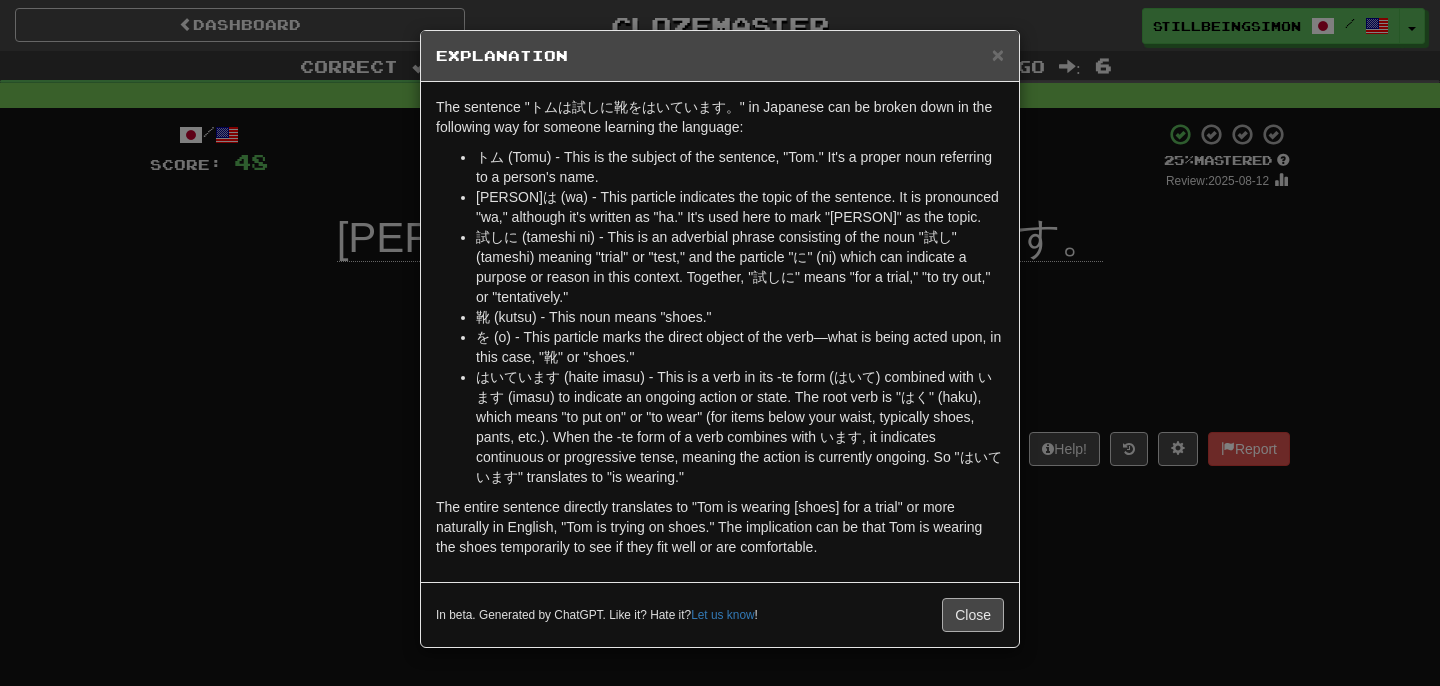 click on "Close" at bounding box center (973, 615) 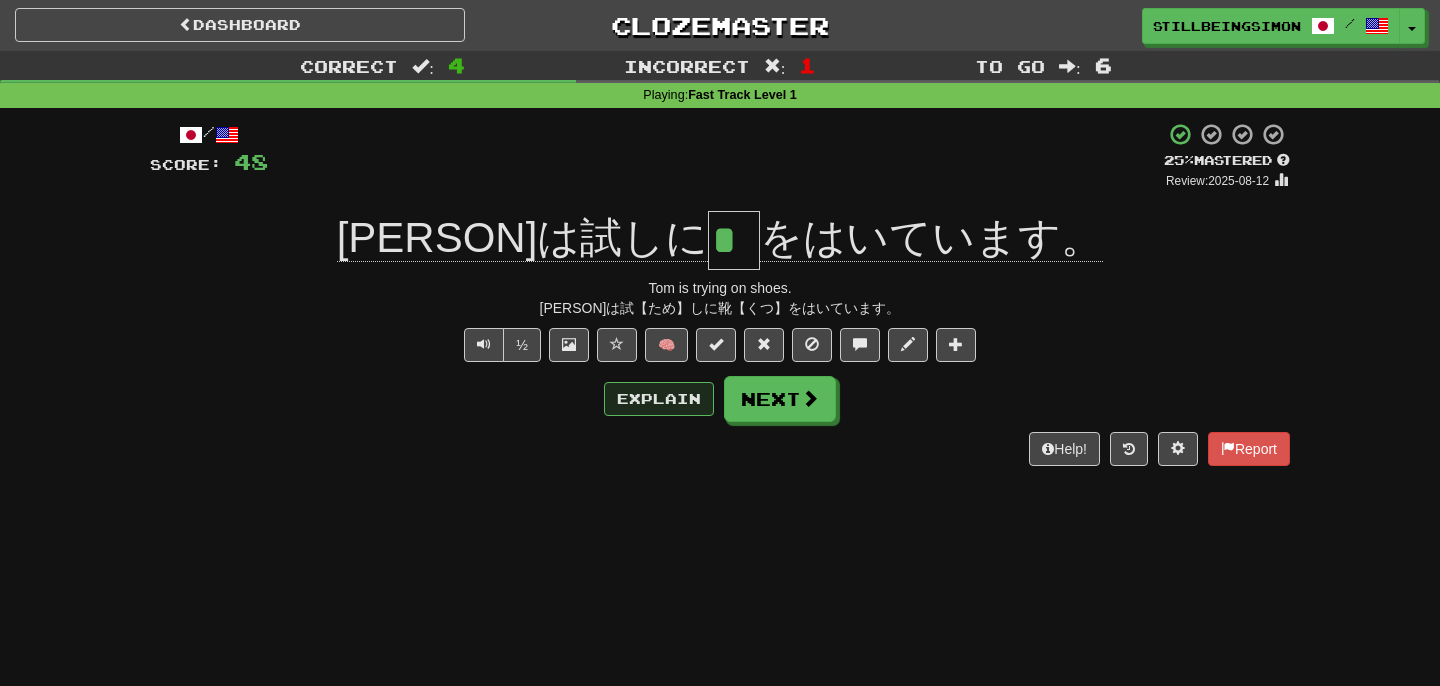 click on "Explain" at bounding box center [659, 399] 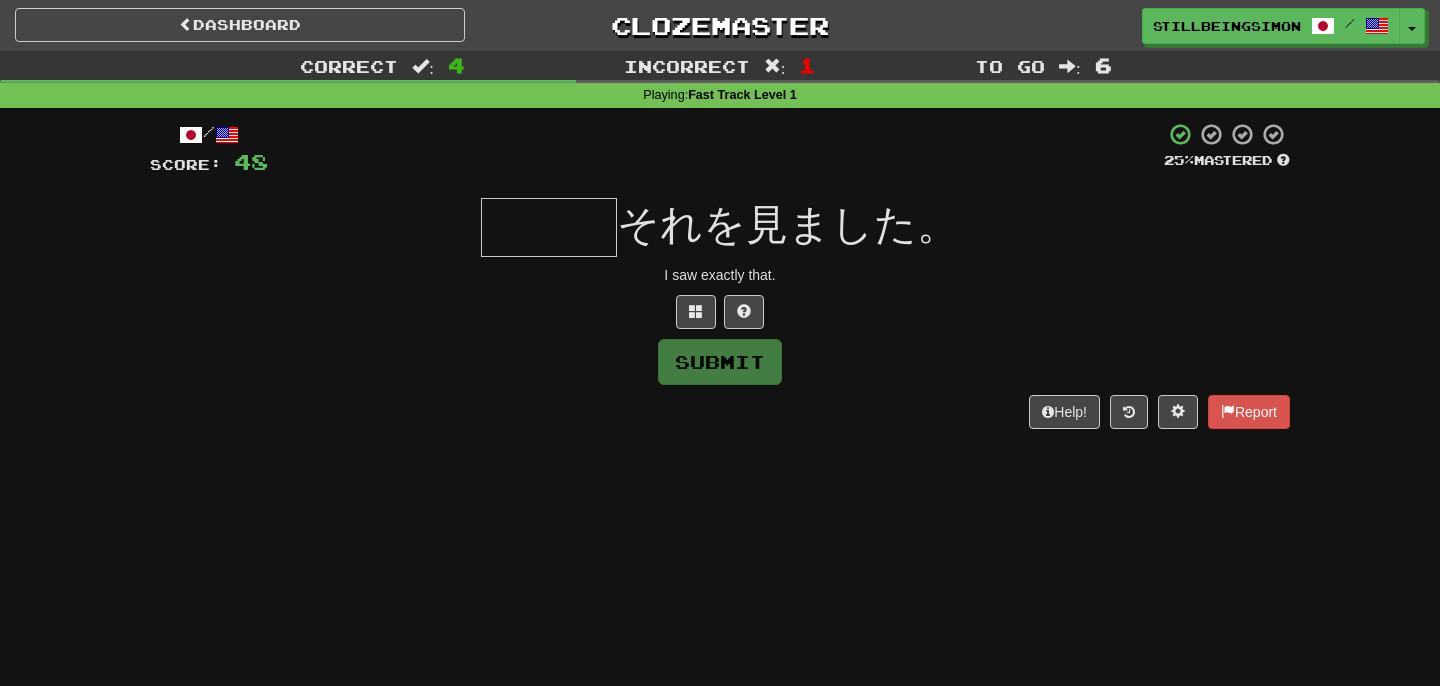 click at bounding box center [549, 227] 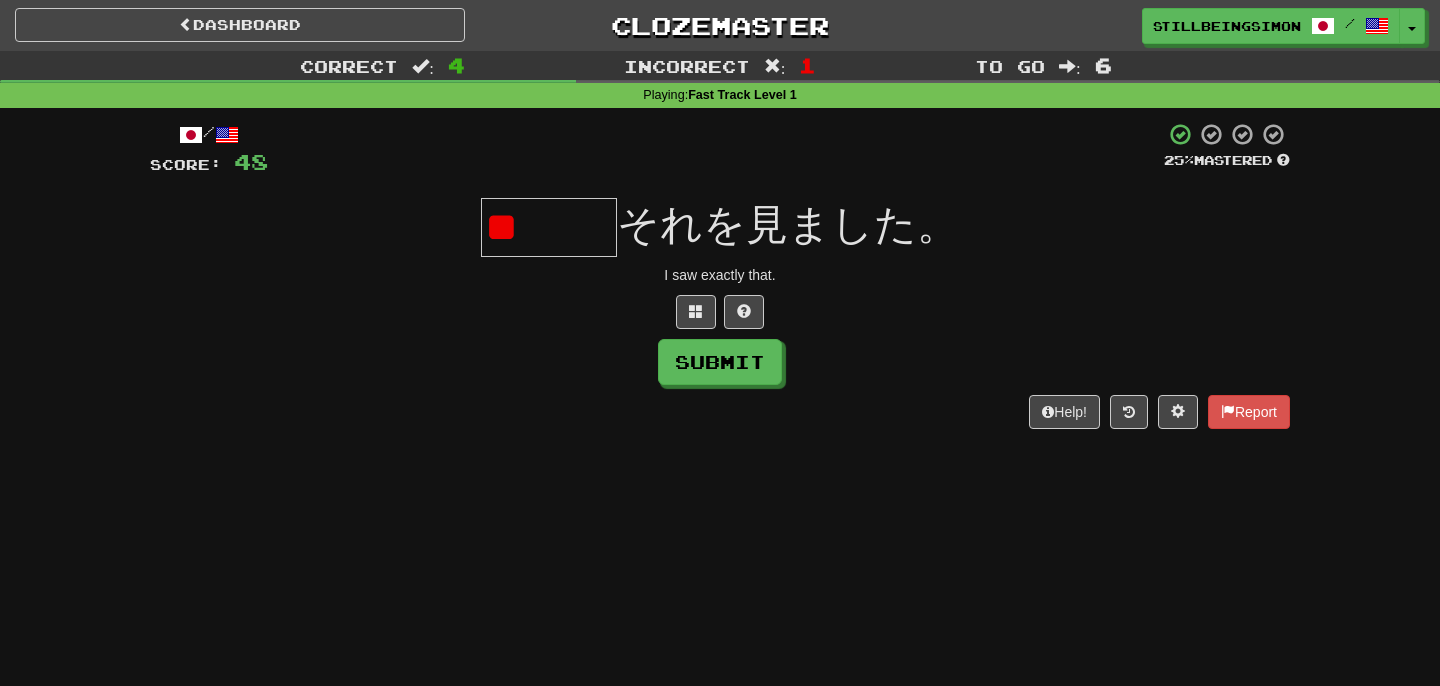 type on "*" 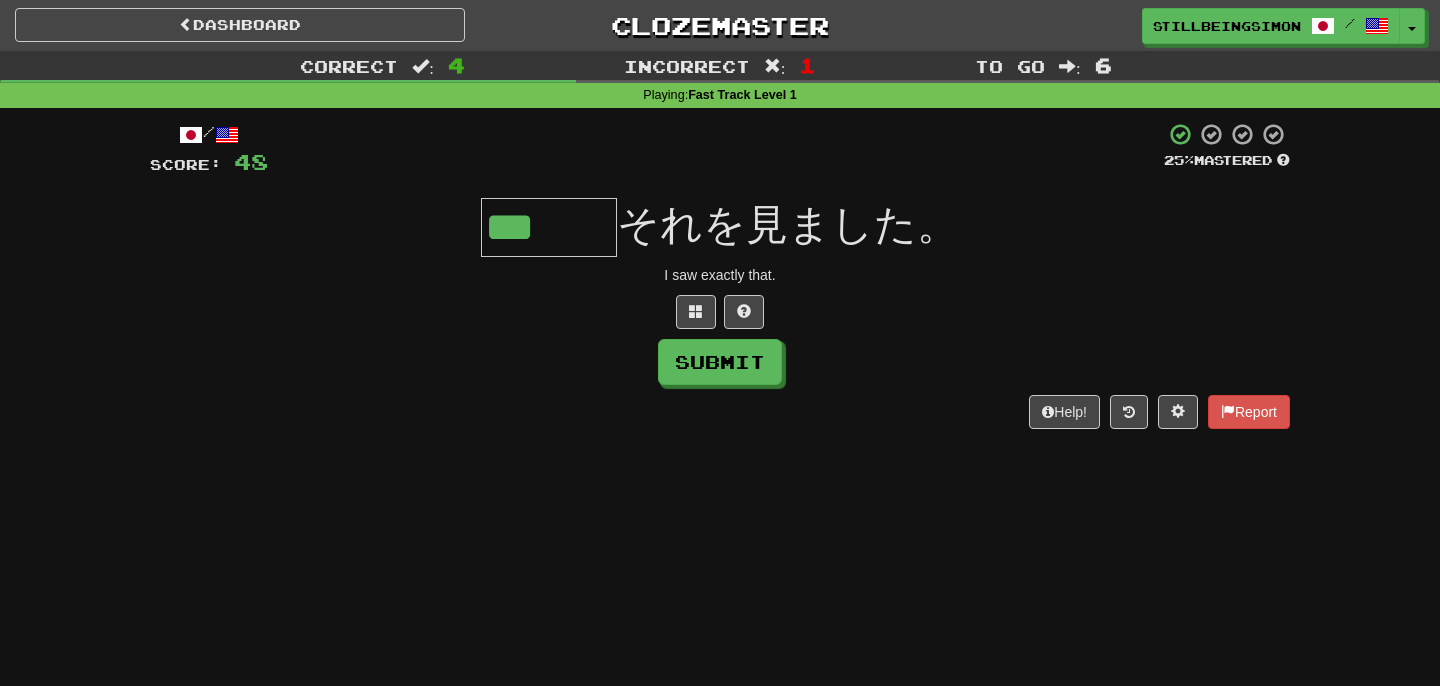 type on "***" 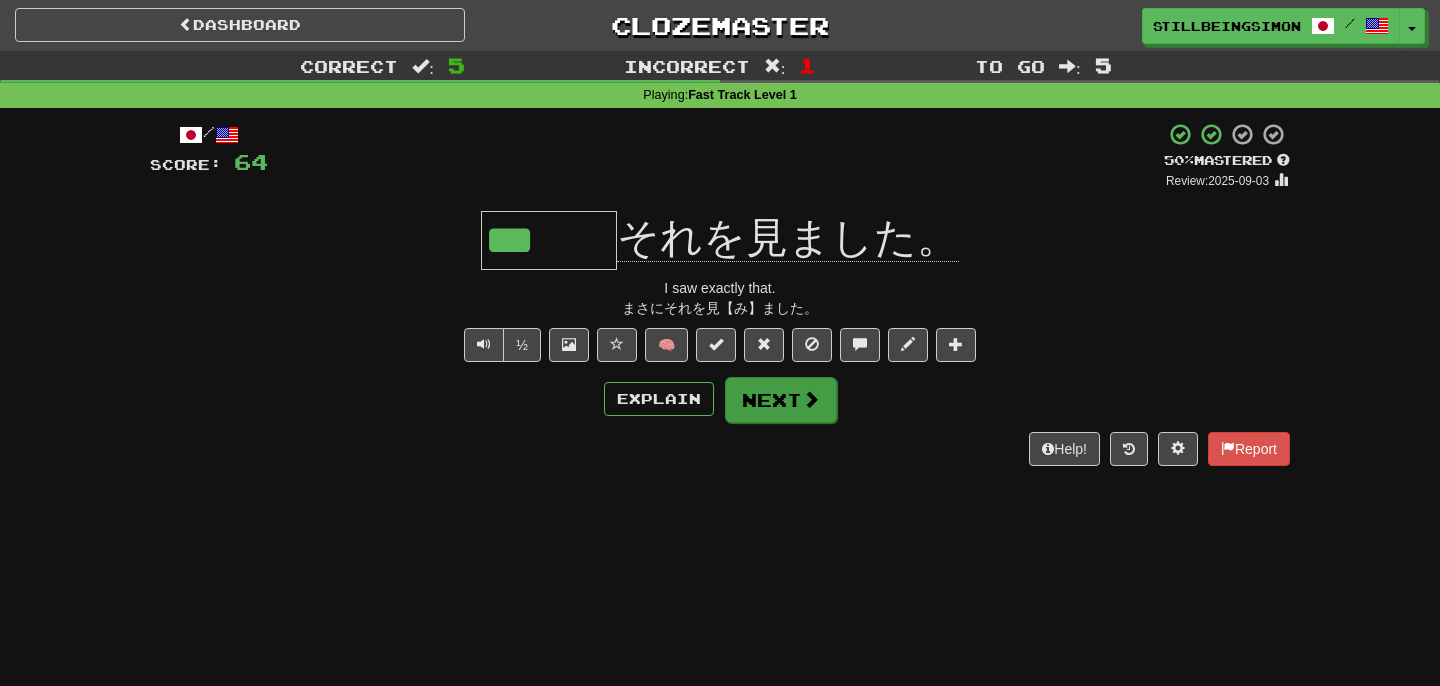 click on "Next" at bounding box center (781, 400) 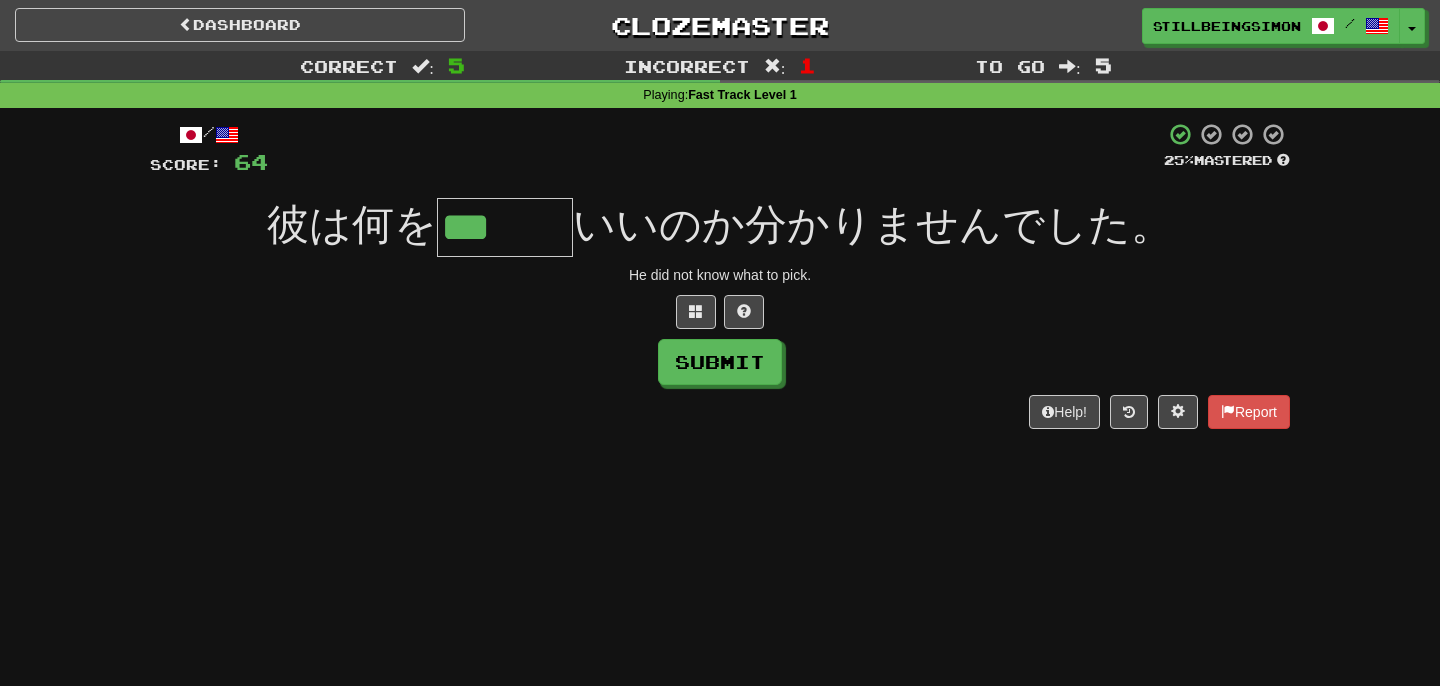 type on "***" 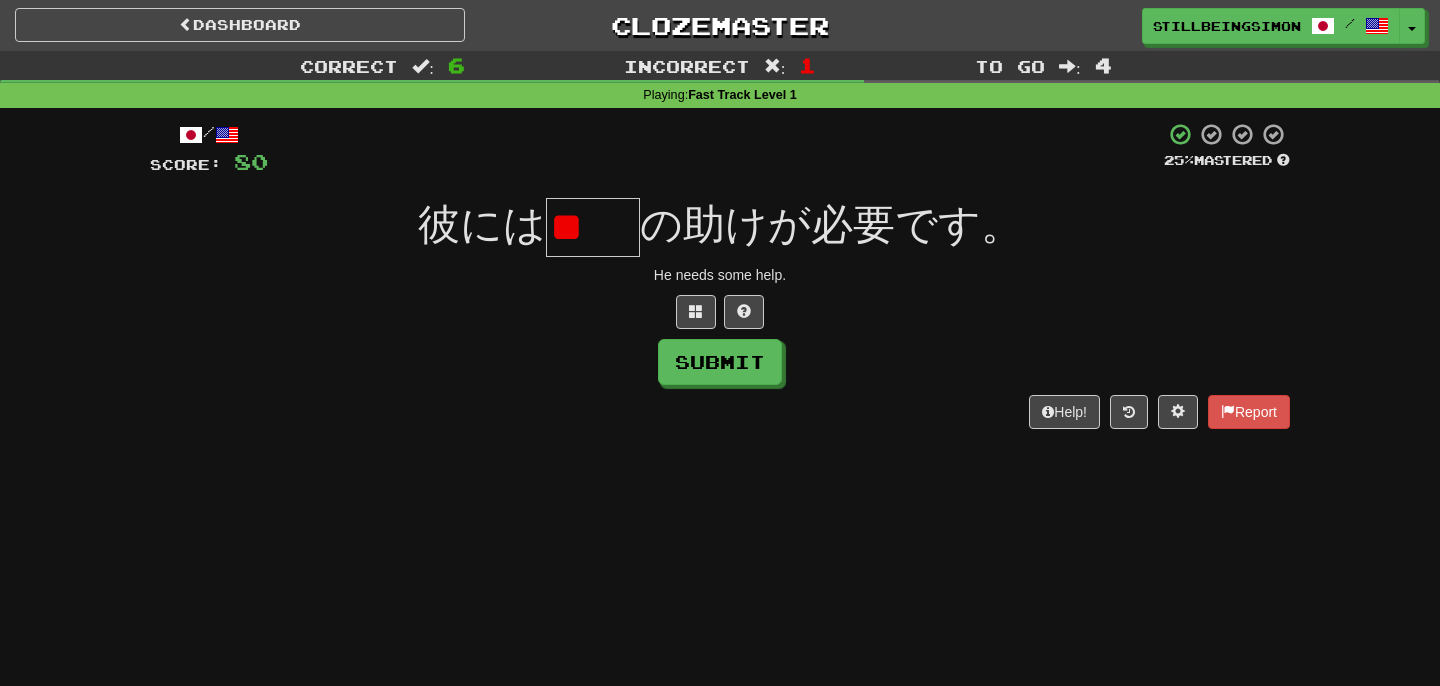 type on "*" 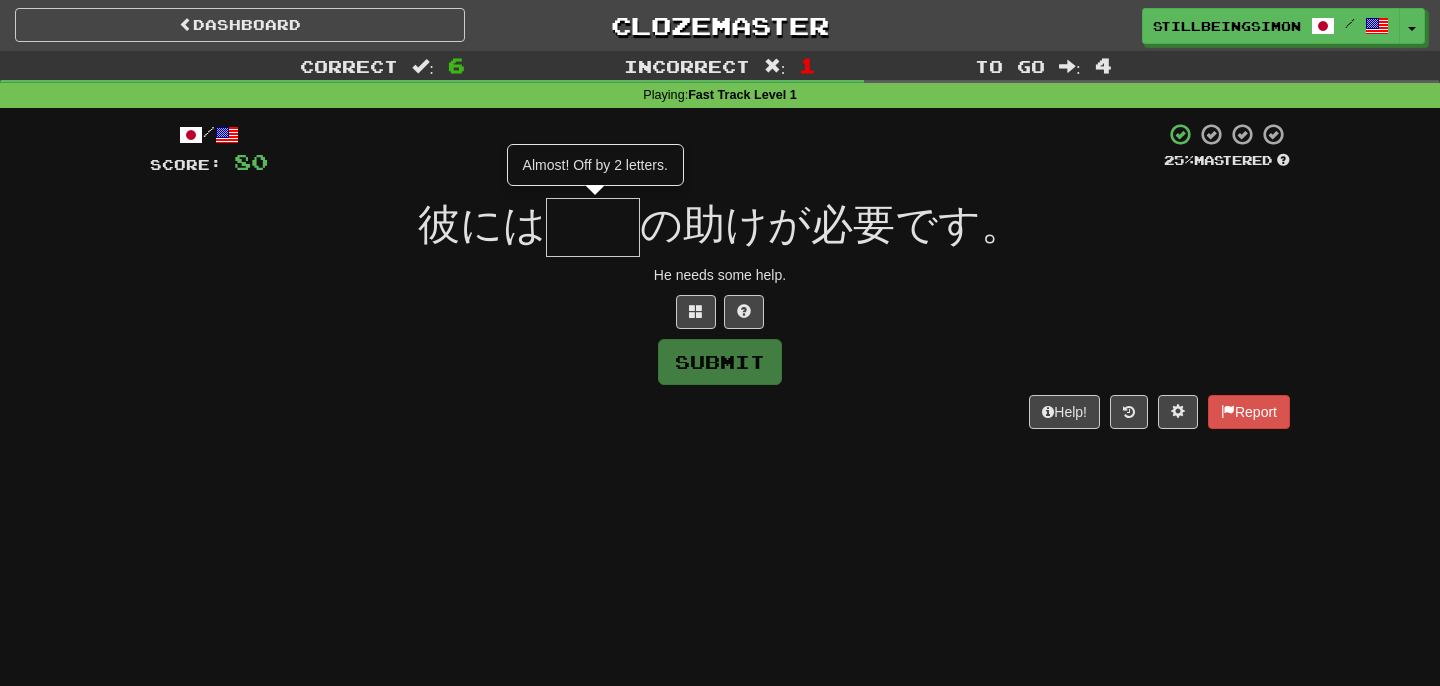 type on "**" 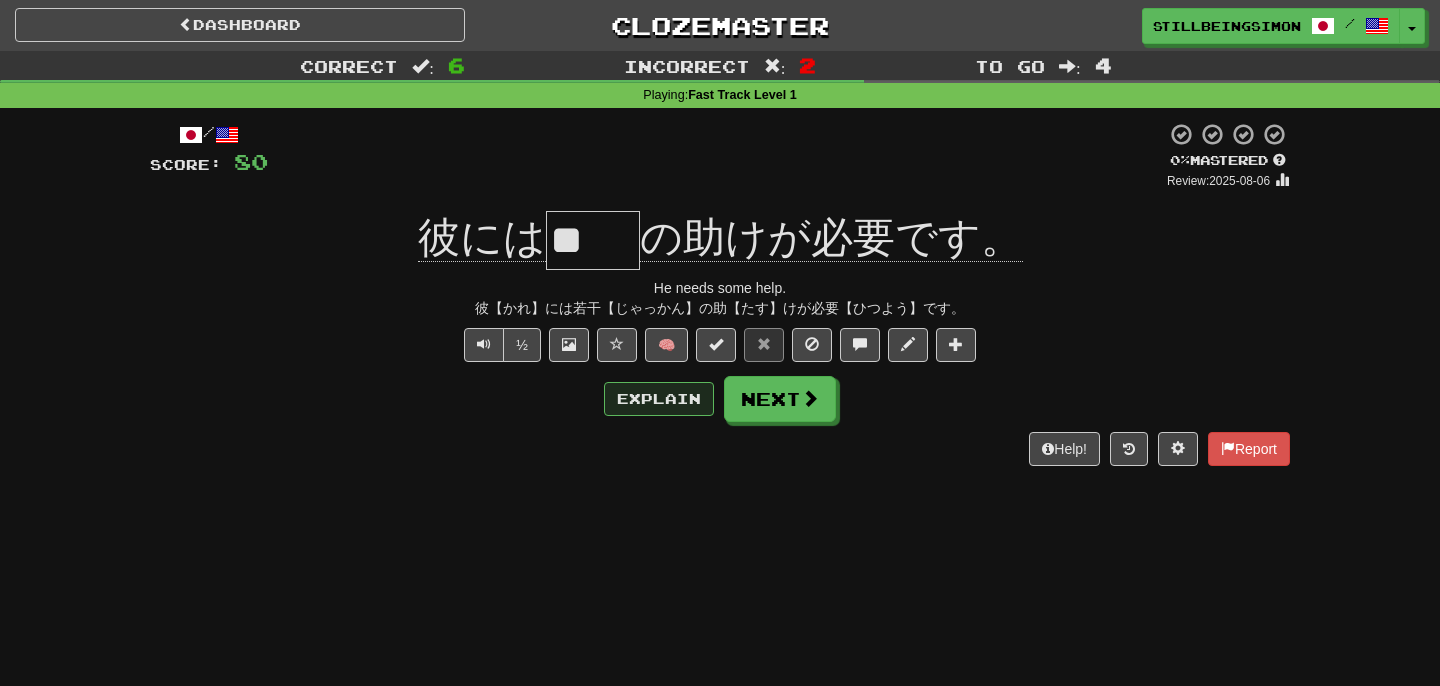 click on "Explain" at bounding box center (659, 399) 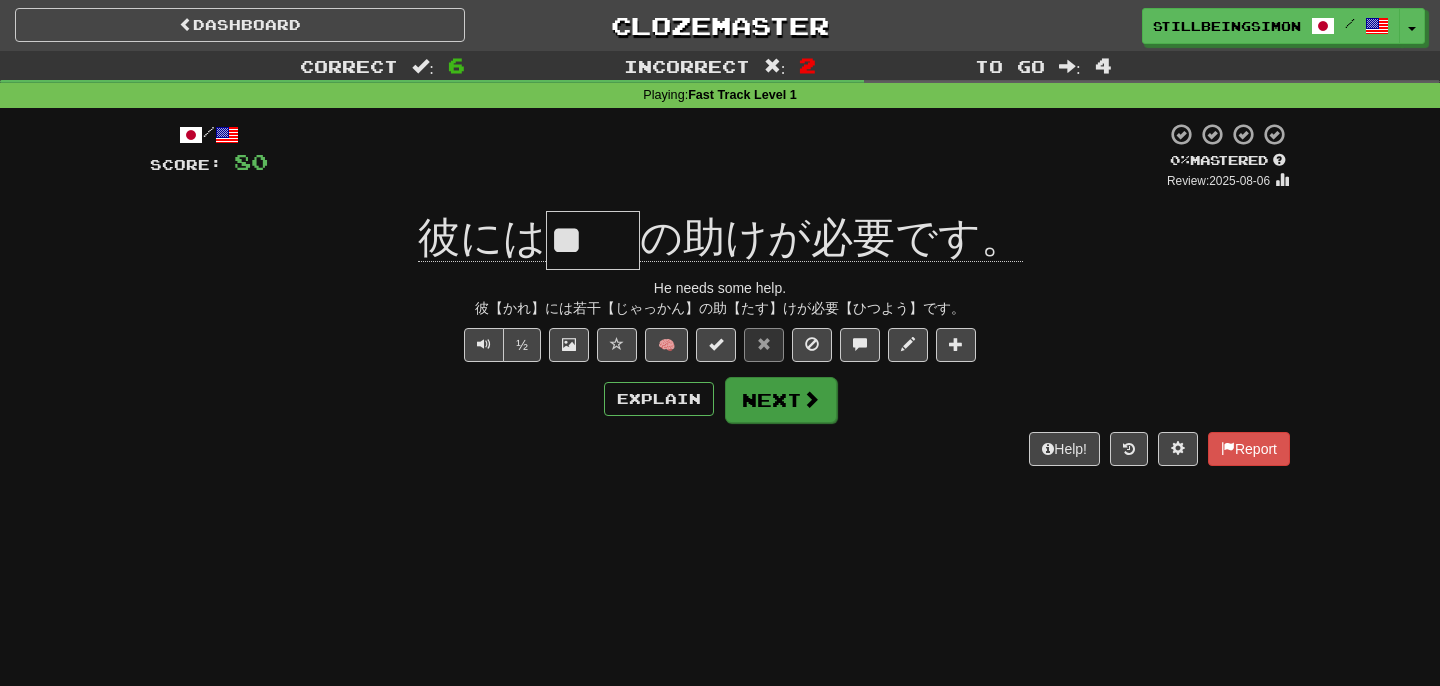 click at bounding box center (811, 399) 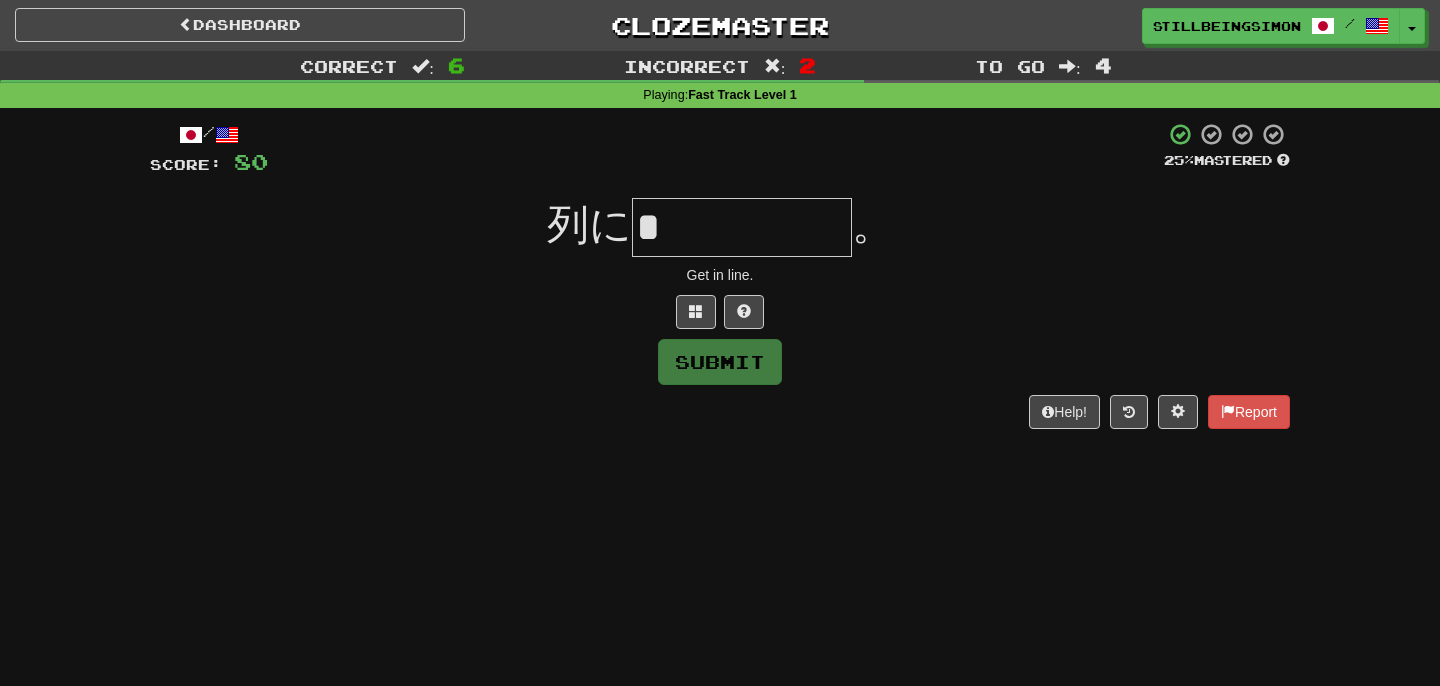 type on "*" 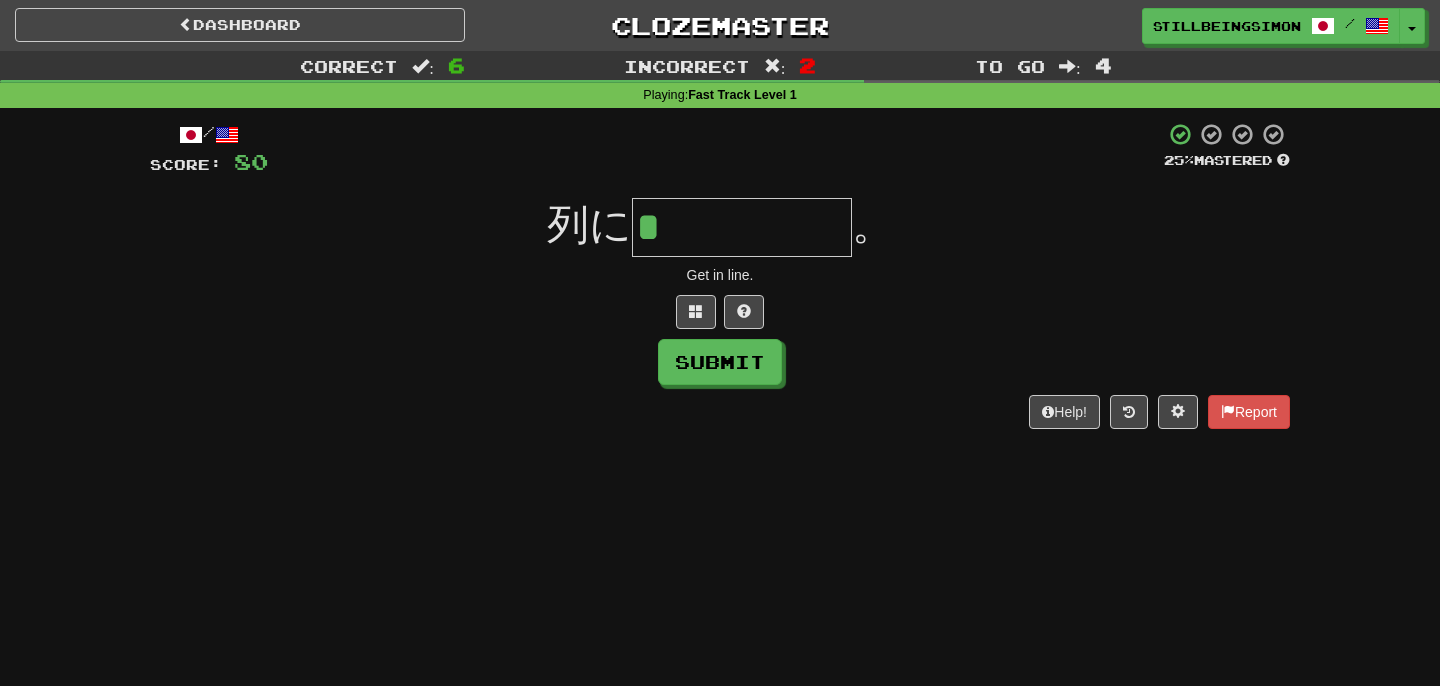 click at bounding box center [720, 312] 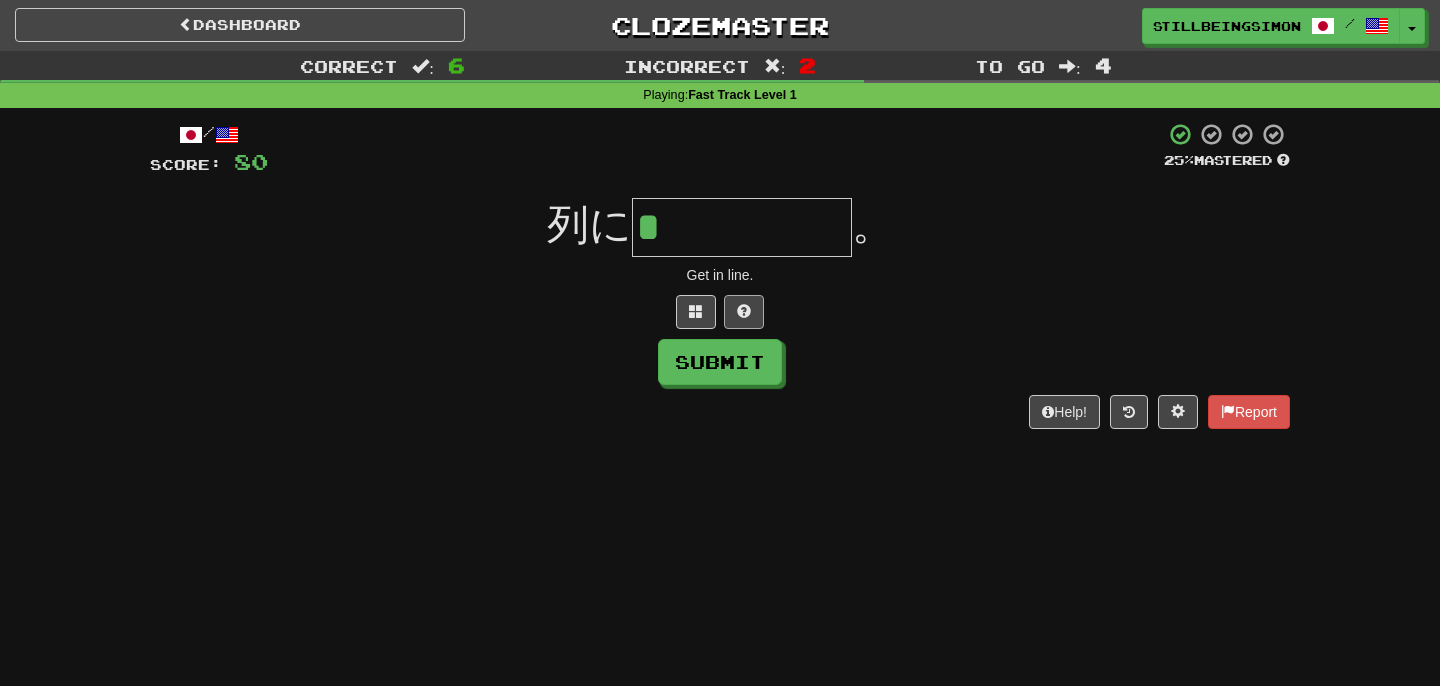 click at bounding box center [744, 312] 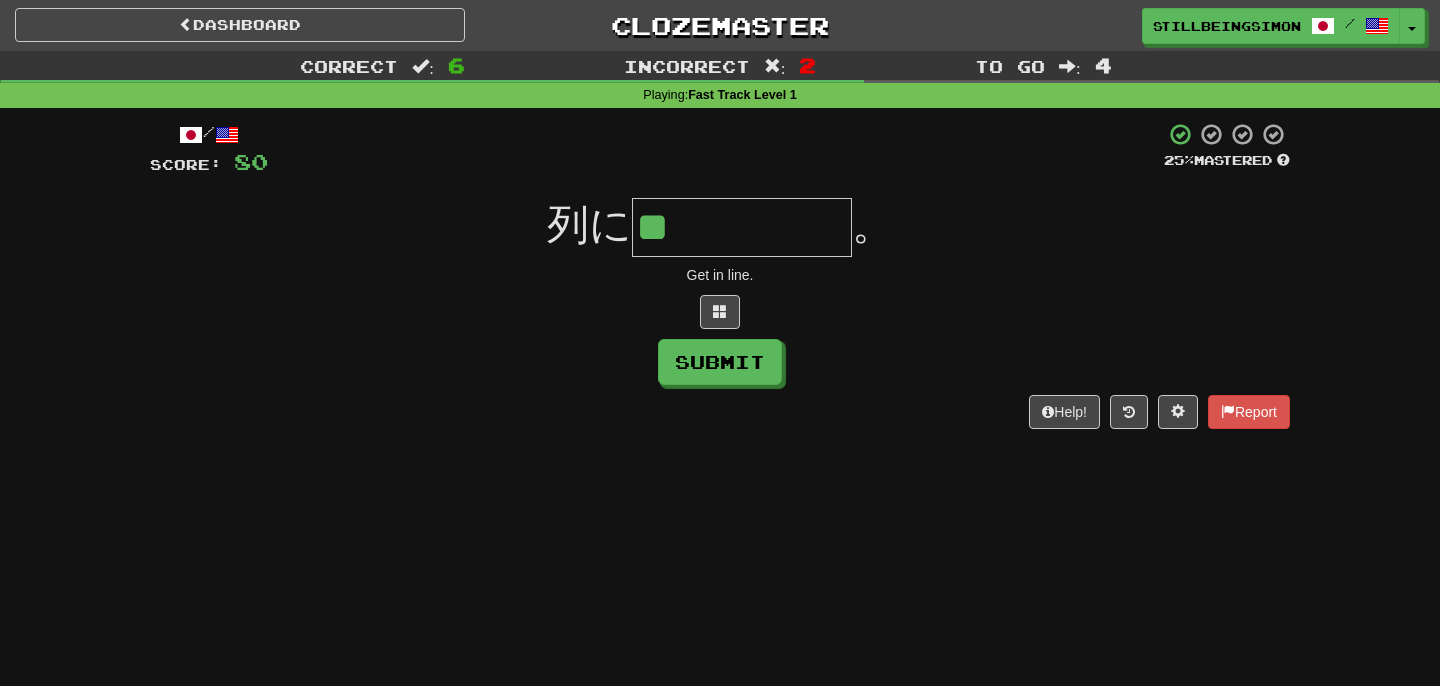 type on "*" 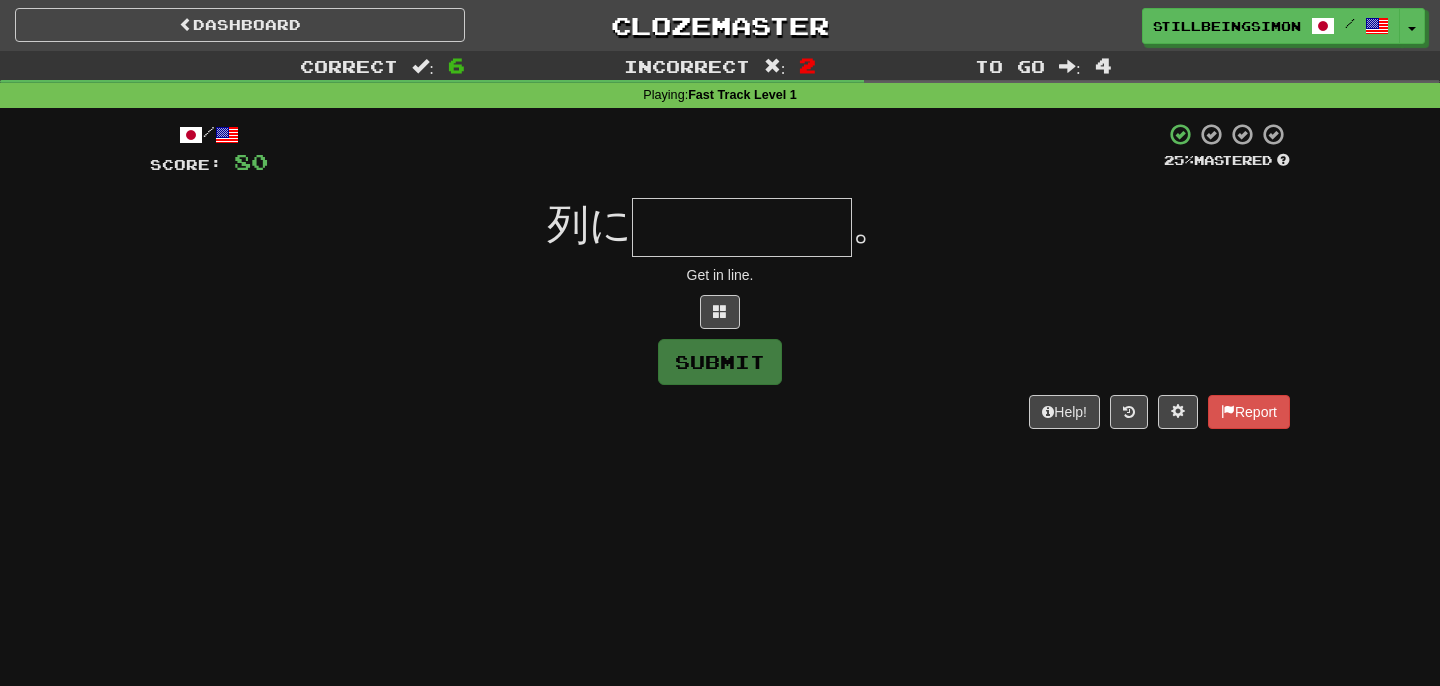 type on "*****" 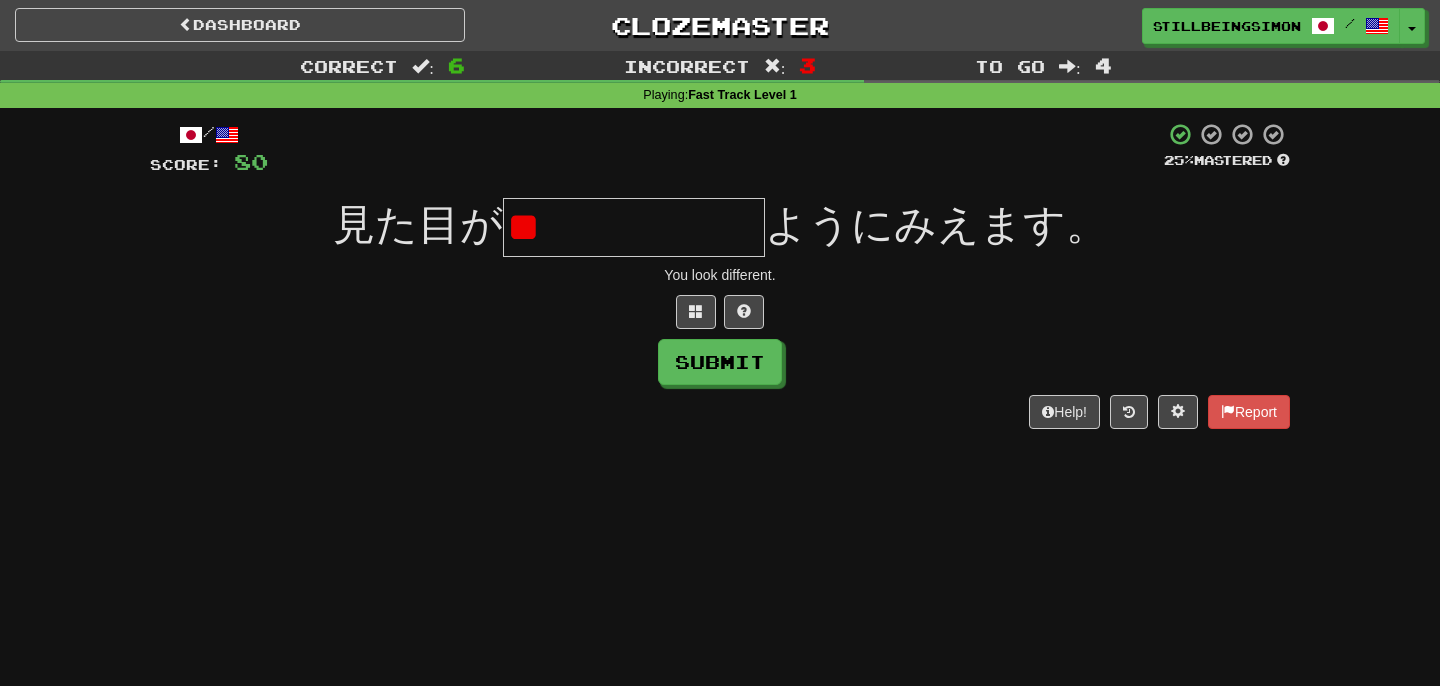 type on "*" 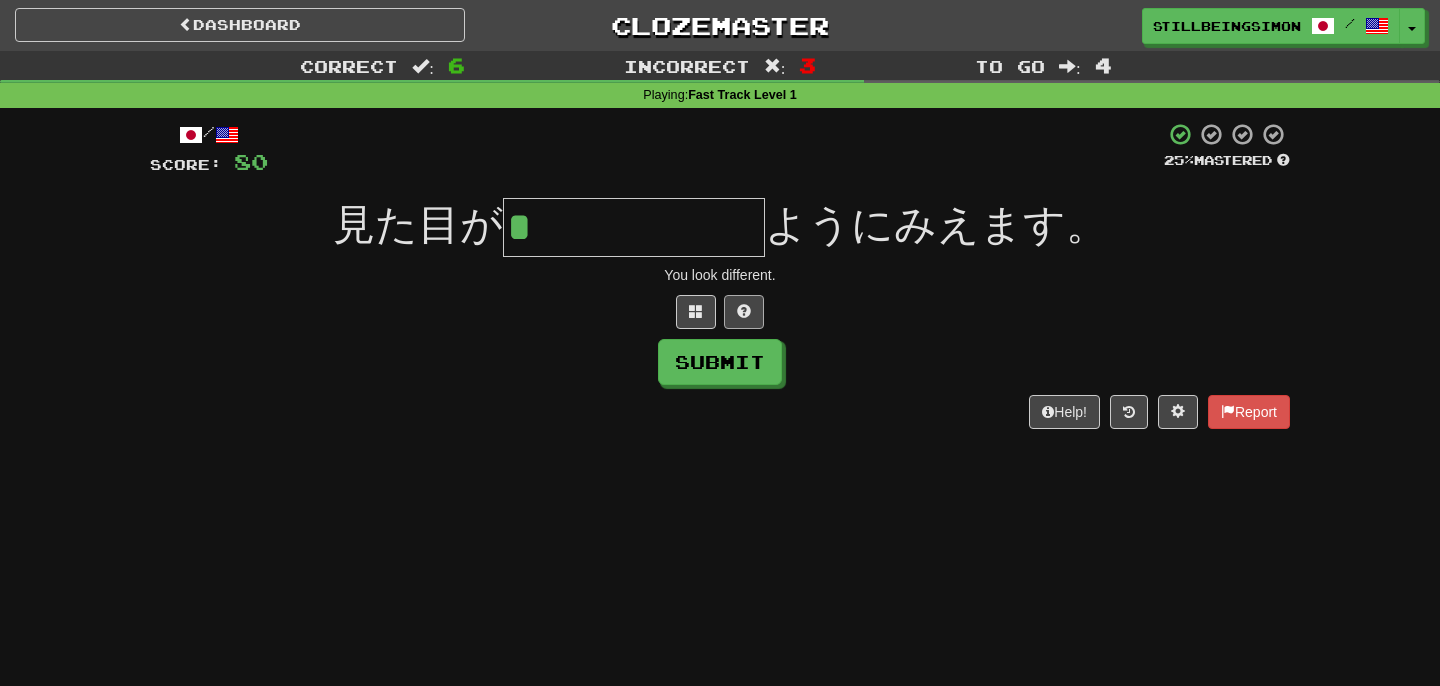 click at bounding box center [744, 312] 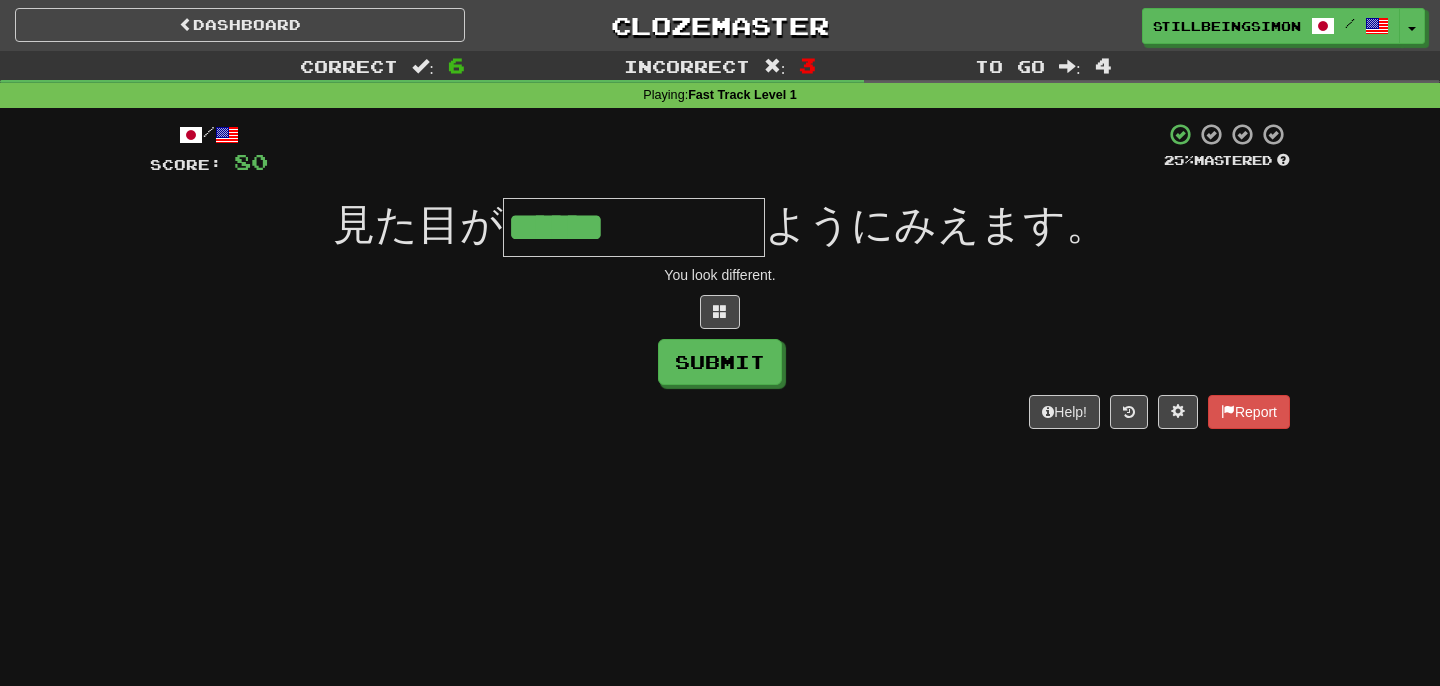 type on "******" 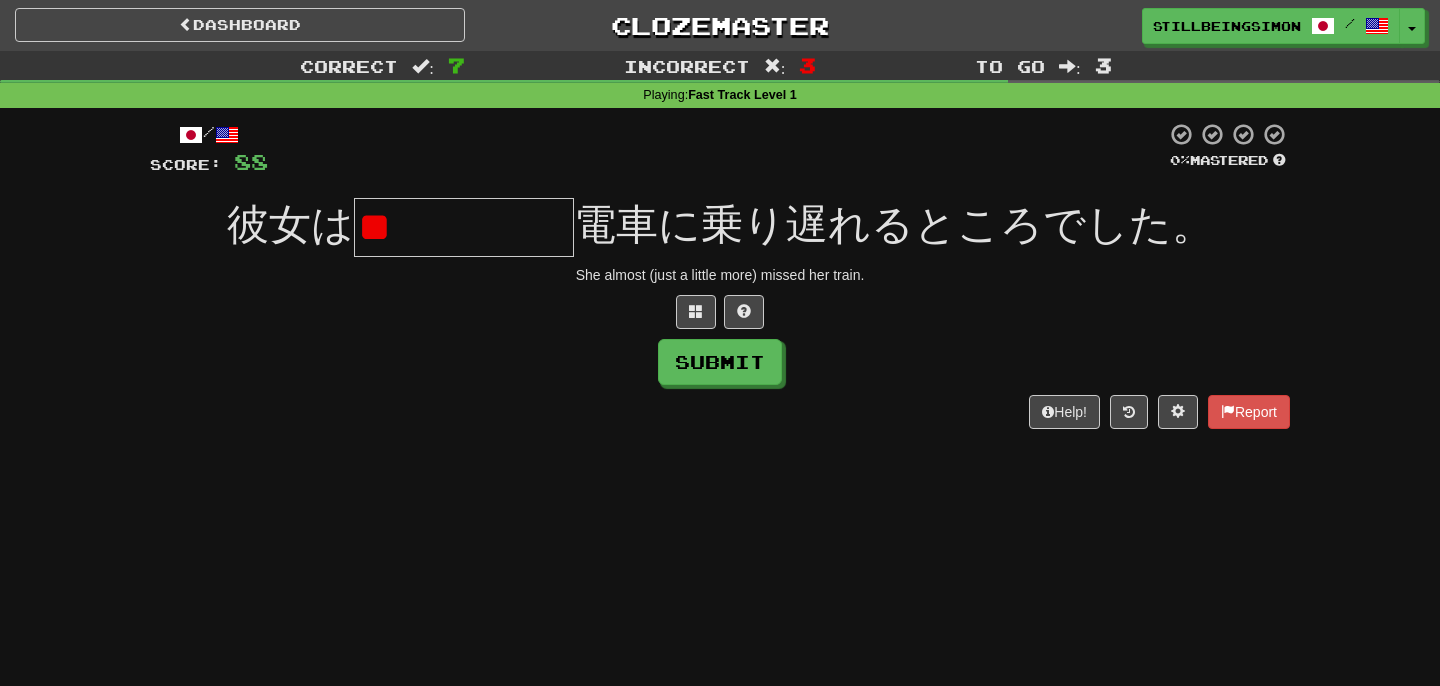 type on "*" 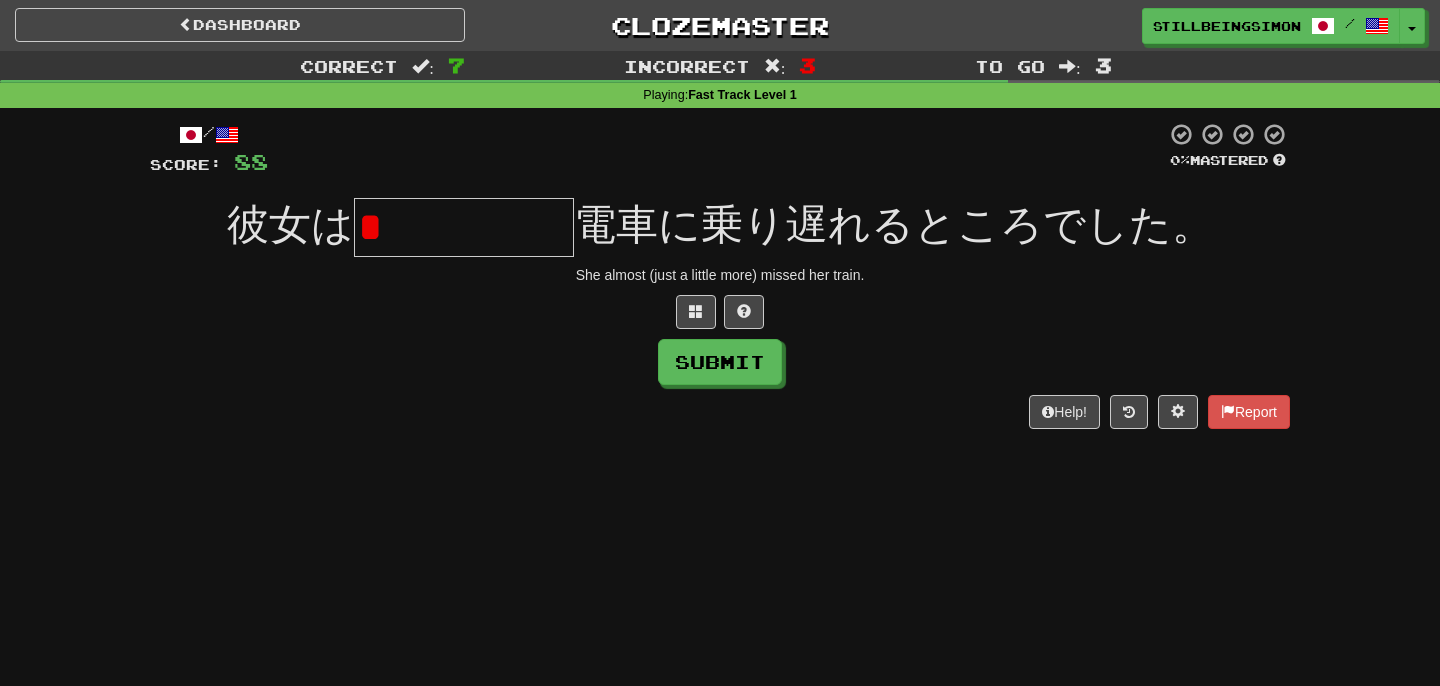 type on "*" 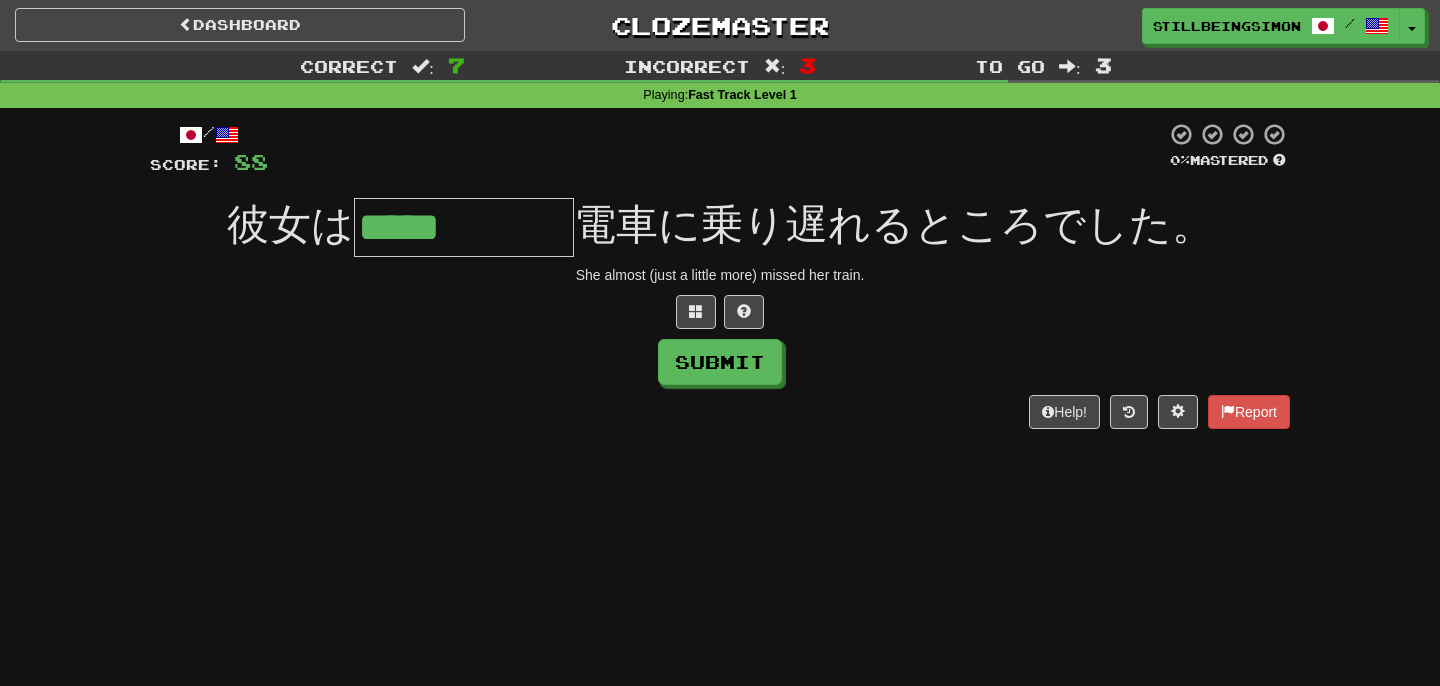 type on "*****" 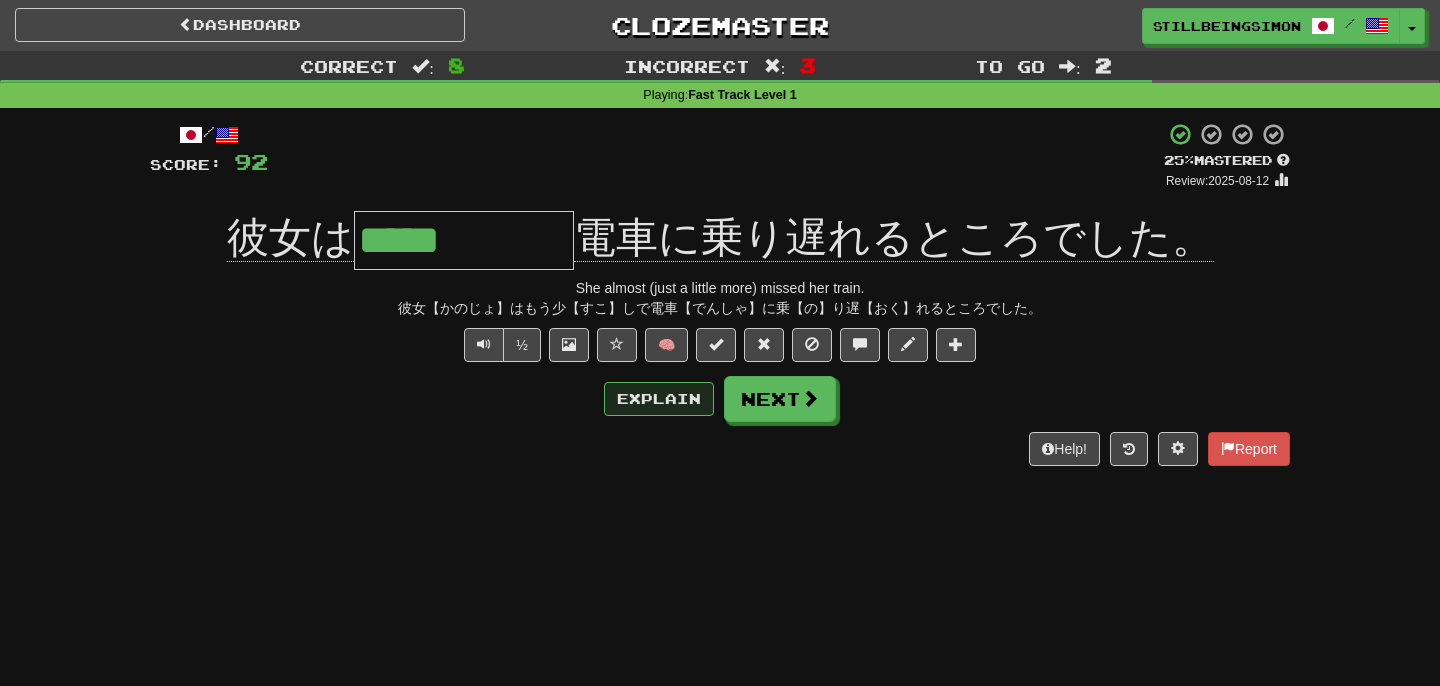 click on "Explain" at bounding box center [659, 399] 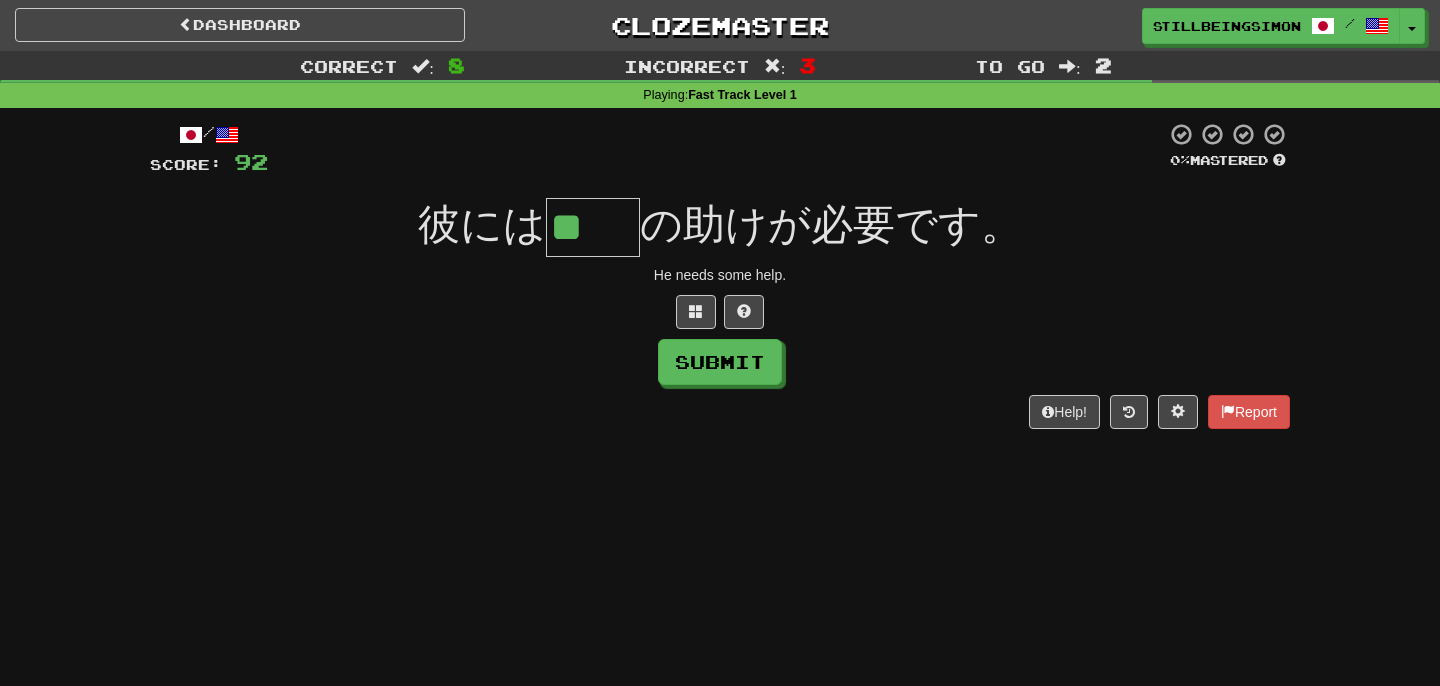 type on "**" 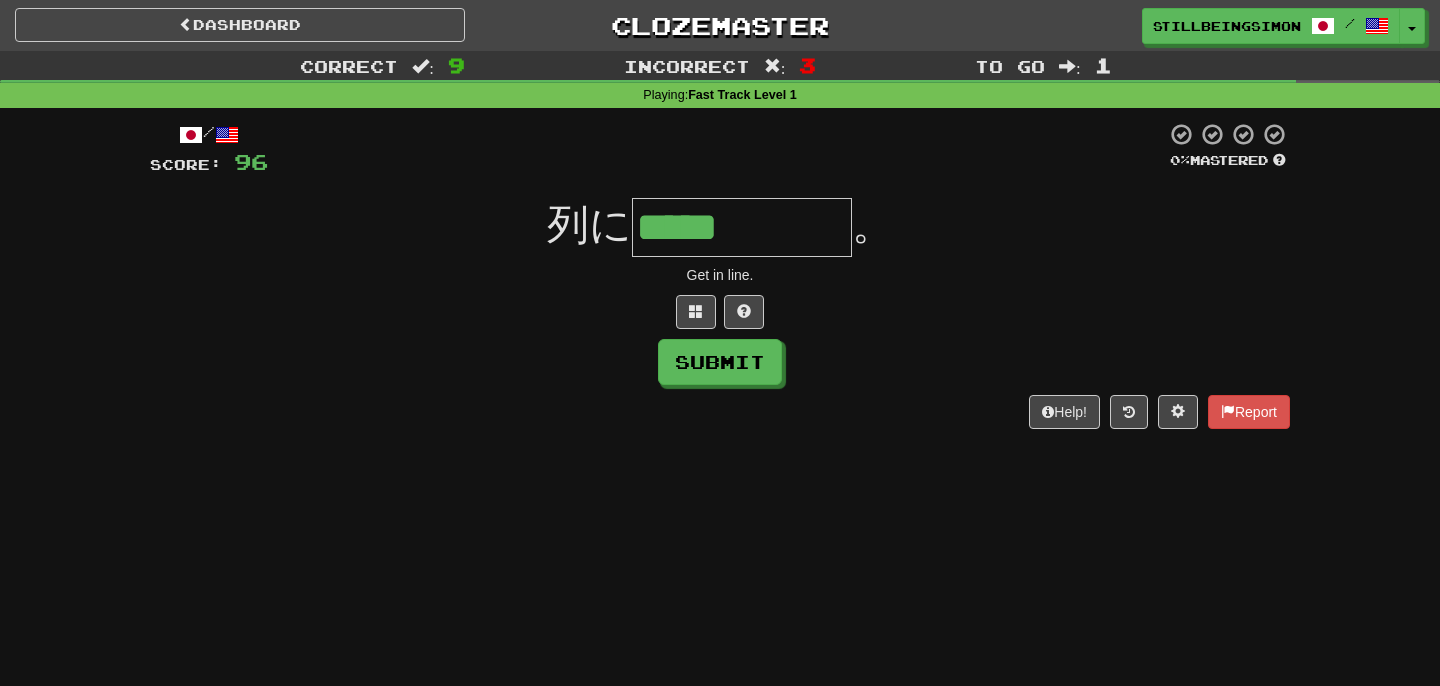 type on "*****" 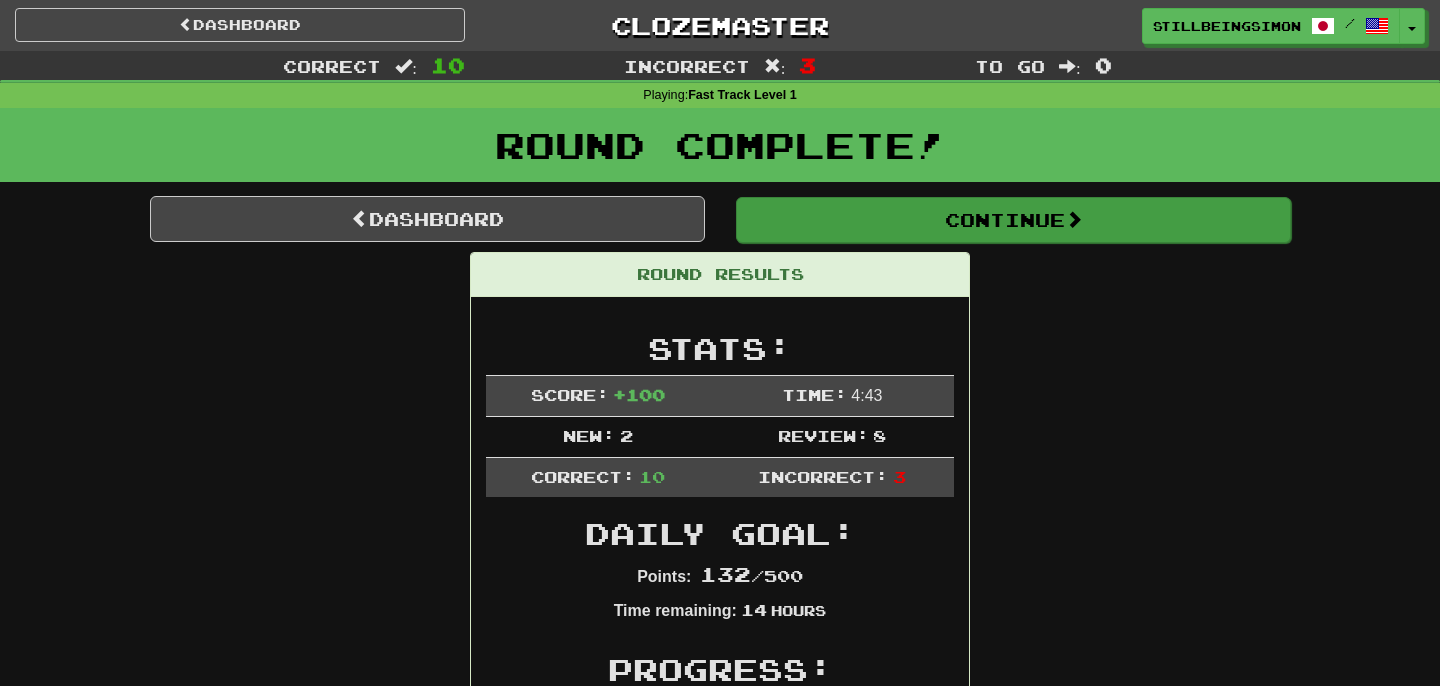 click on "Continue" at bounding box center (1013, 220) 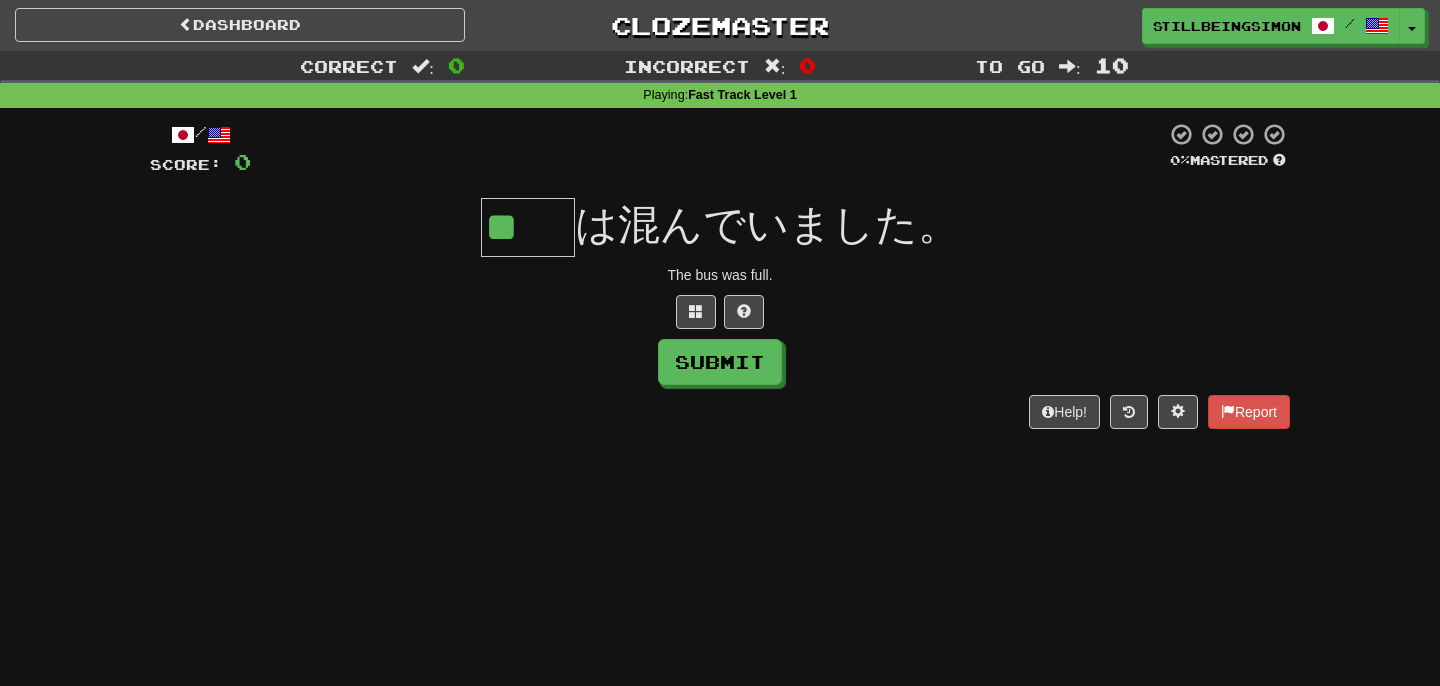 type on "**" 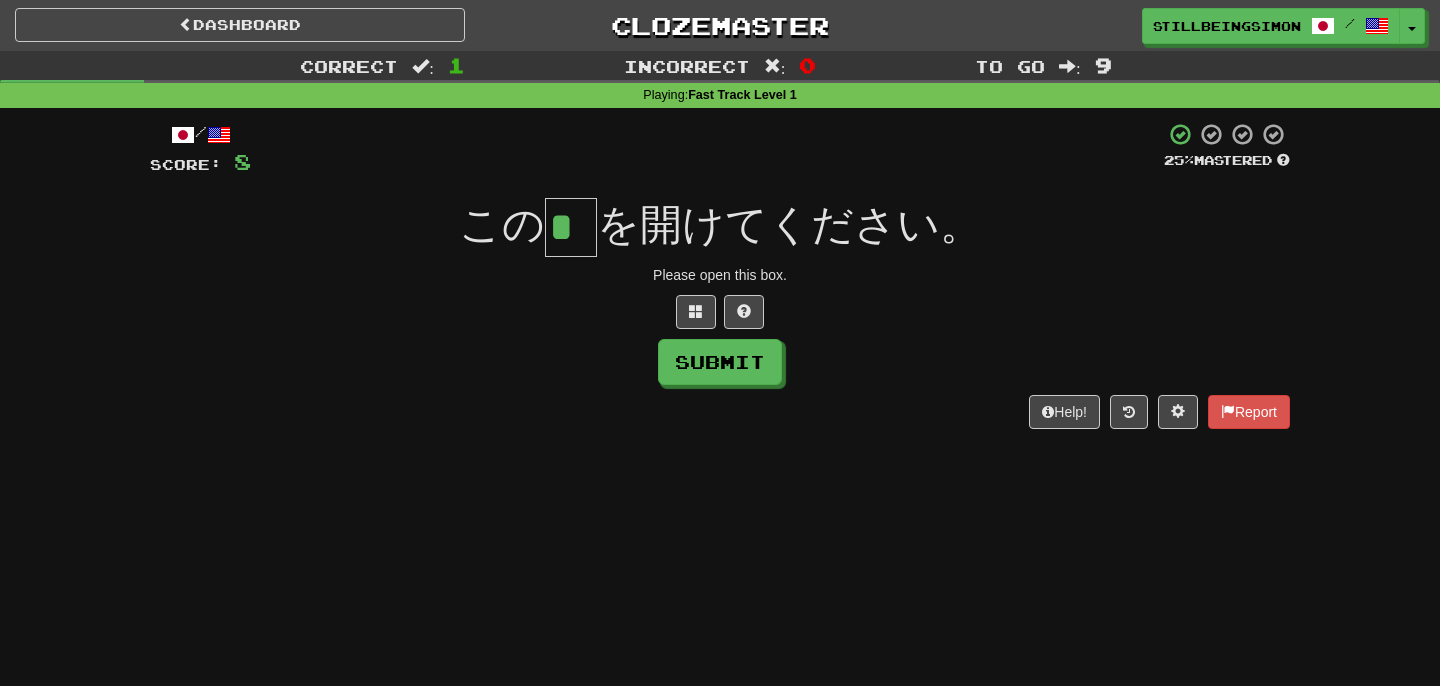 type on "*" 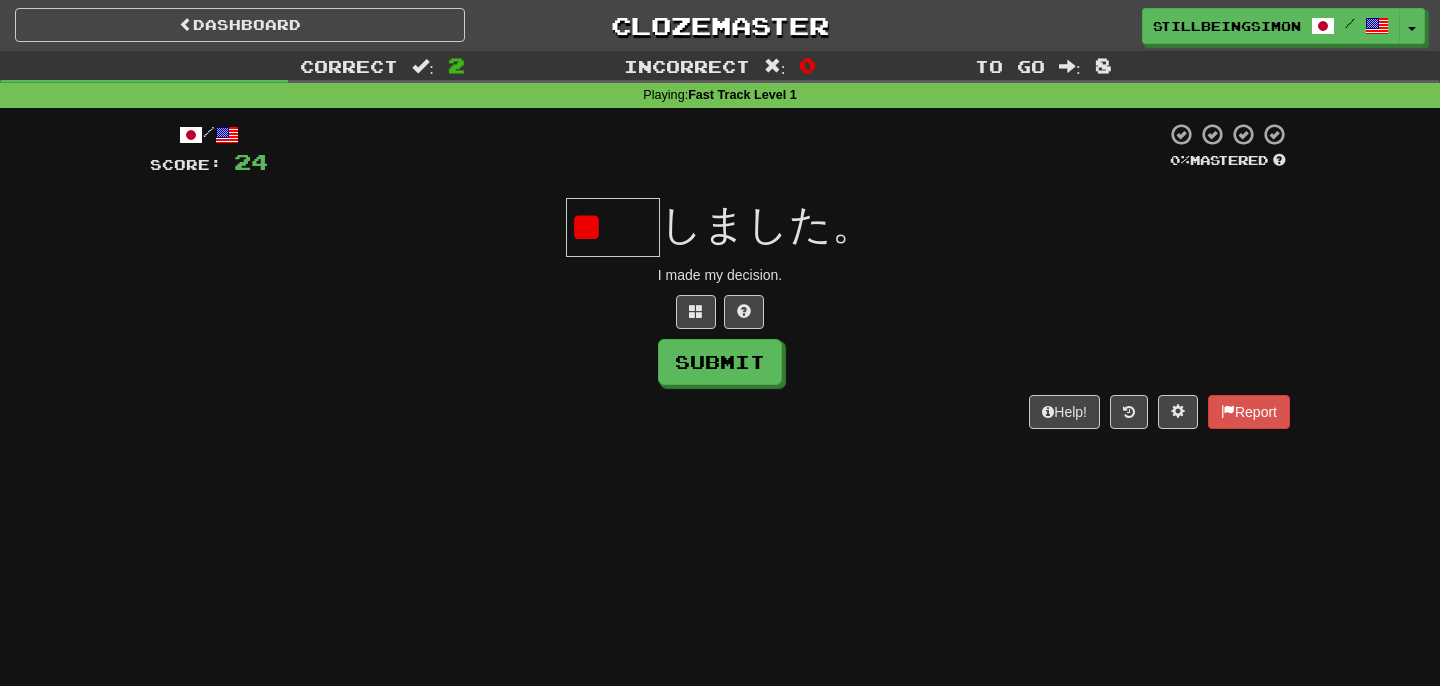 type on "*" 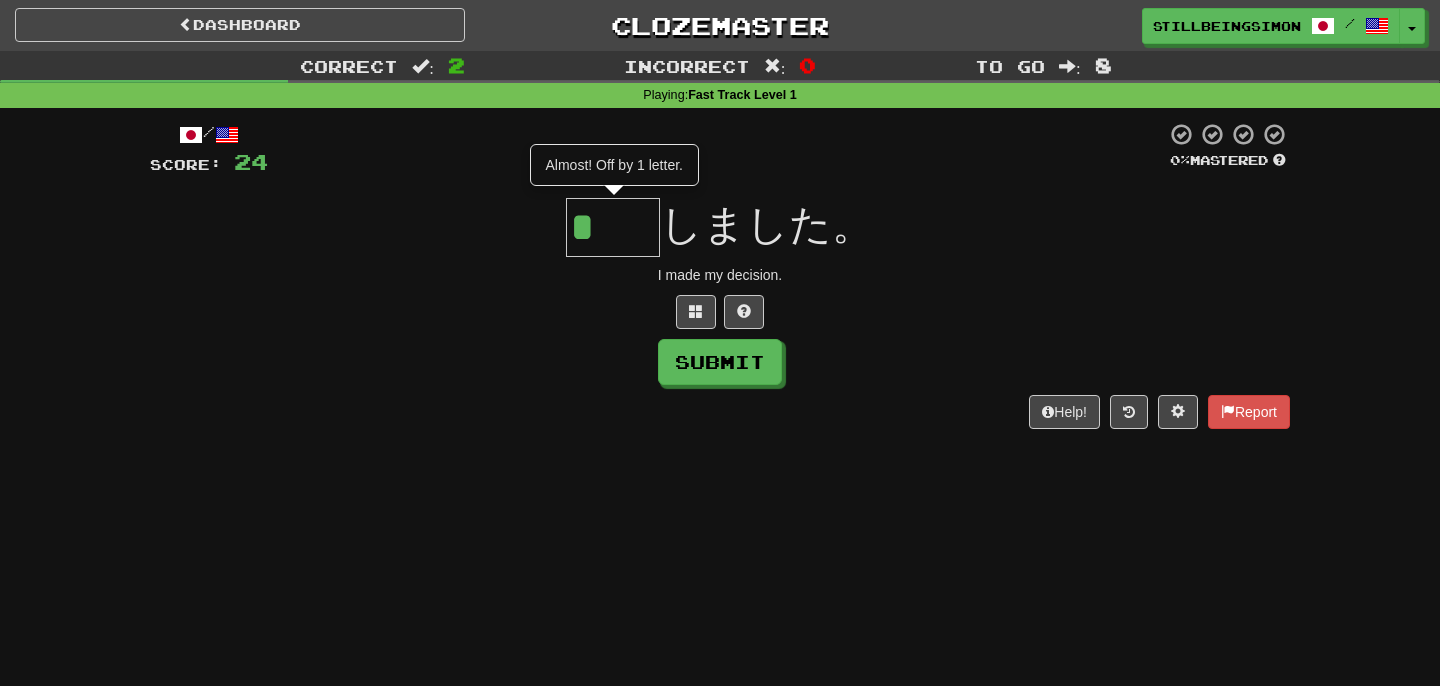 type on "**" 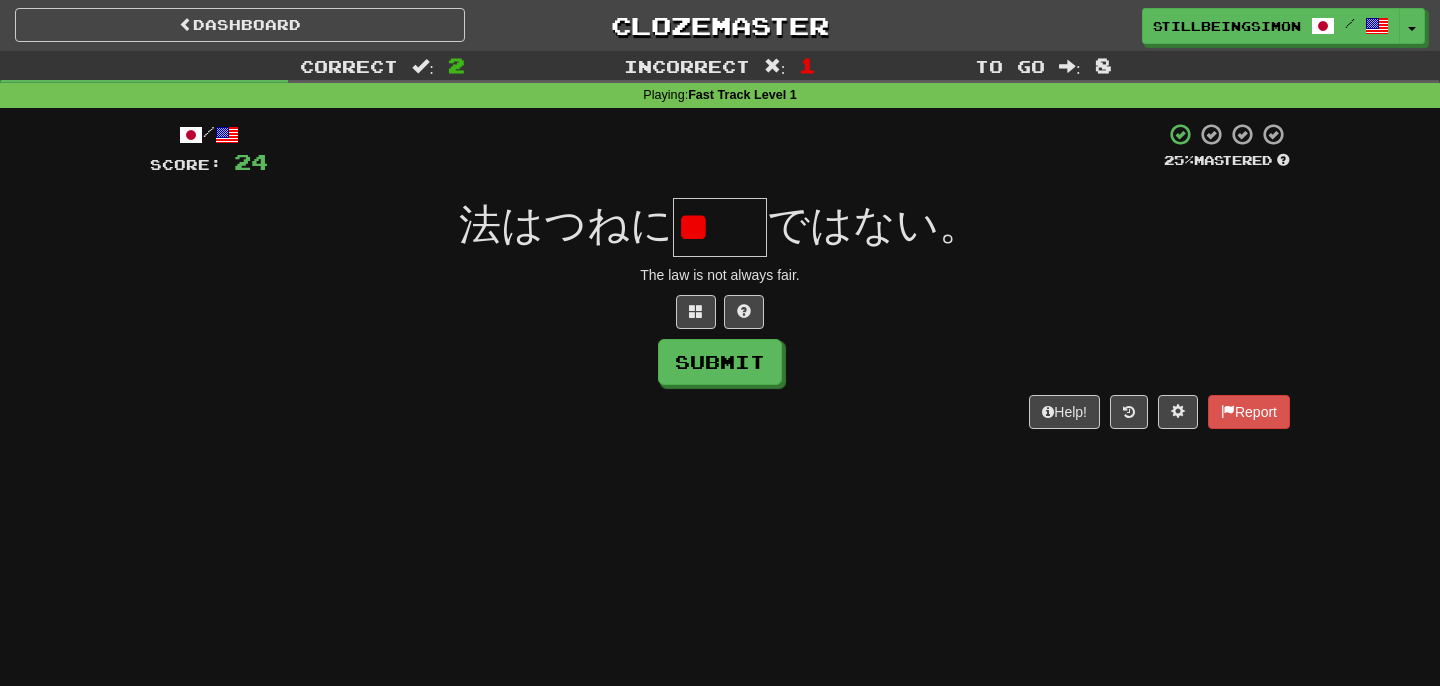 type on "*" 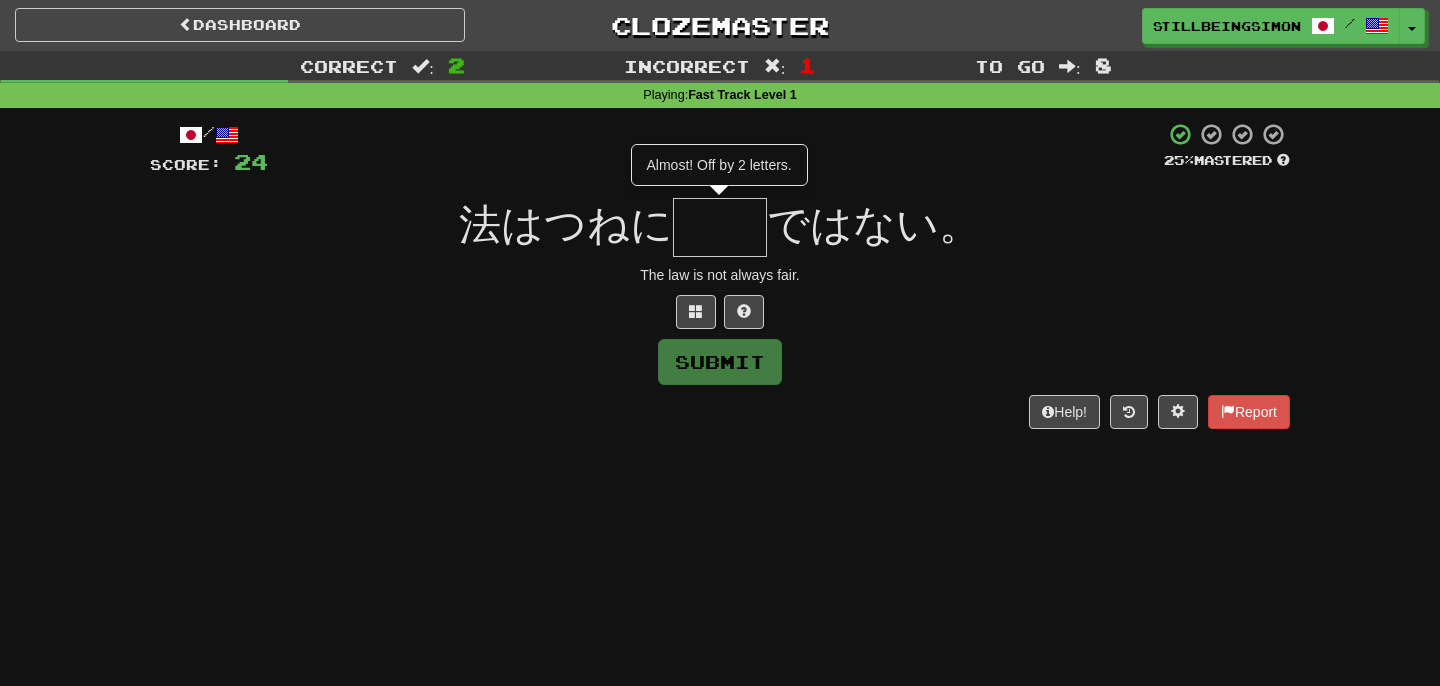 type on "**" 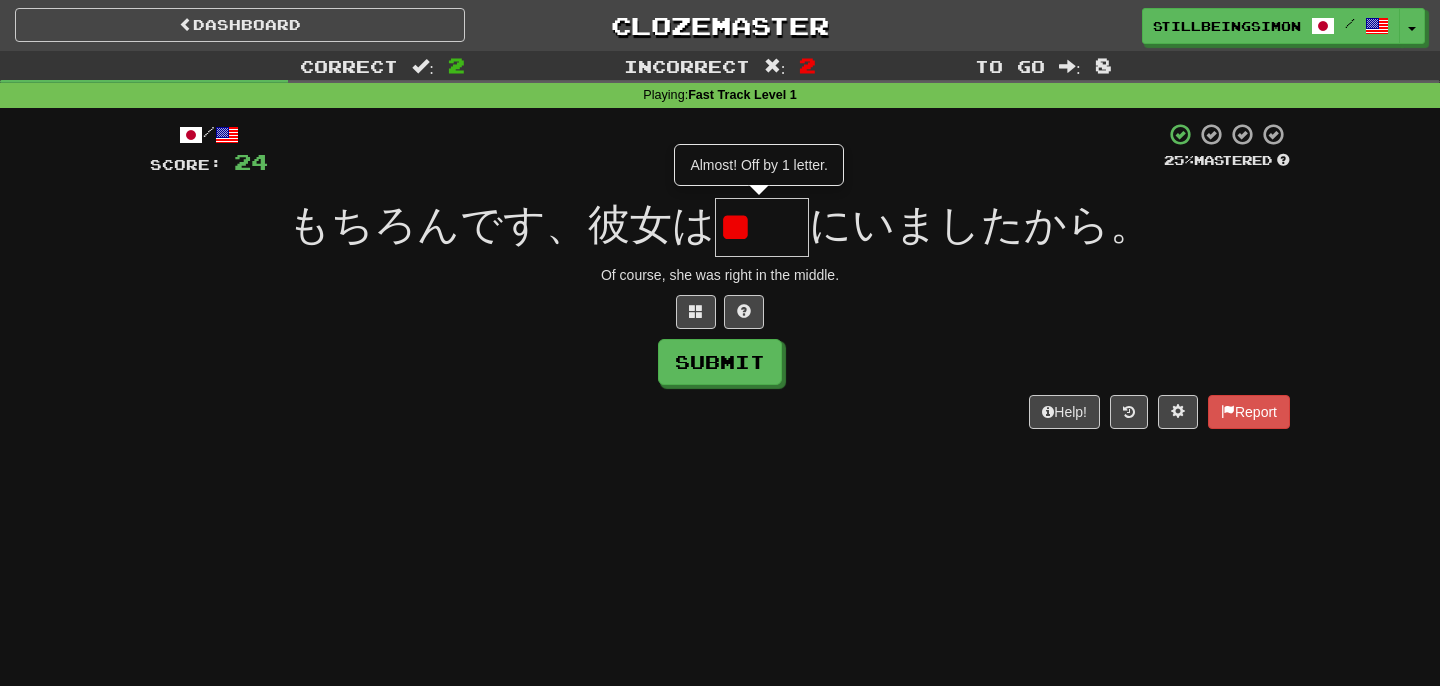 type on "*" 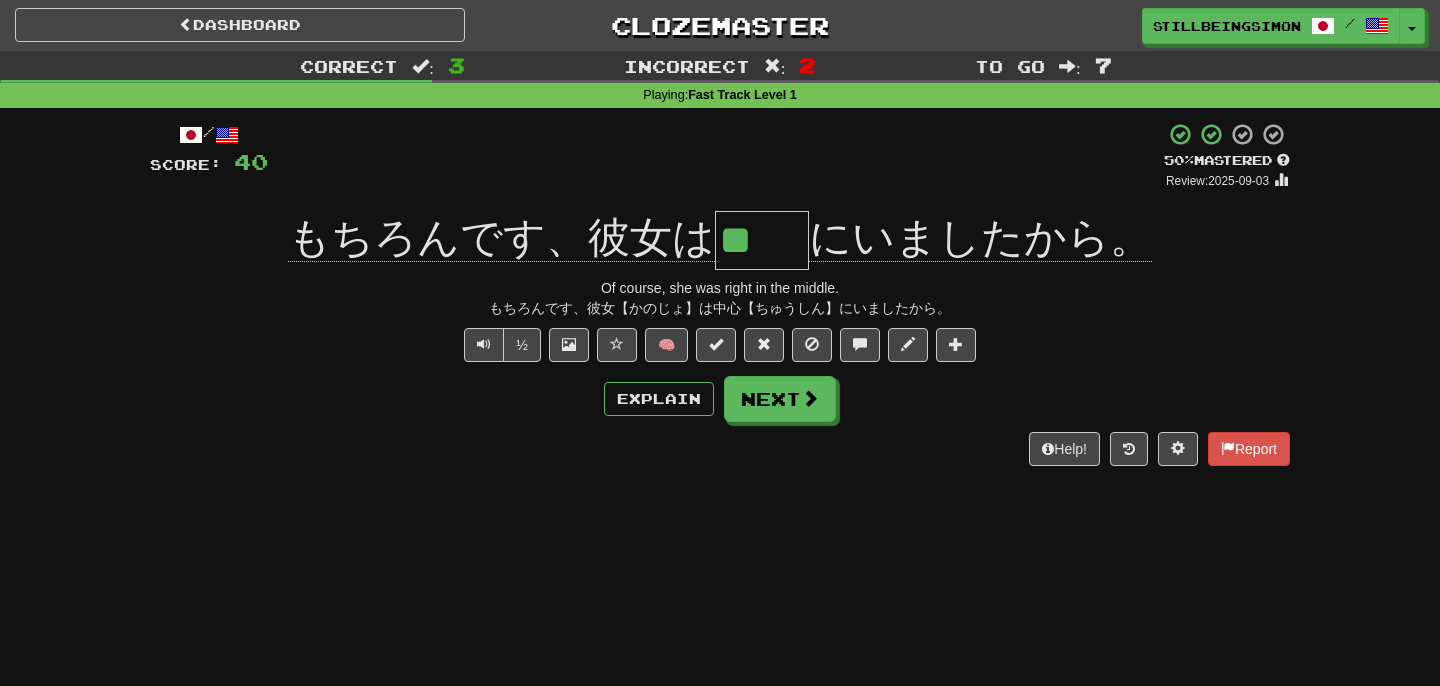 type on "**" 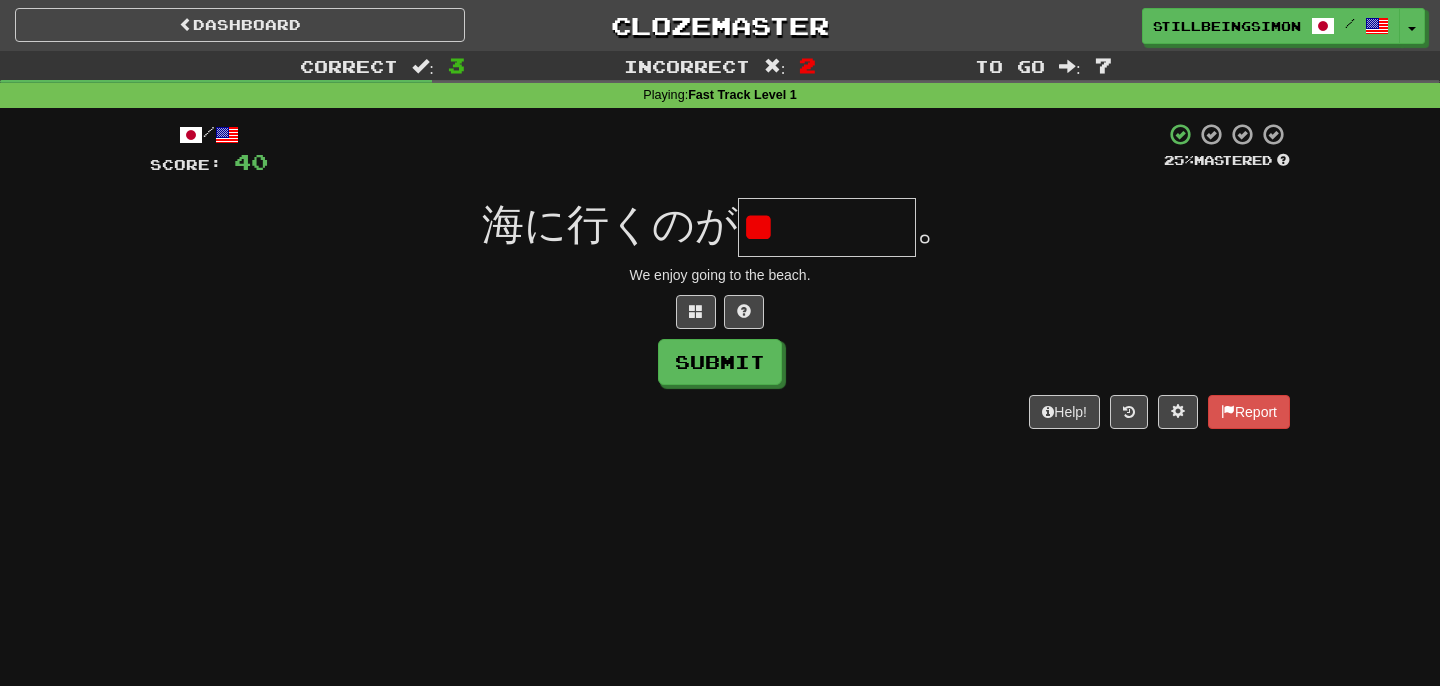 type on "*" 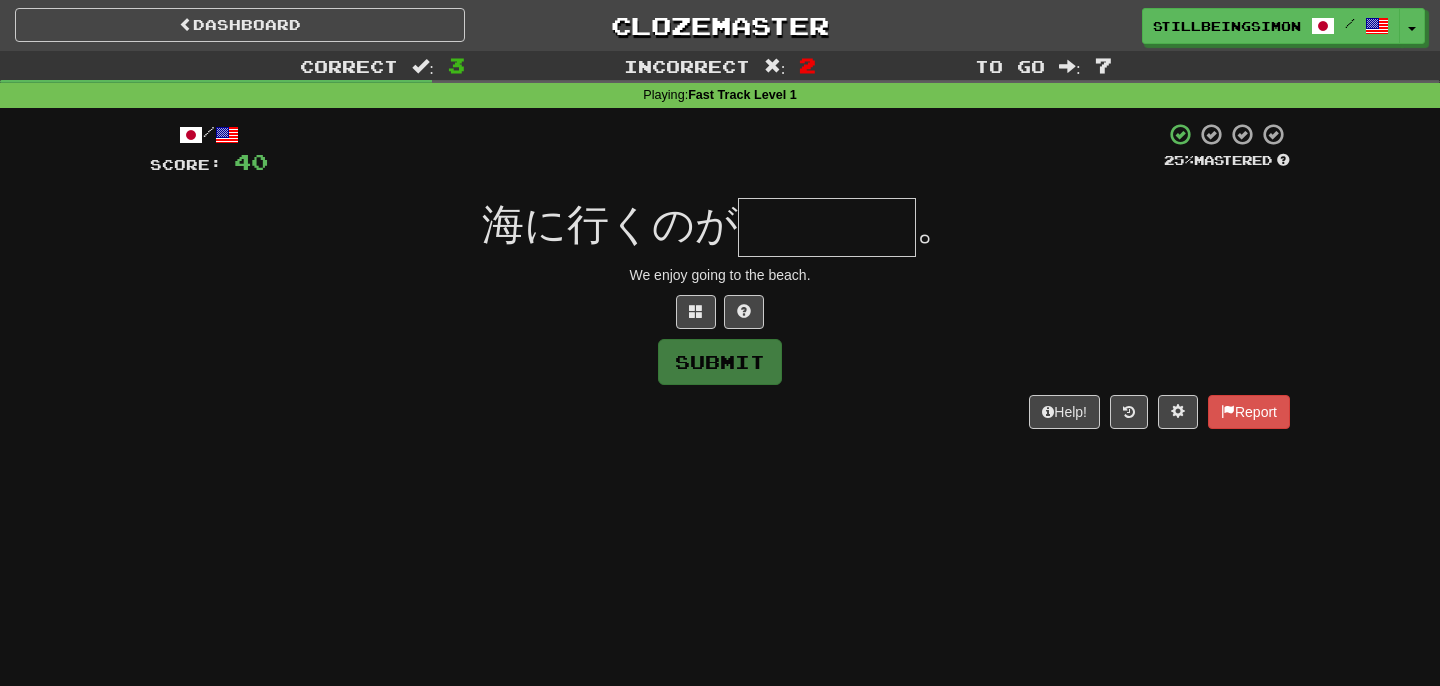 type on "*" 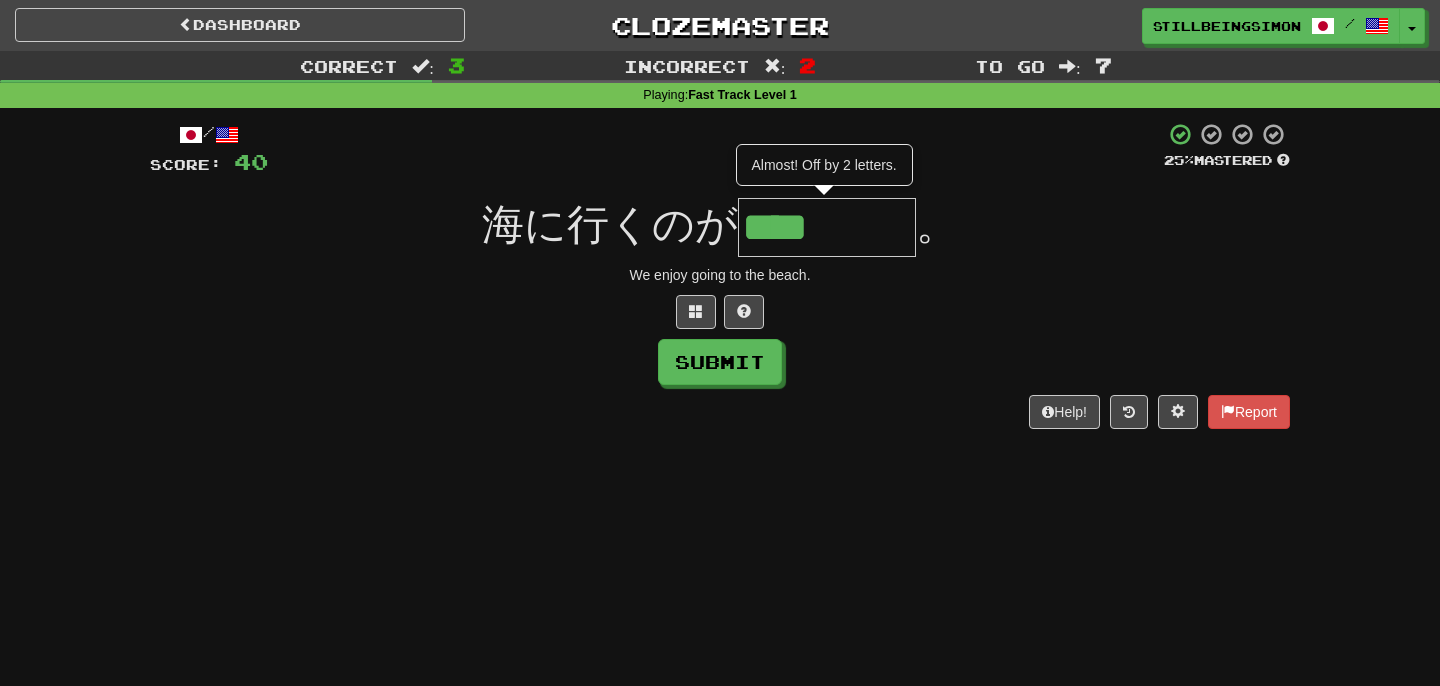 type on "****" 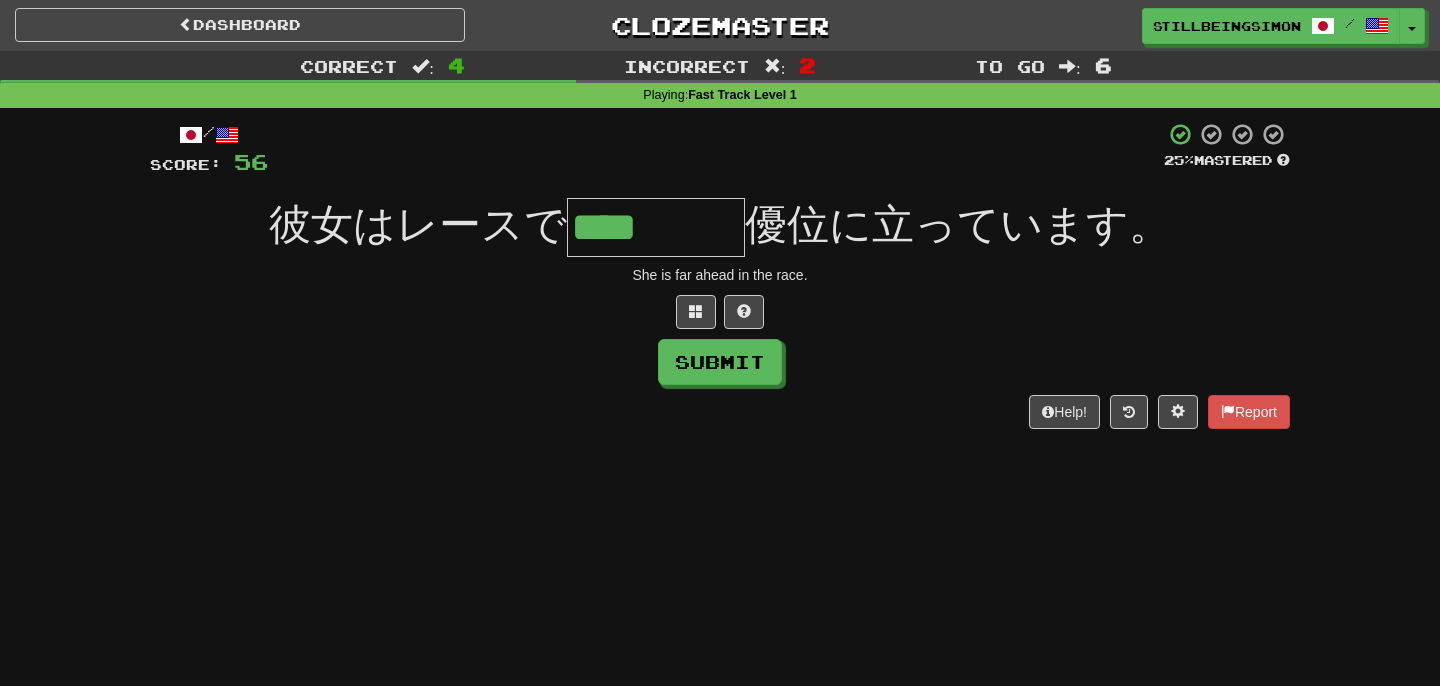 type on "****" 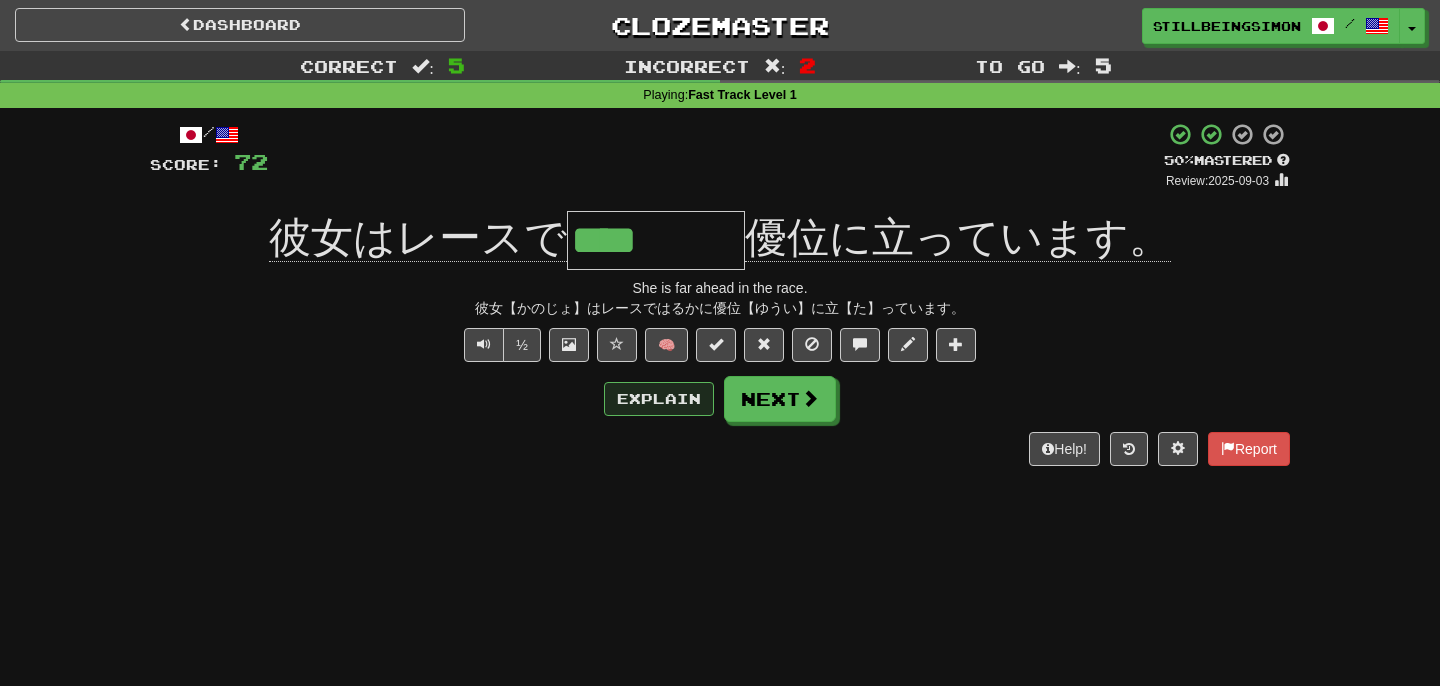 click on "Explain" at bounding box center [659, 399] 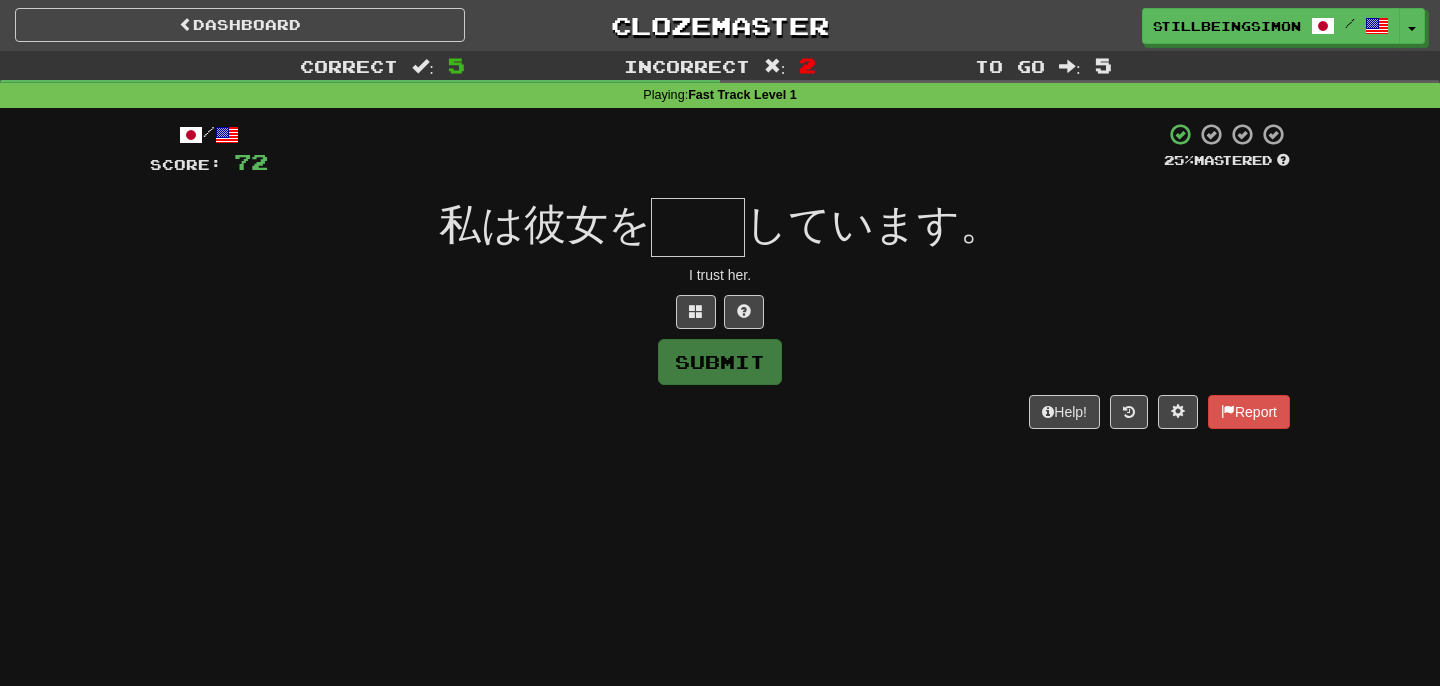 type on "*" 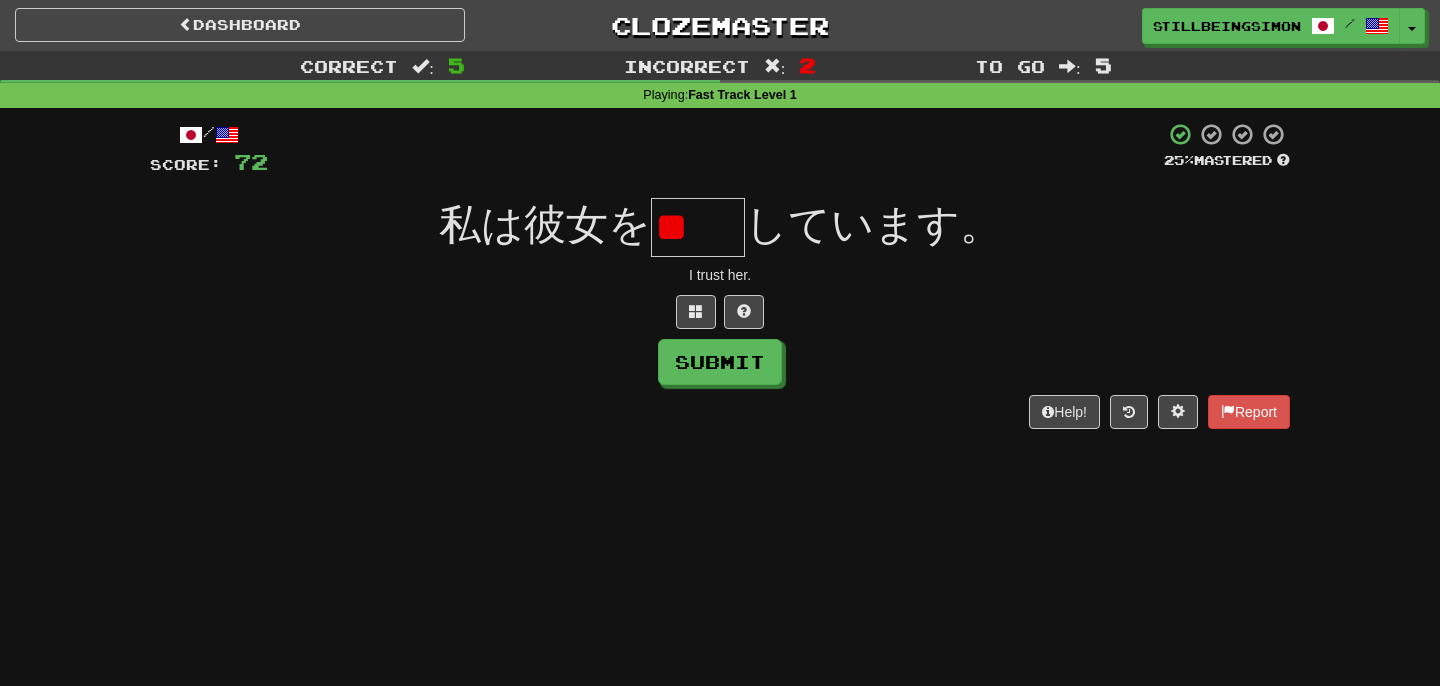 type on "*" 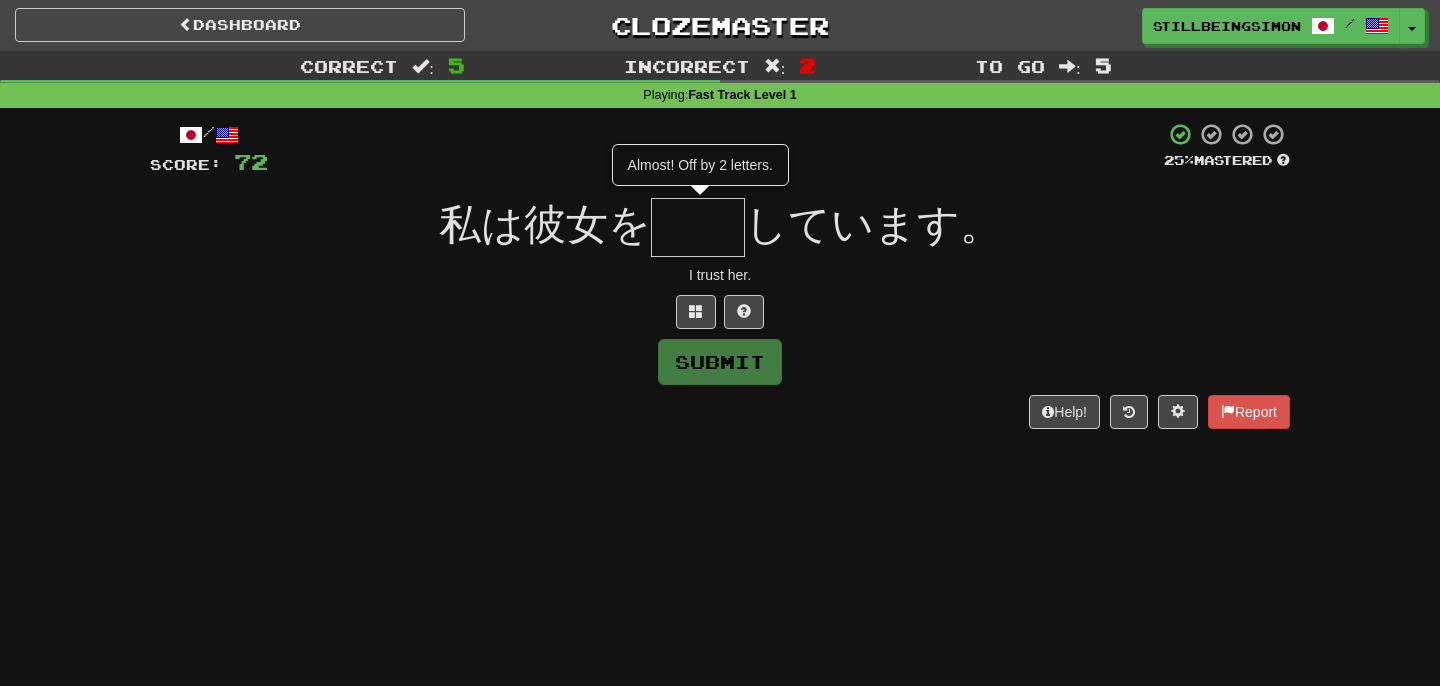 type on "**" 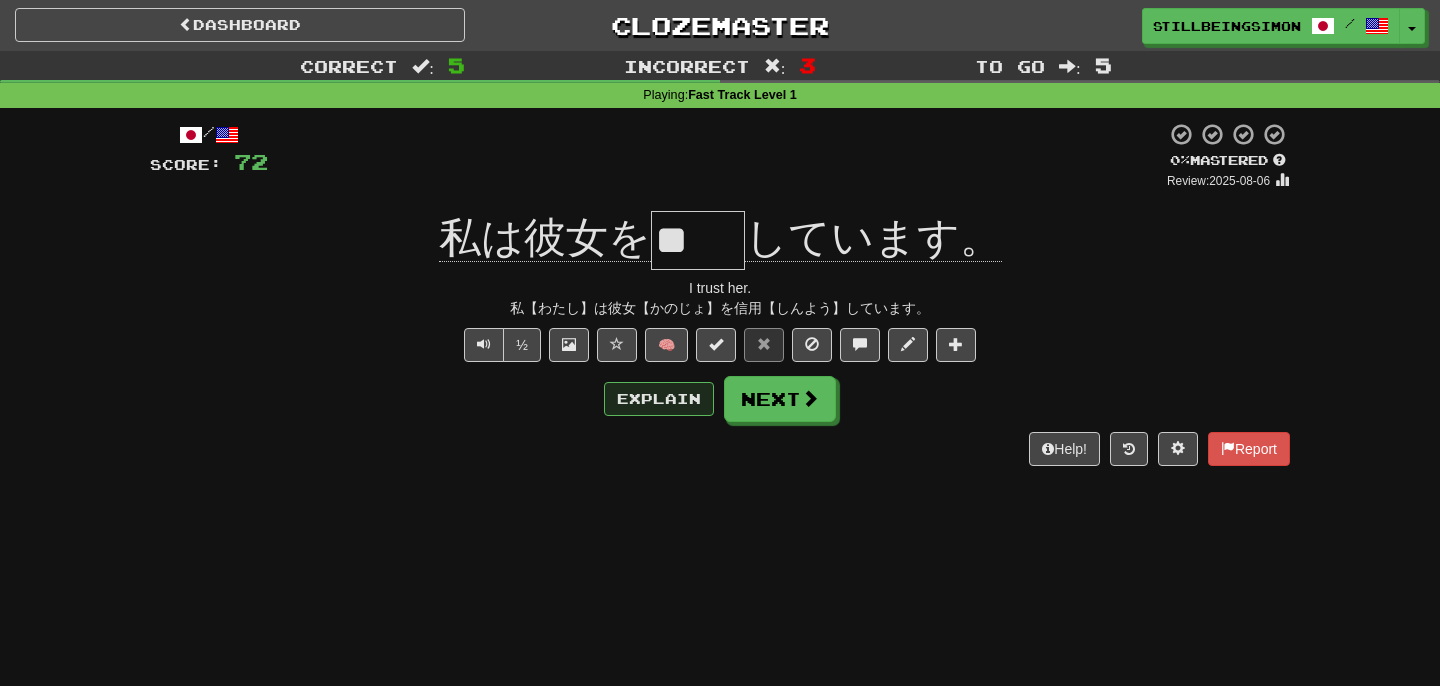 click on "Explain" at bounding box center (659, 399) 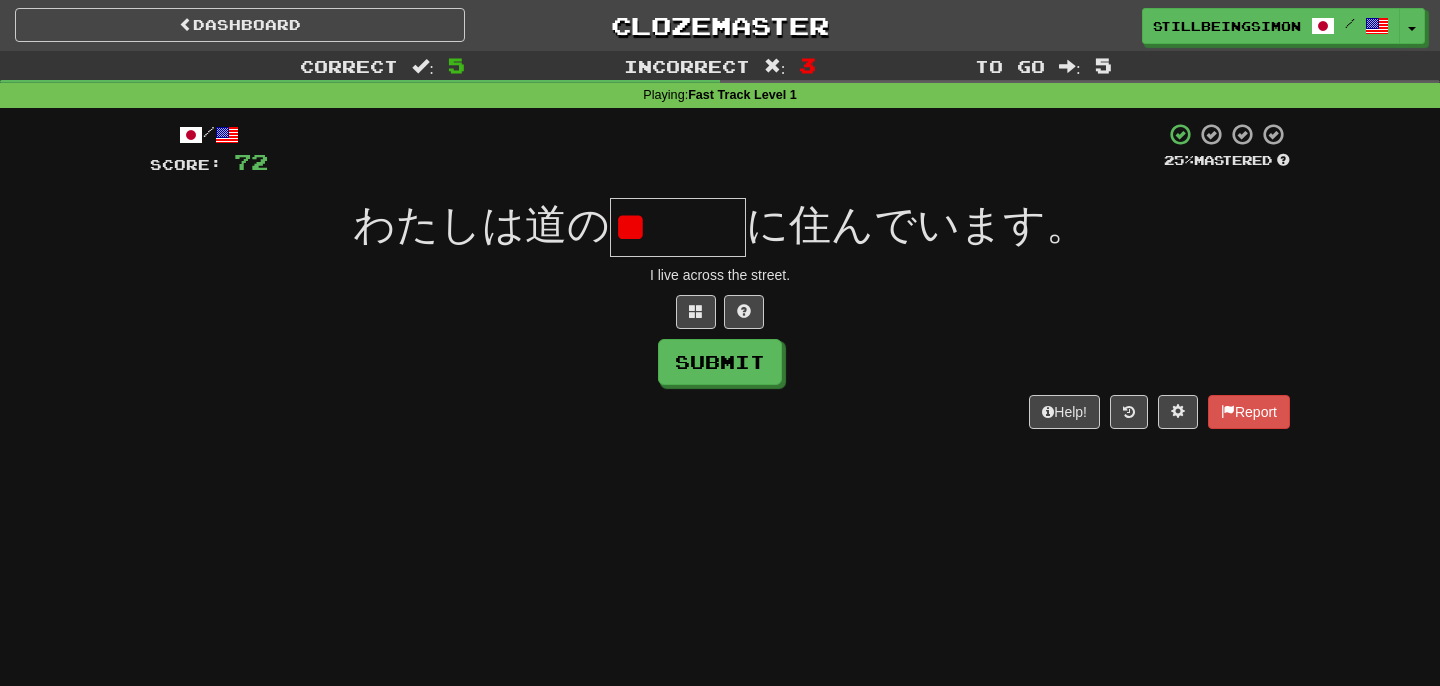 type on "*" 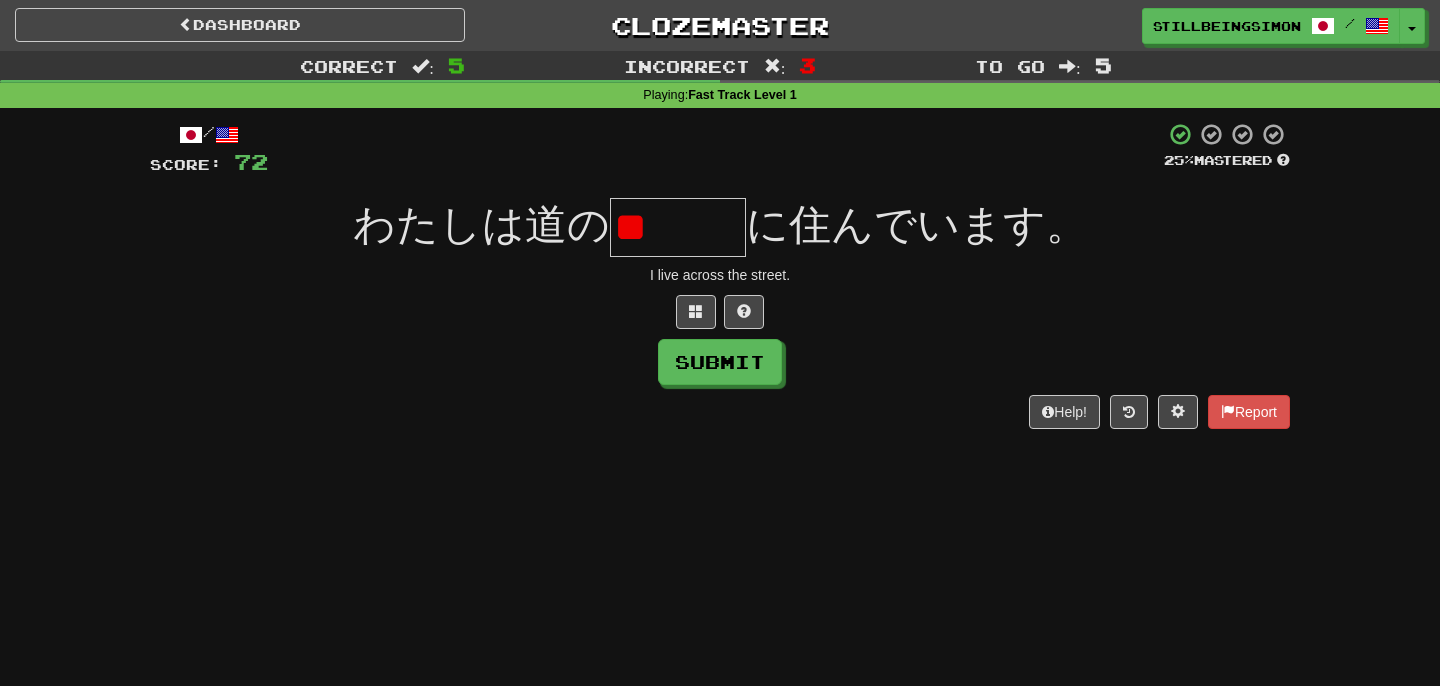 type on "*" 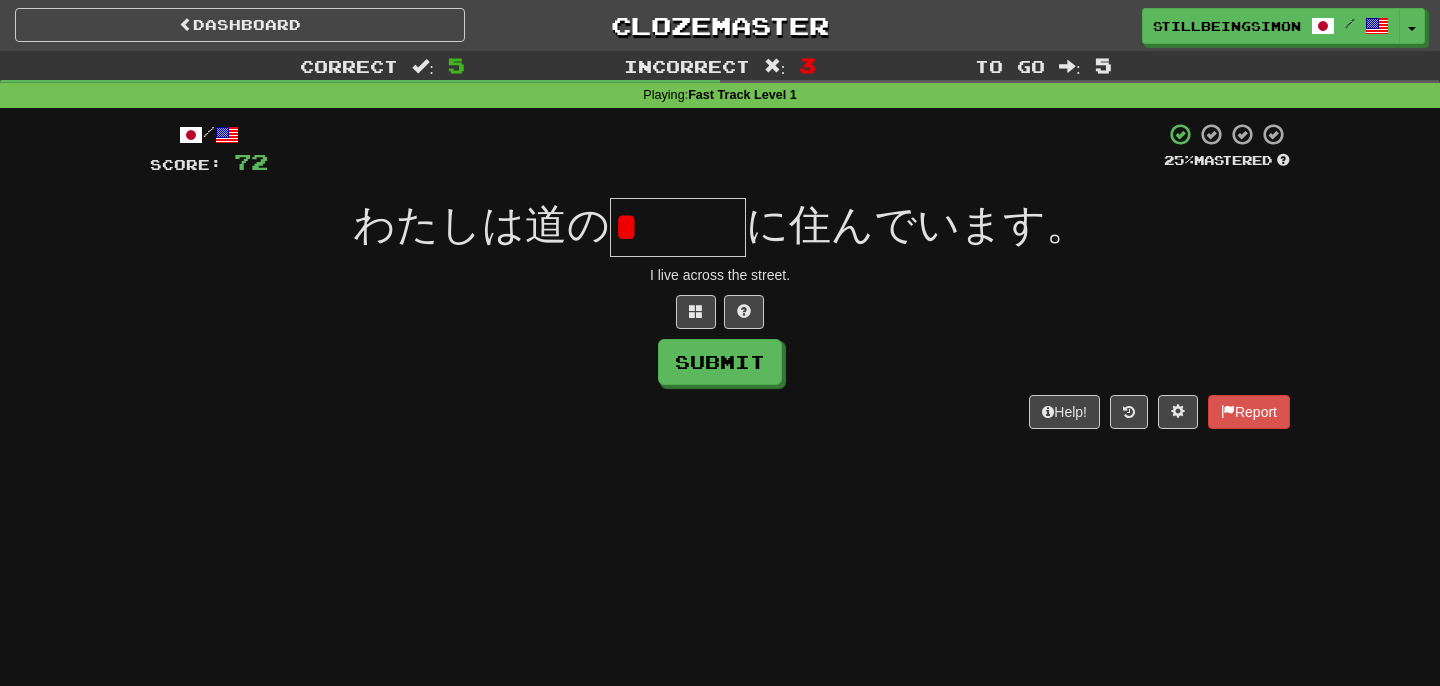 type on "*" 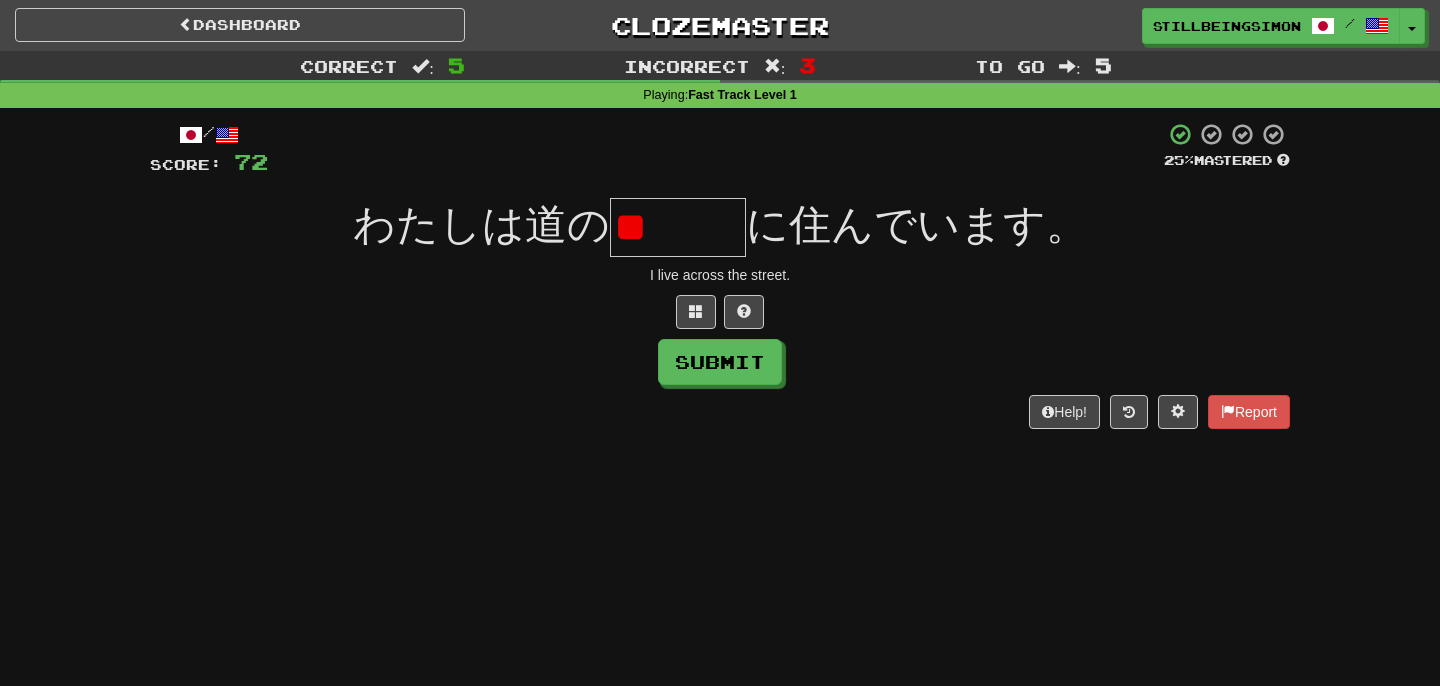 type on "*" 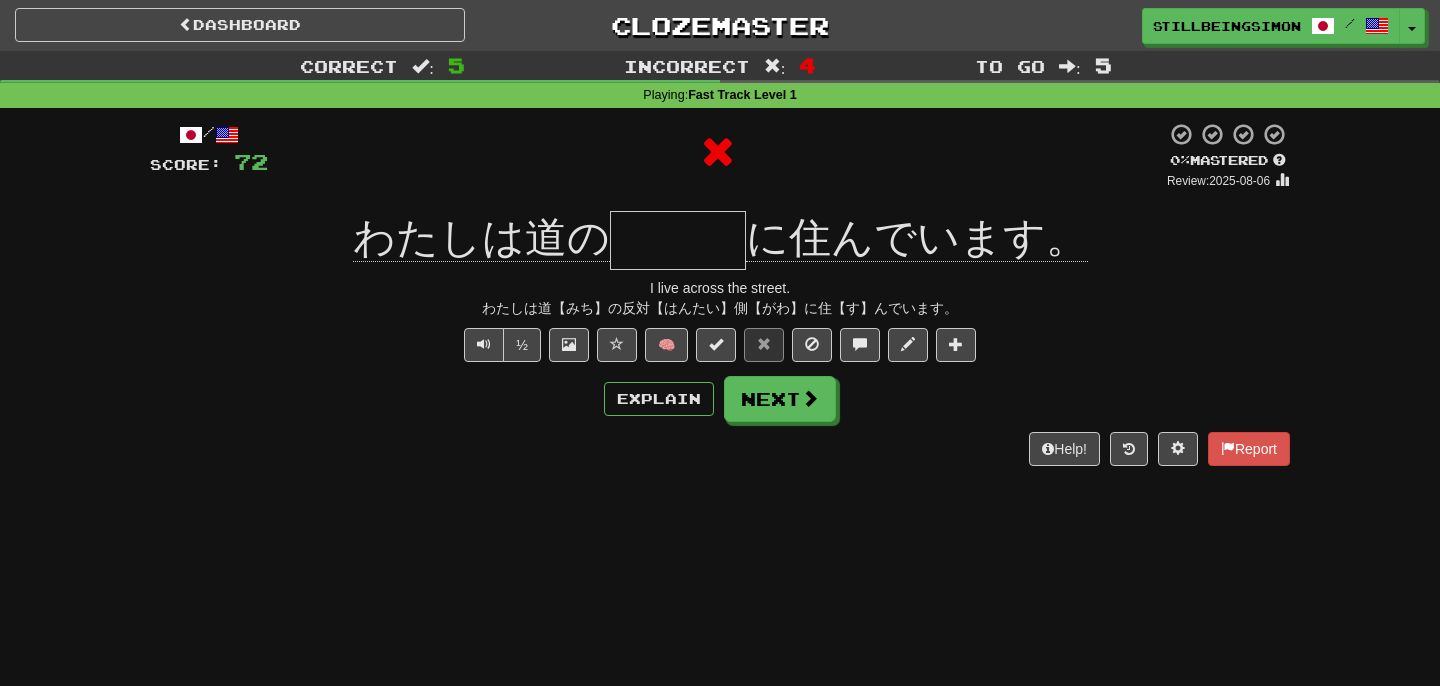 type on "***" 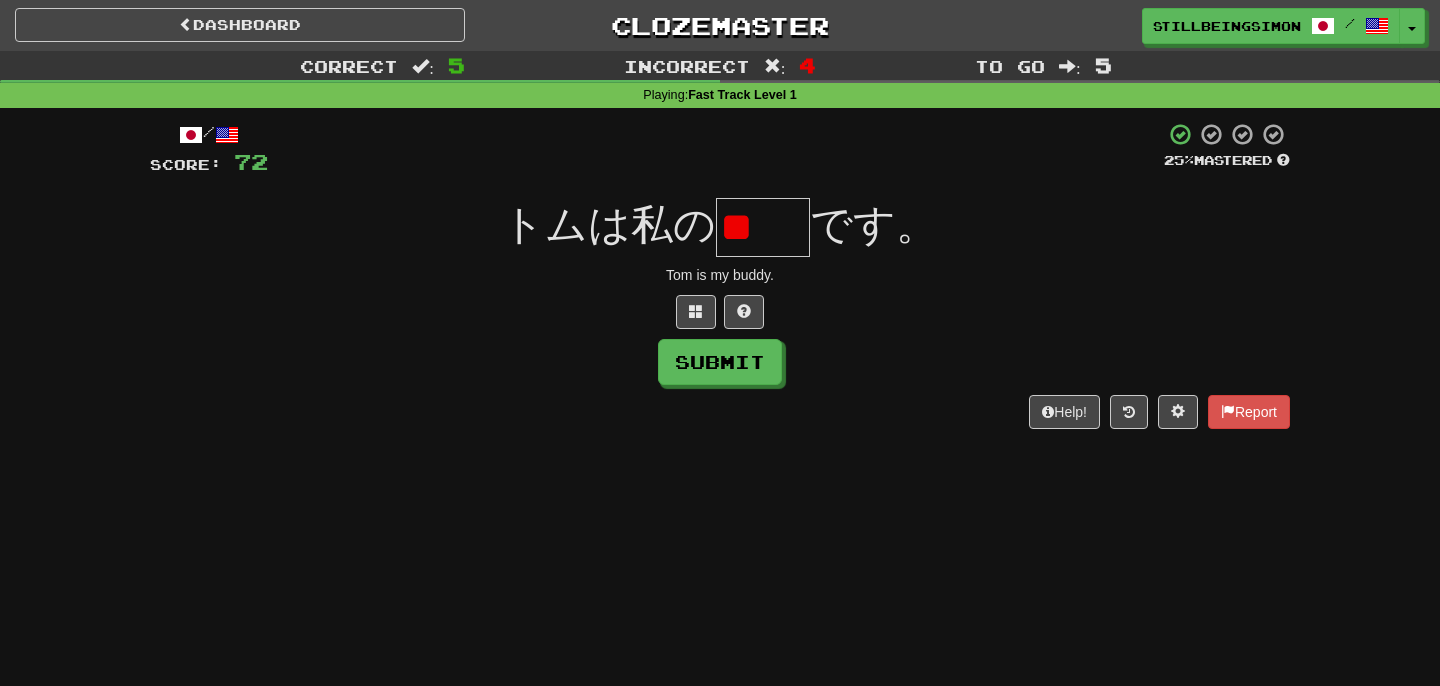 type on "*" 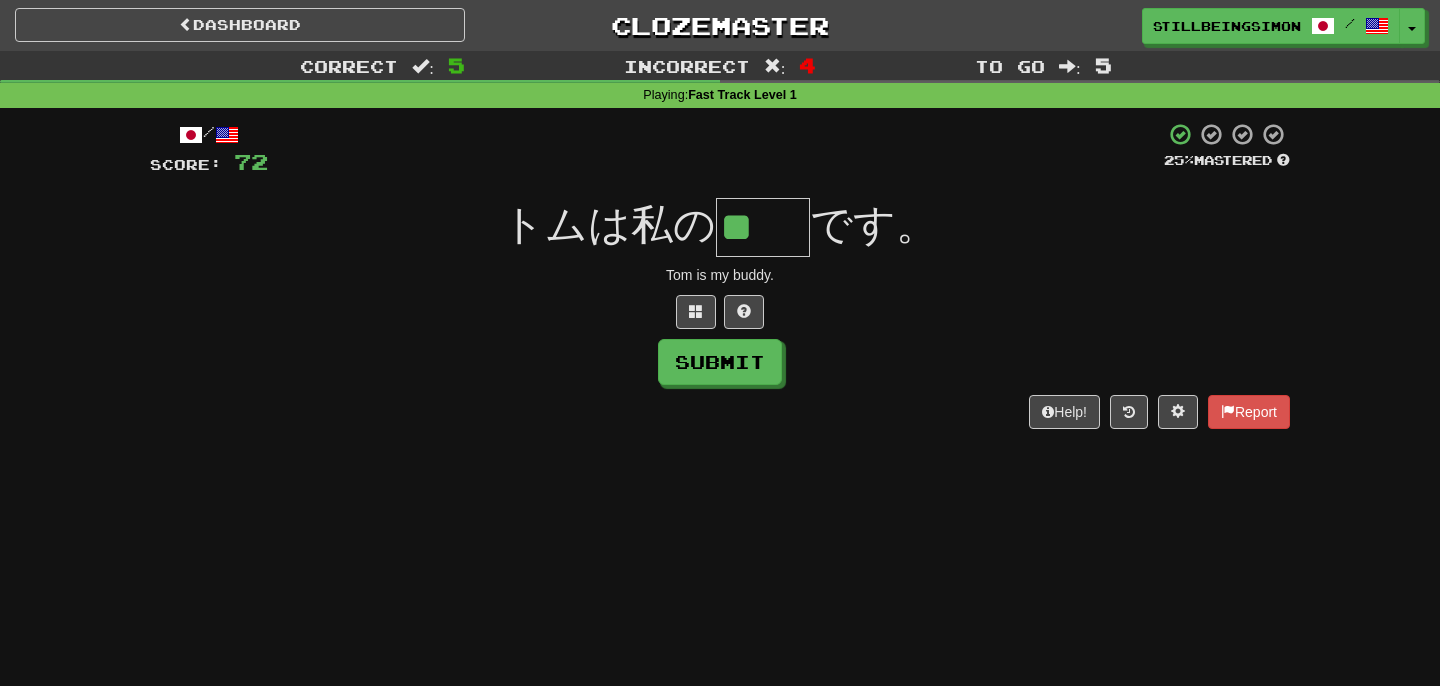 type on "**" 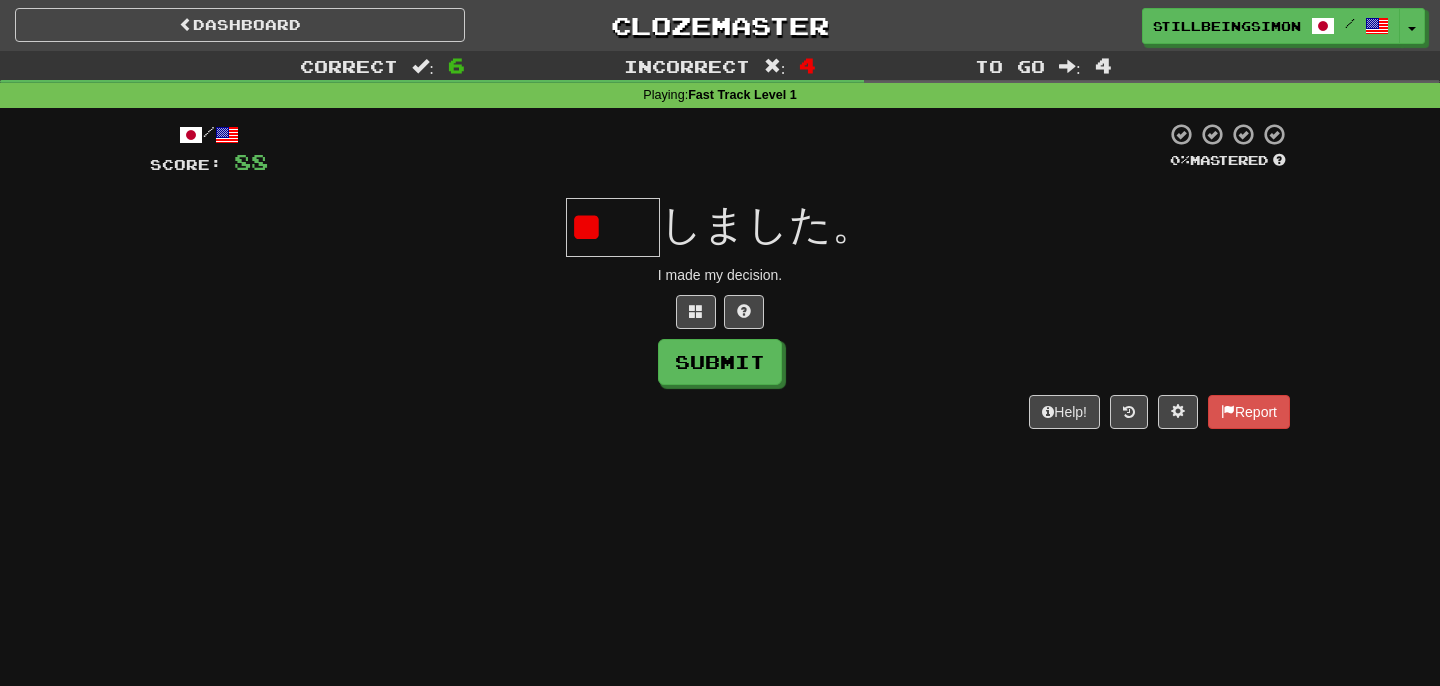 type on "*" 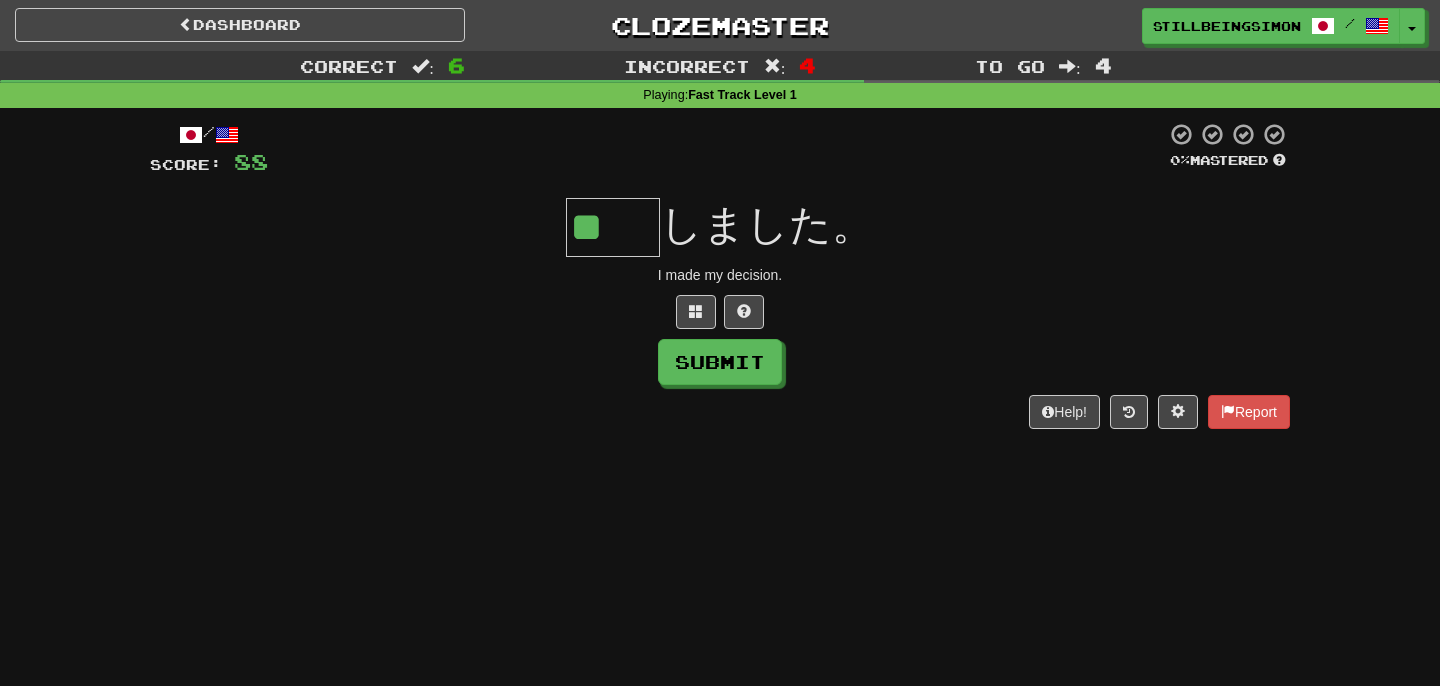 type on "**" 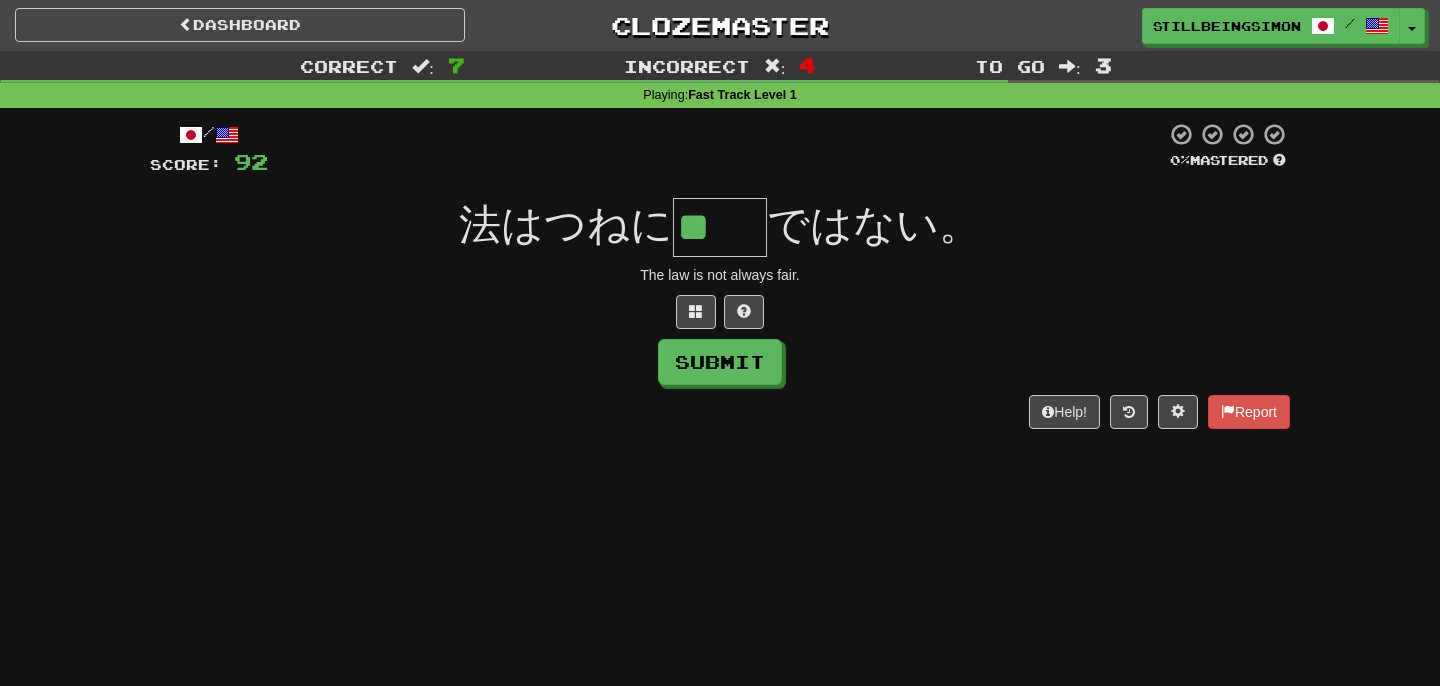 type on "**" 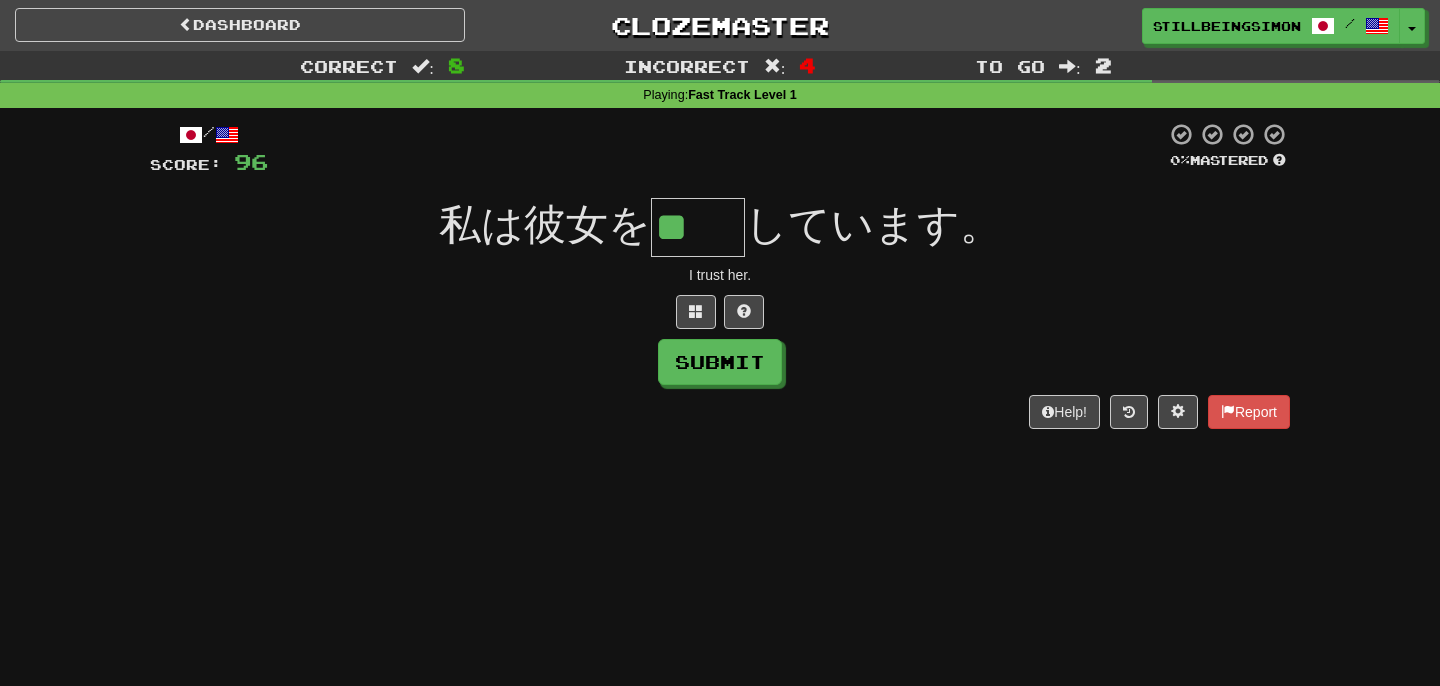type on "**" 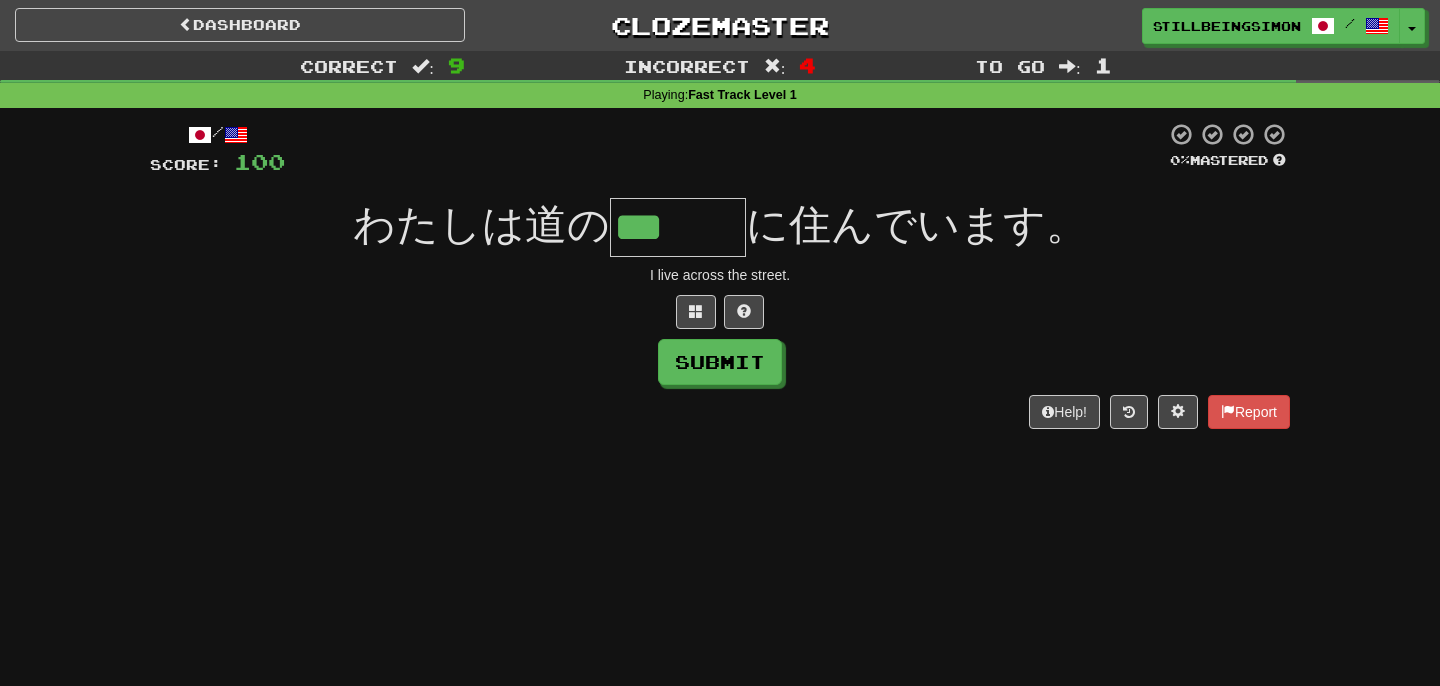 type on "***" 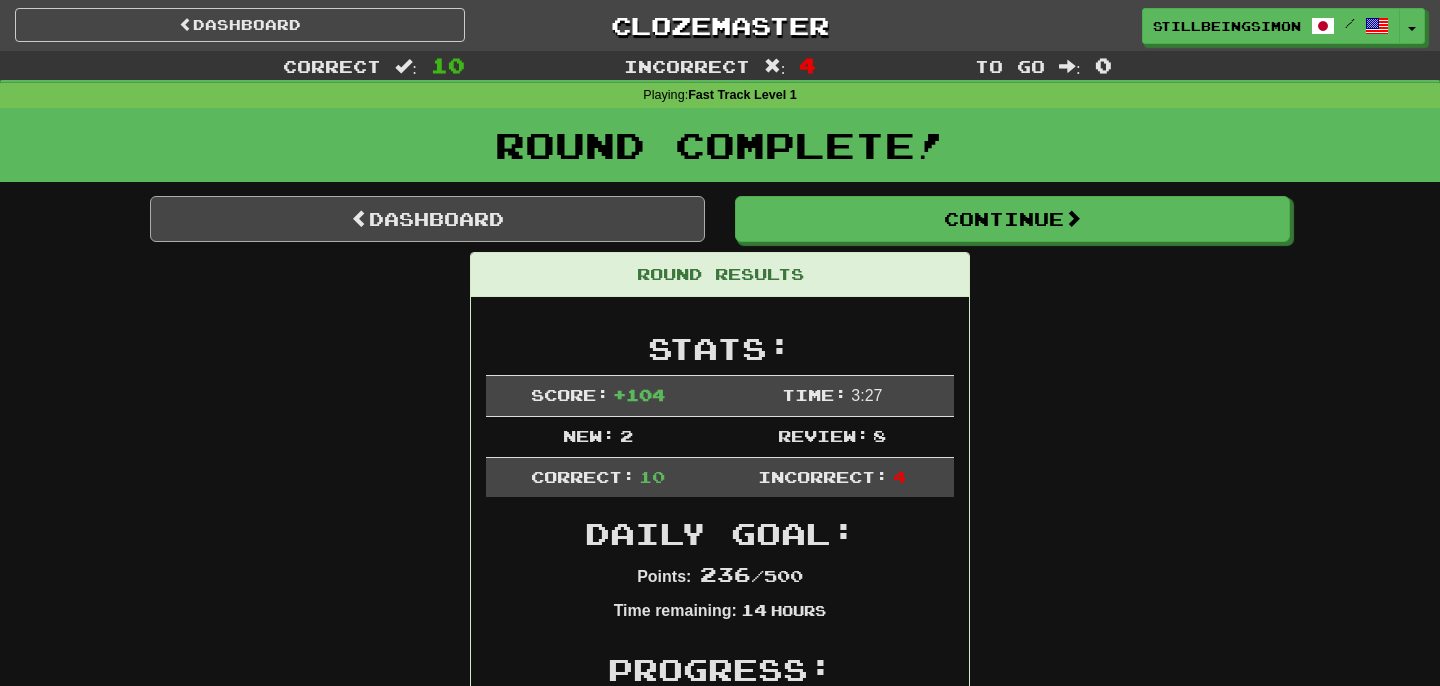 click on "Dashboard" at bounding box center [427, 219] 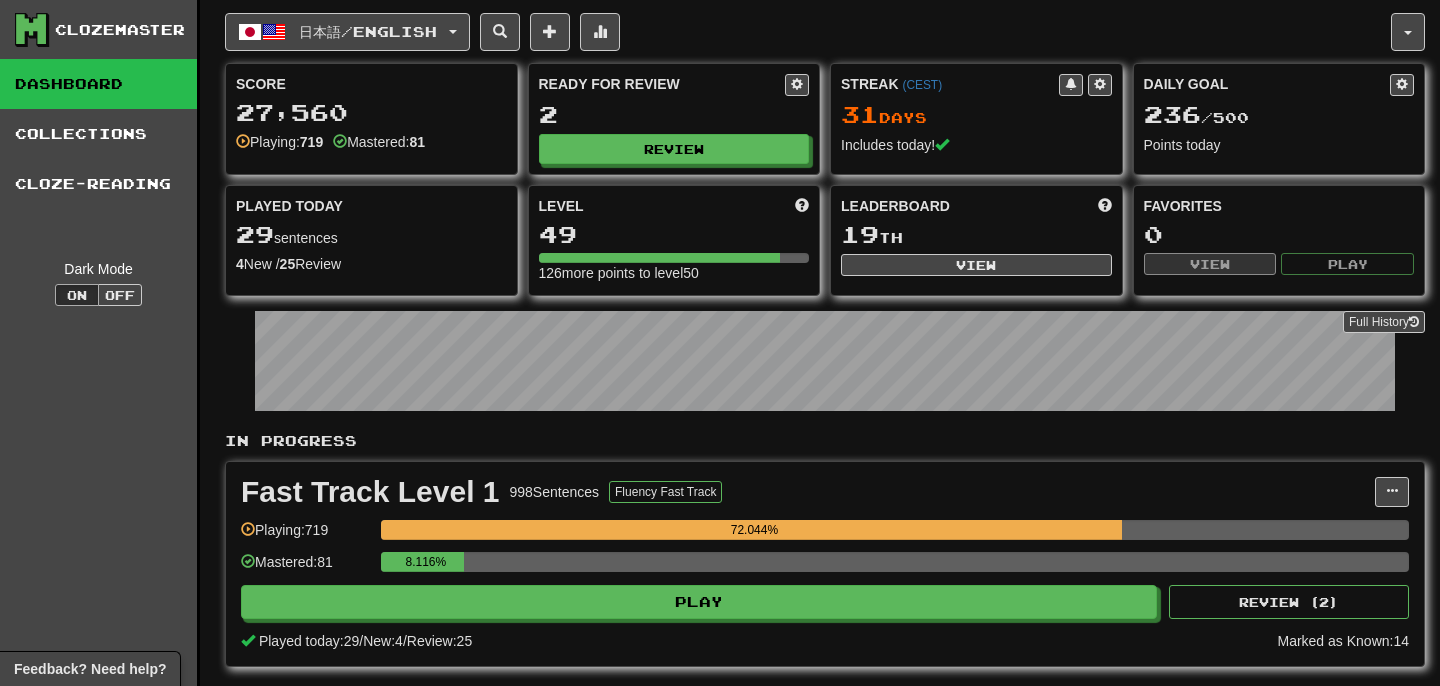scroll, scrollTop: 0, scrollLeft: 0, axis: both 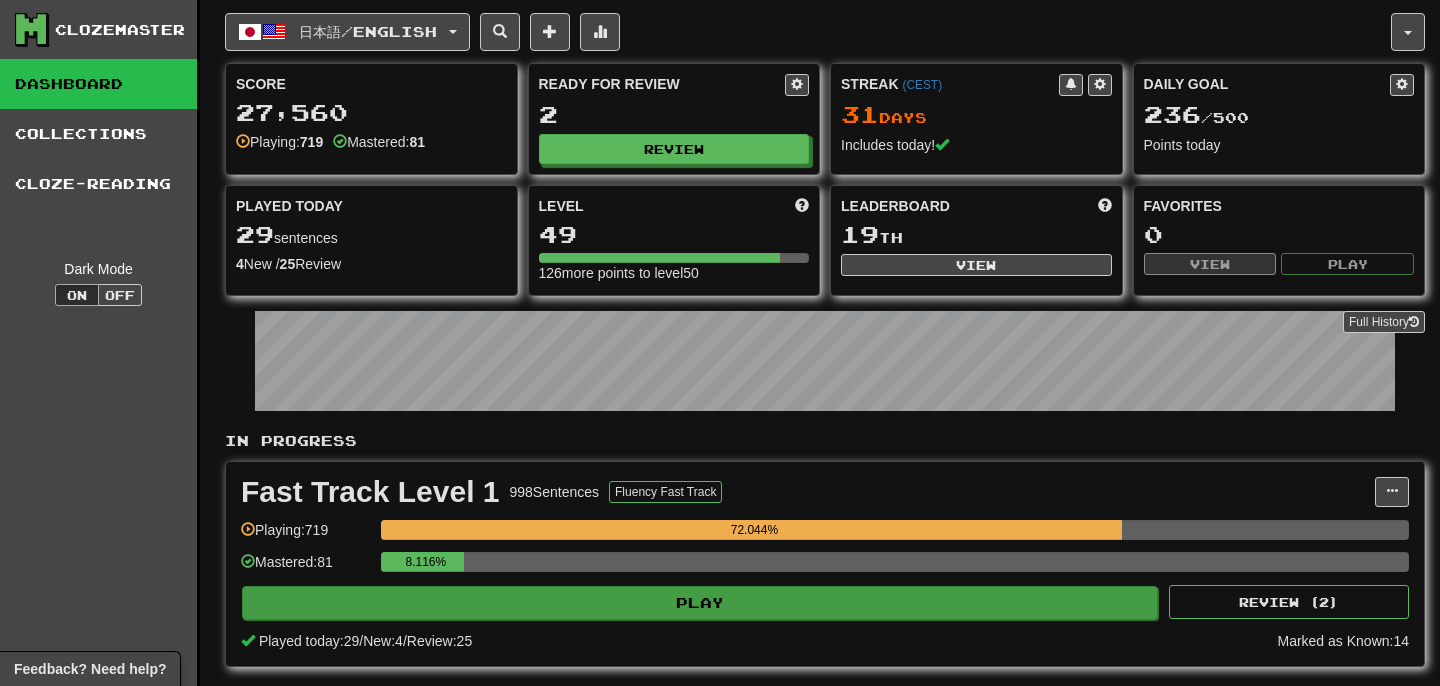 click on "Play" at bounding box center (700, 603) 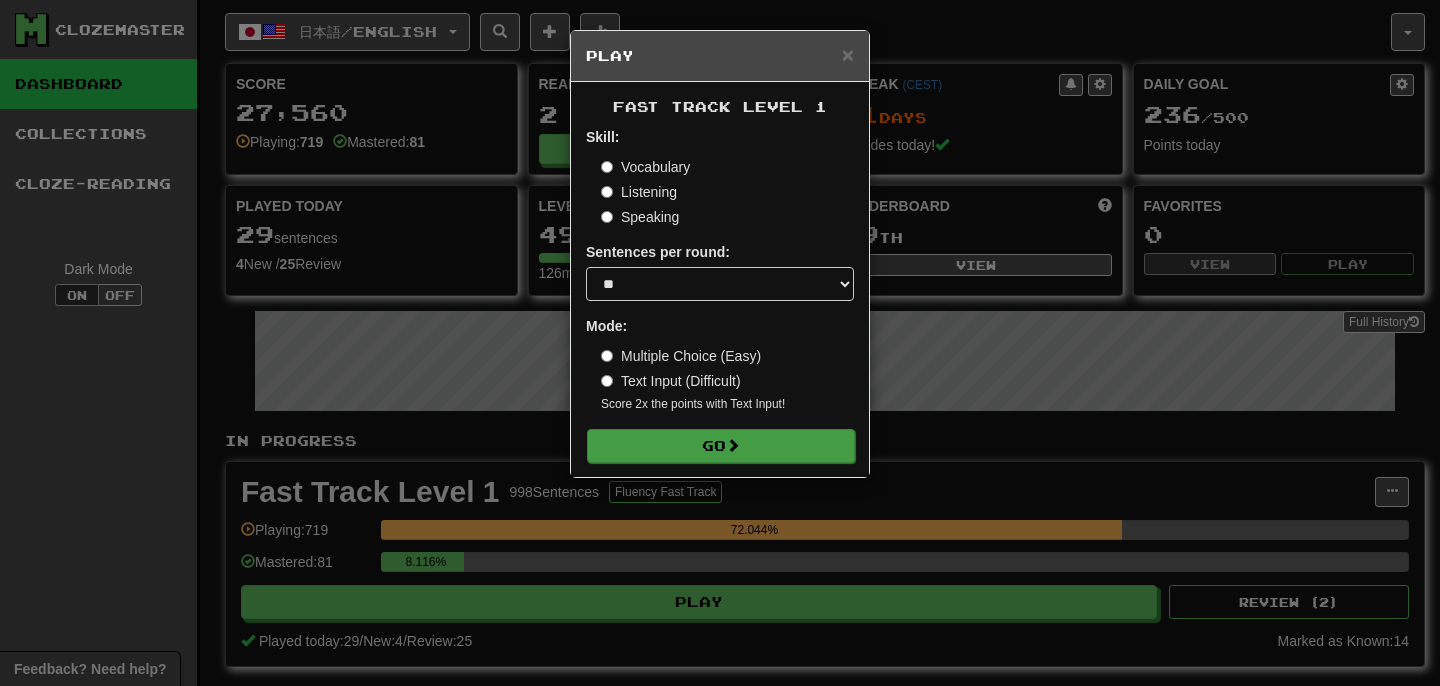 click on "Go" at bounding box center (721, 446) 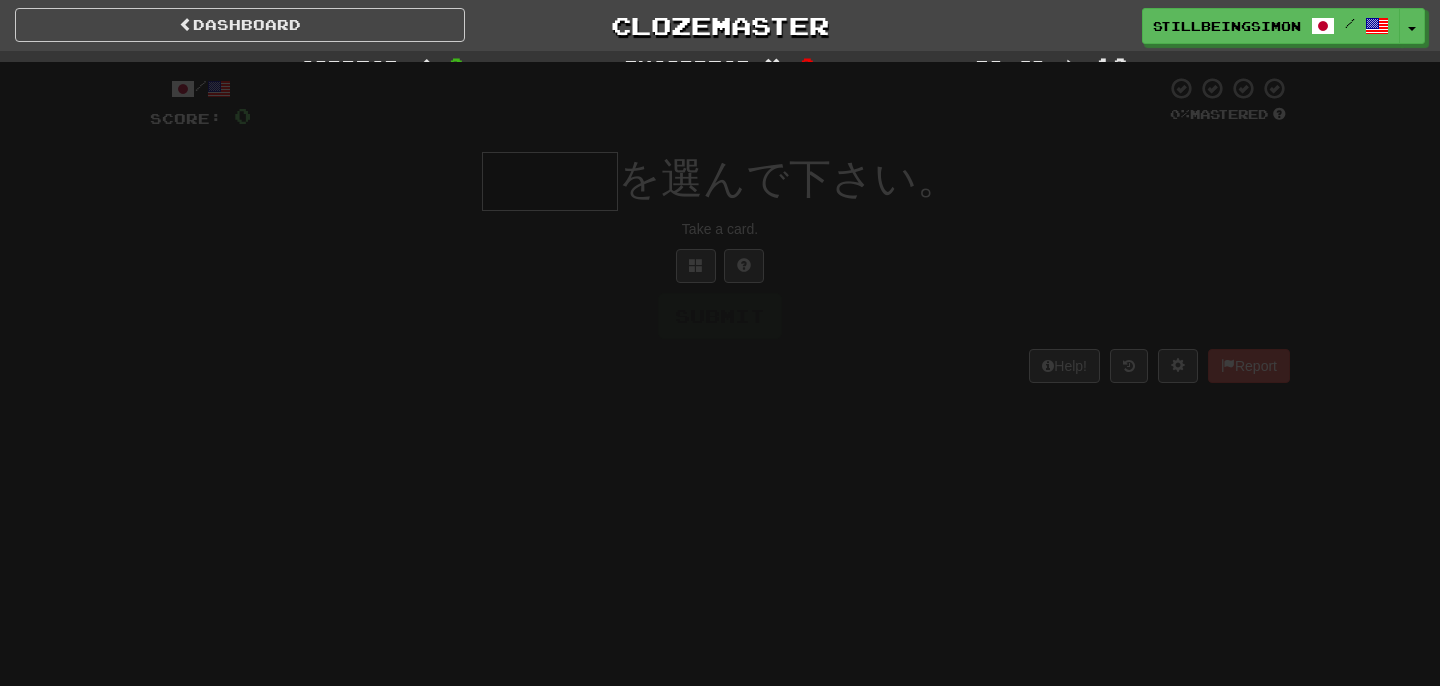 scroll, scrollTop: 0, scrollLeft: 0, axis: both 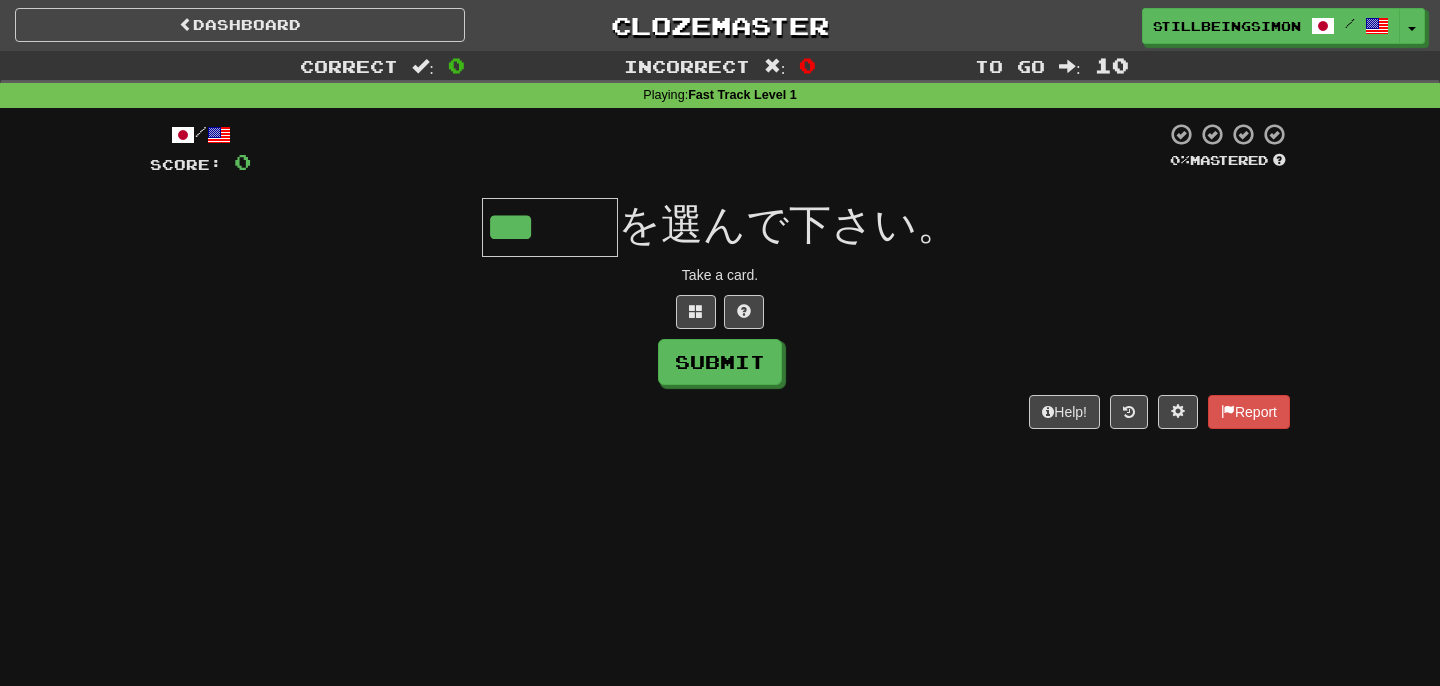 type on "***" 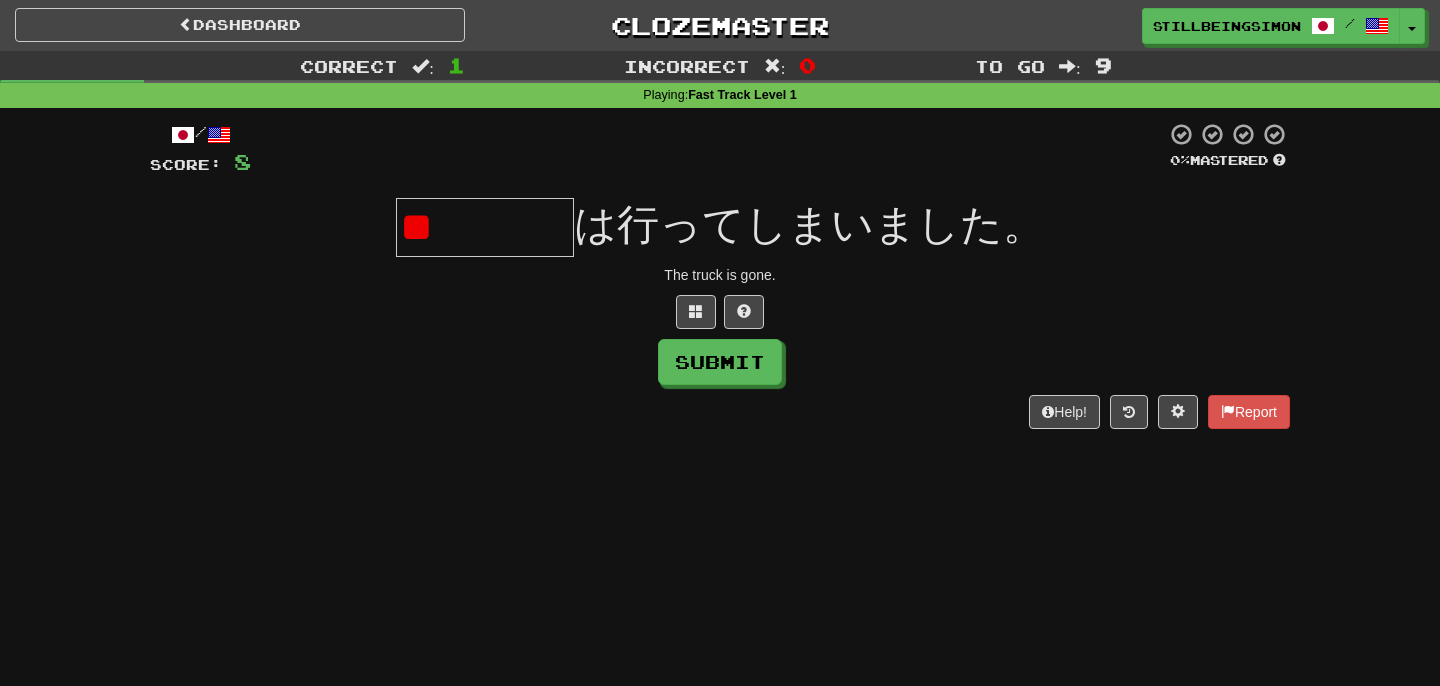 type on "*" 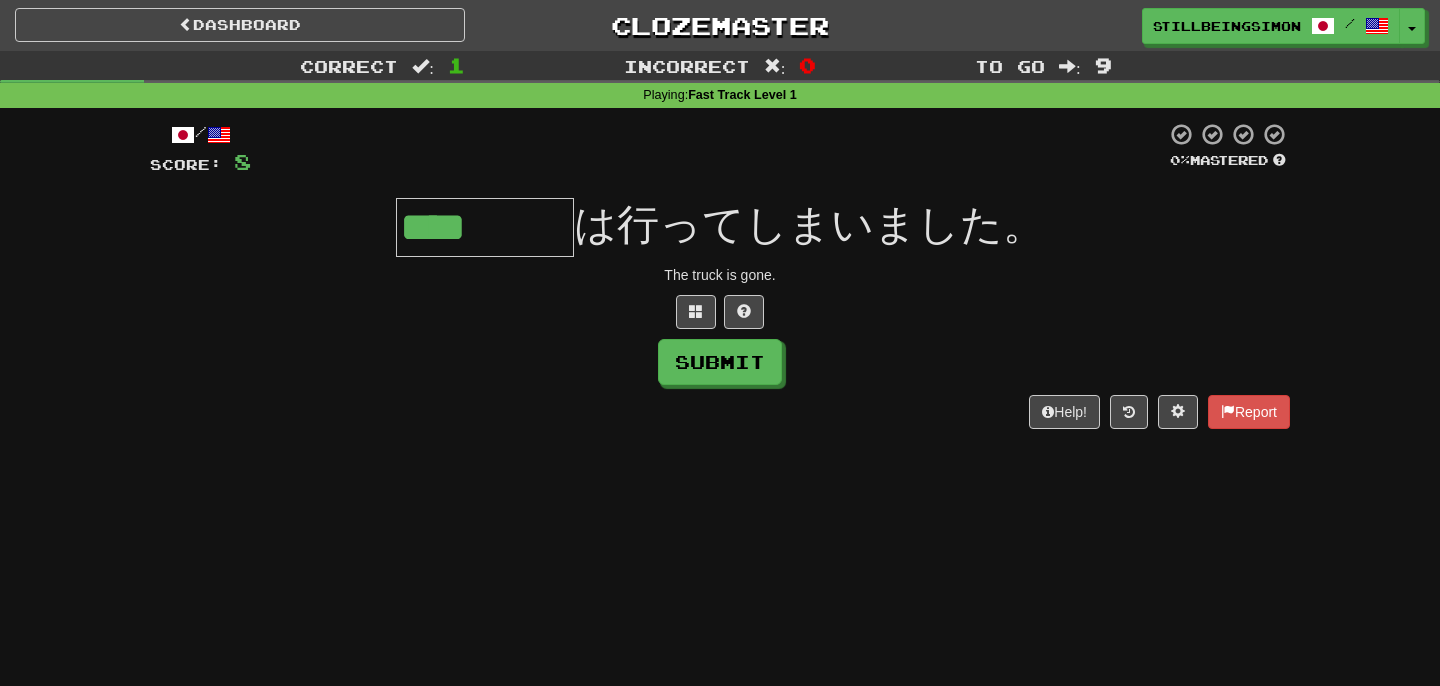 type on "****" 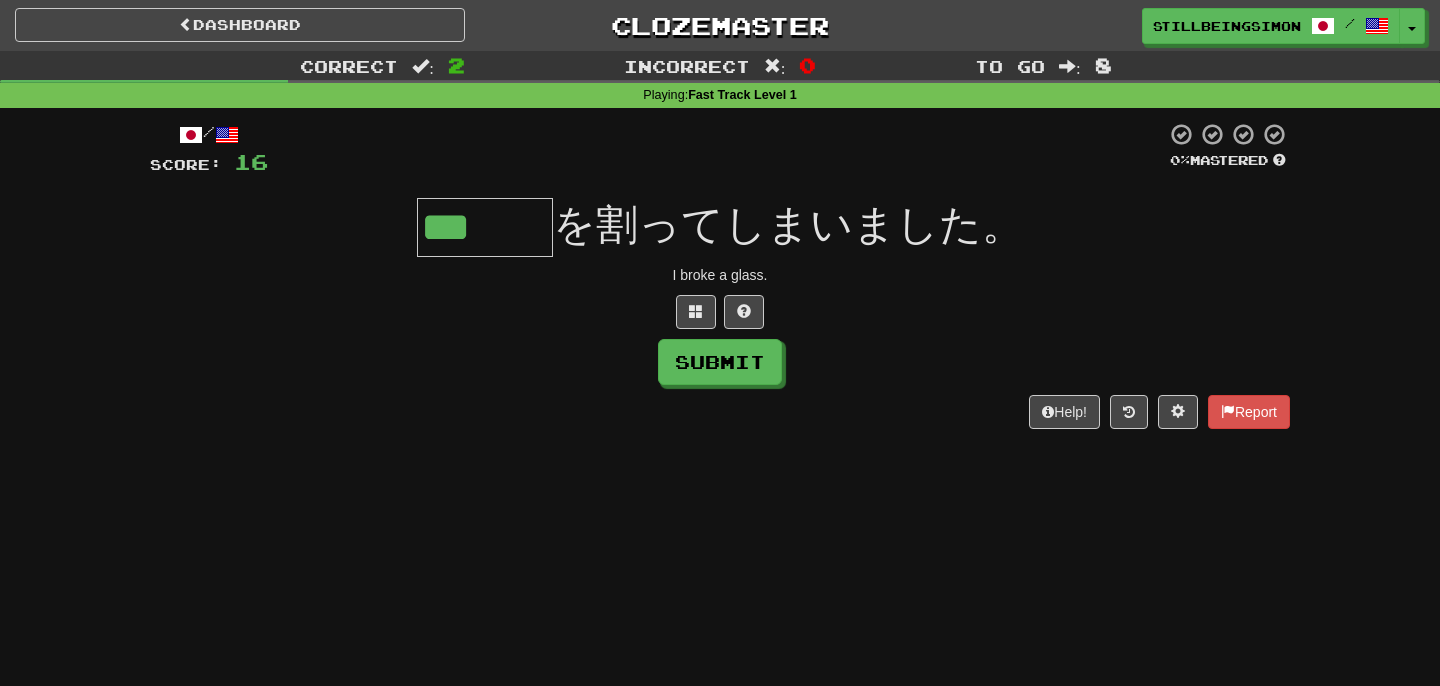 type on "***" 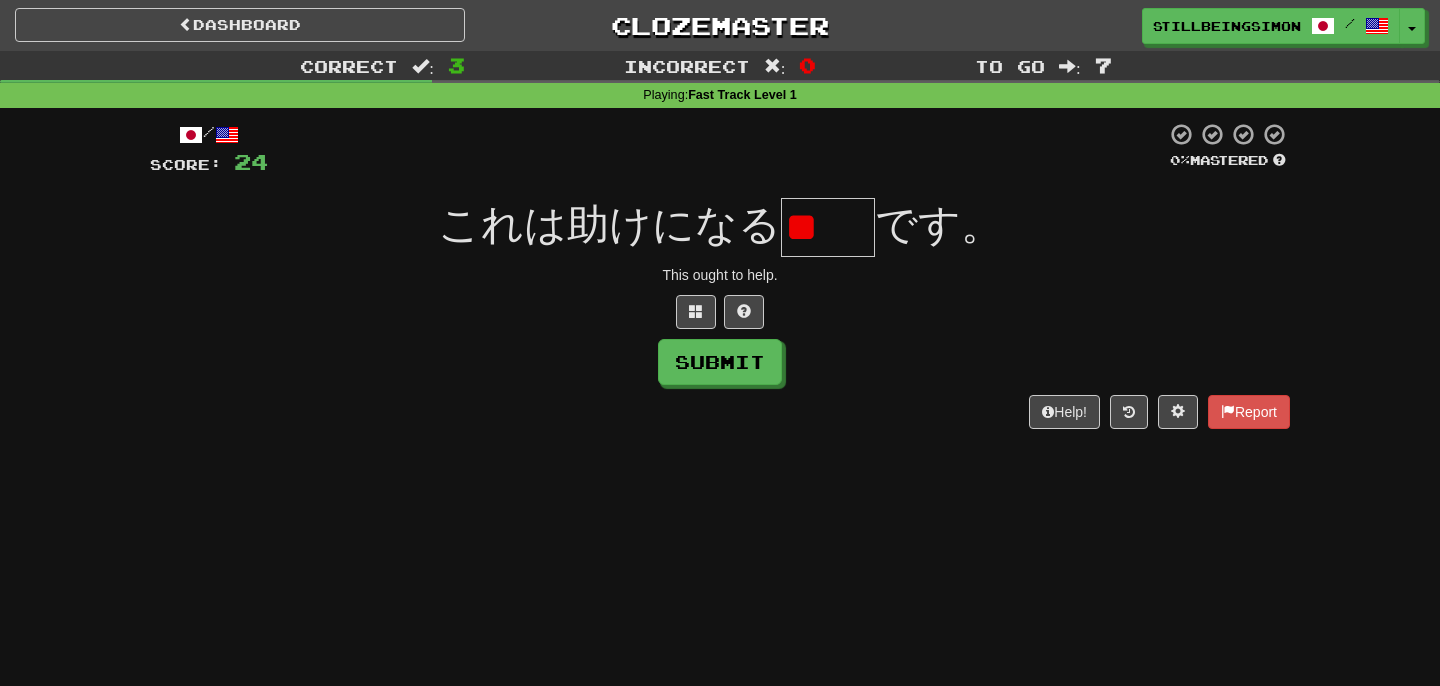 type on "*" 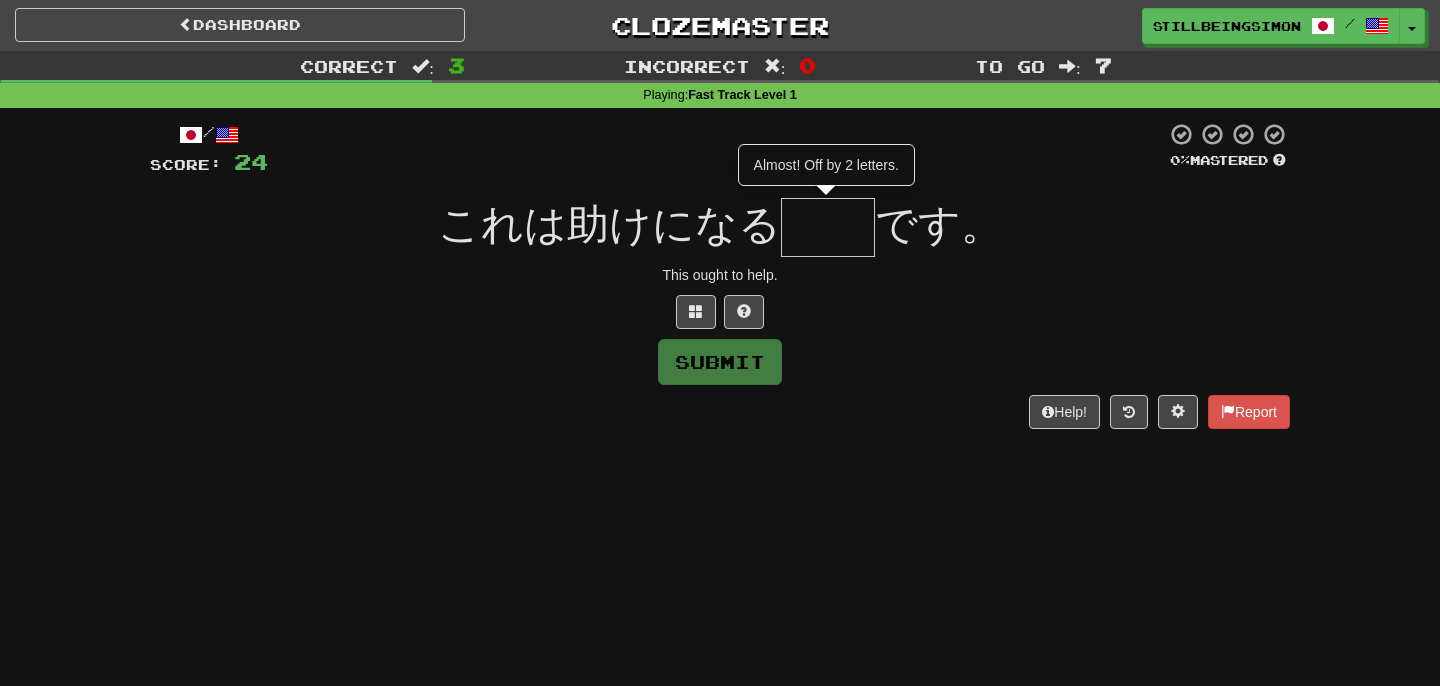 type on "**" 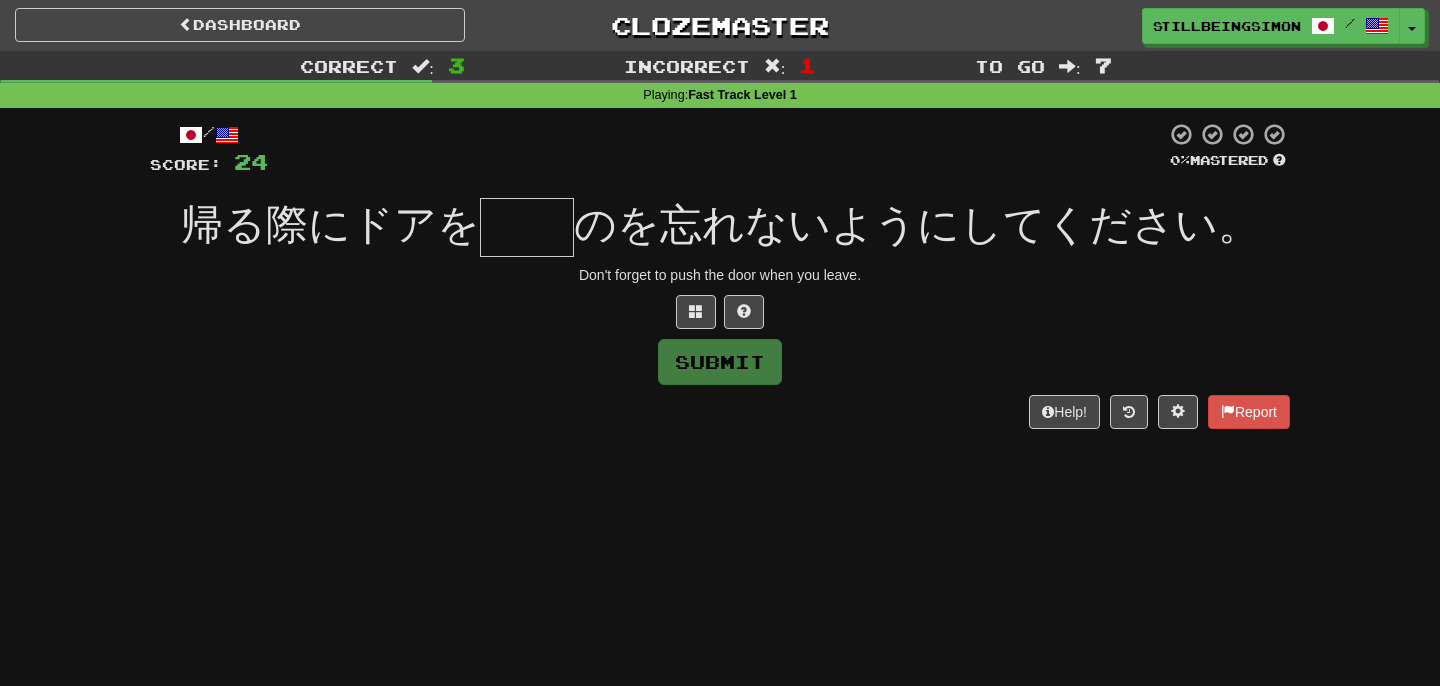 type on "*" 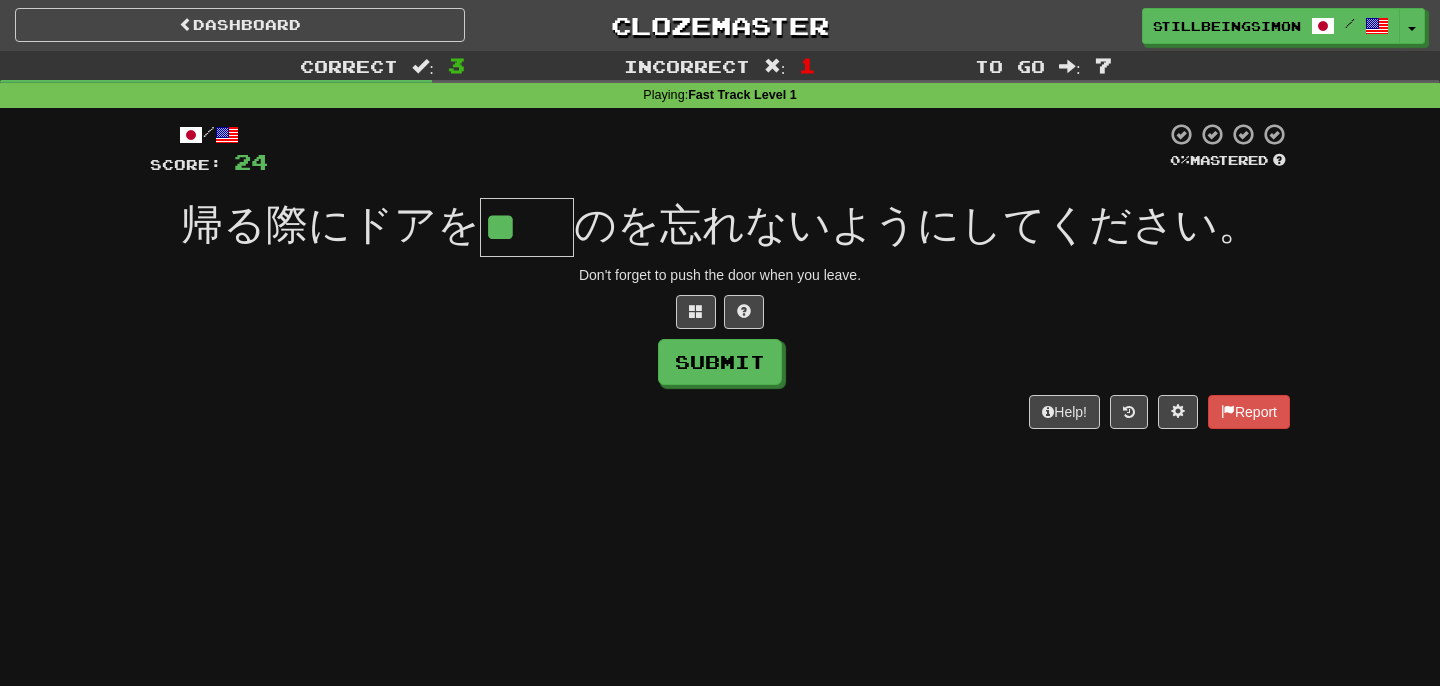 type on "**" 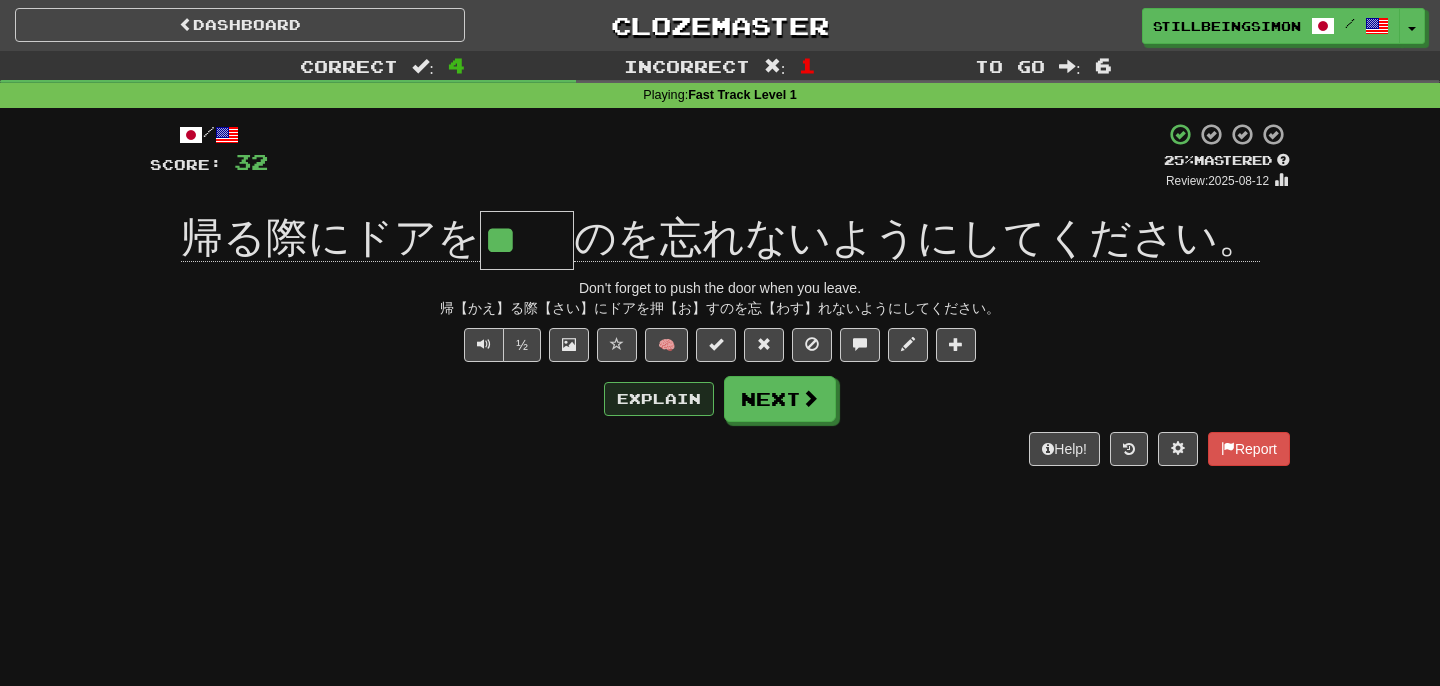 click on "Explain" at bounding box center (659, 399) 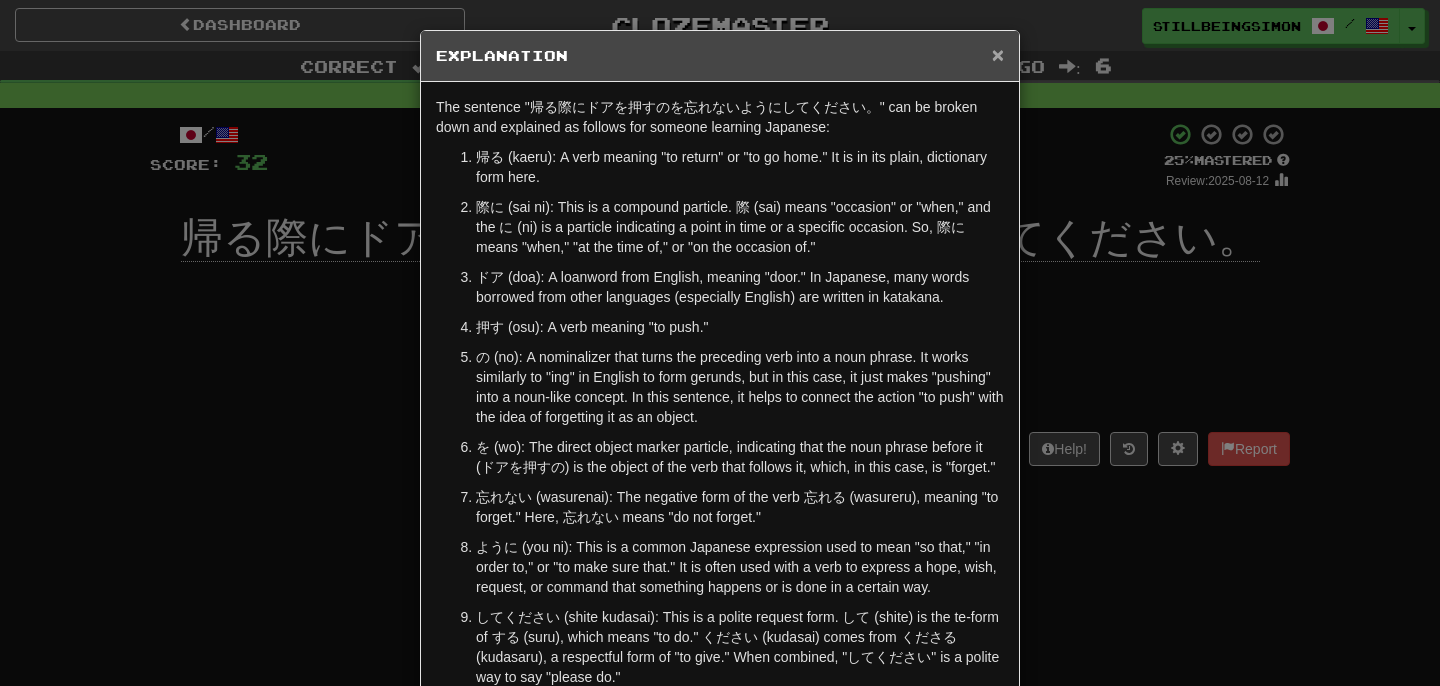 click on "×" at bounding box center (998, 54) 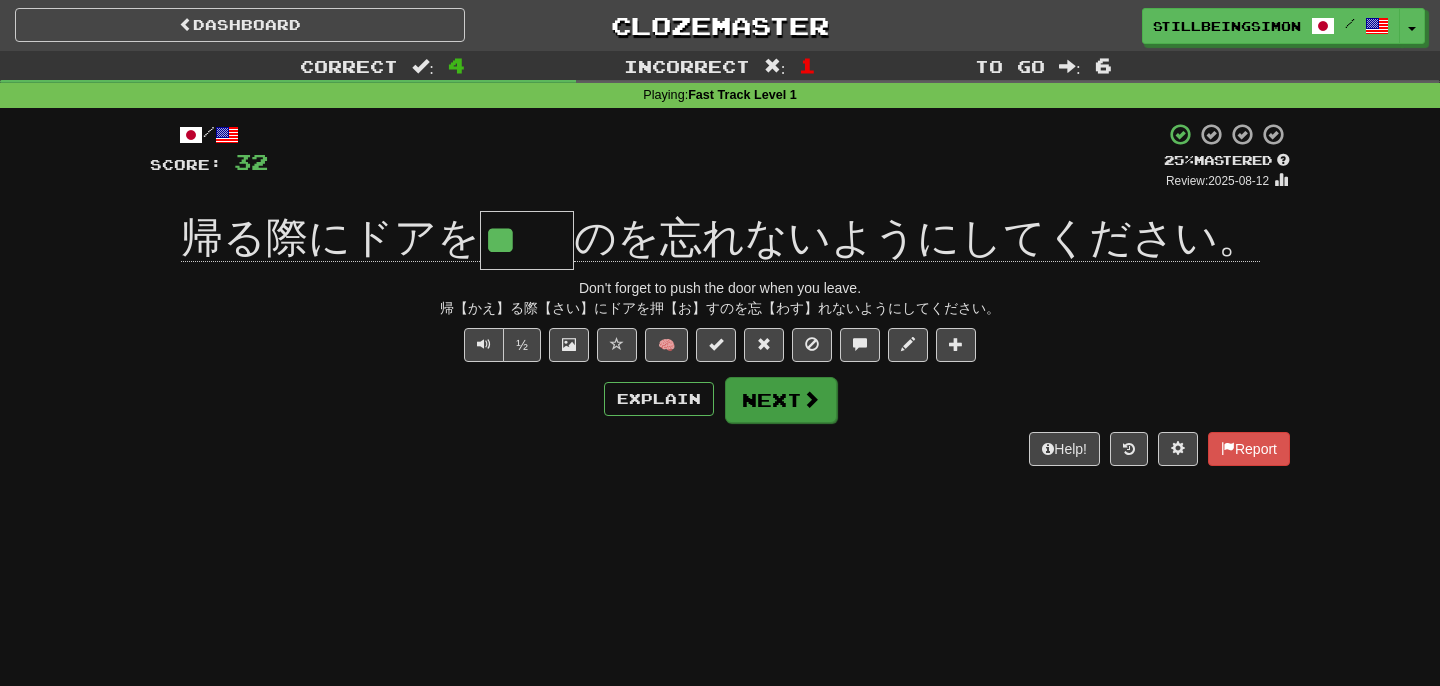 click on "Next" at bounding box center [781, 400] 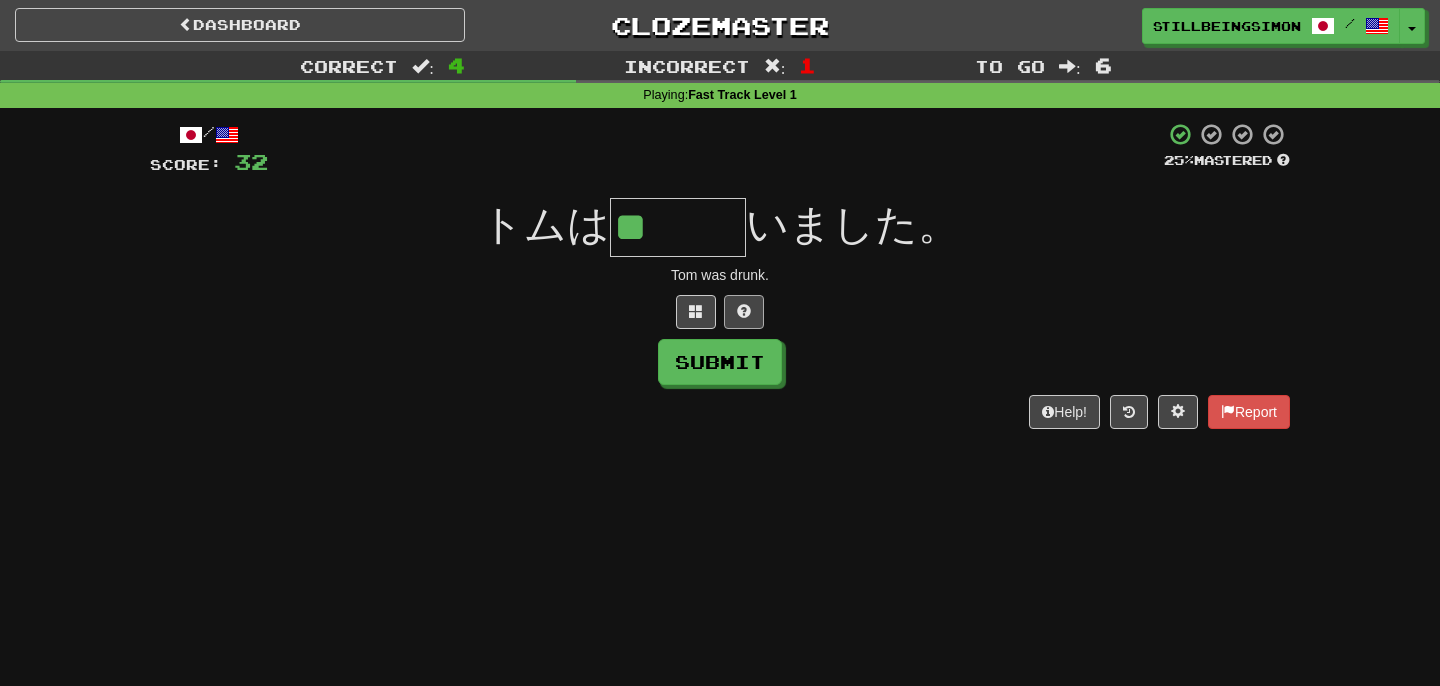 click at bounding box center [744, 312] 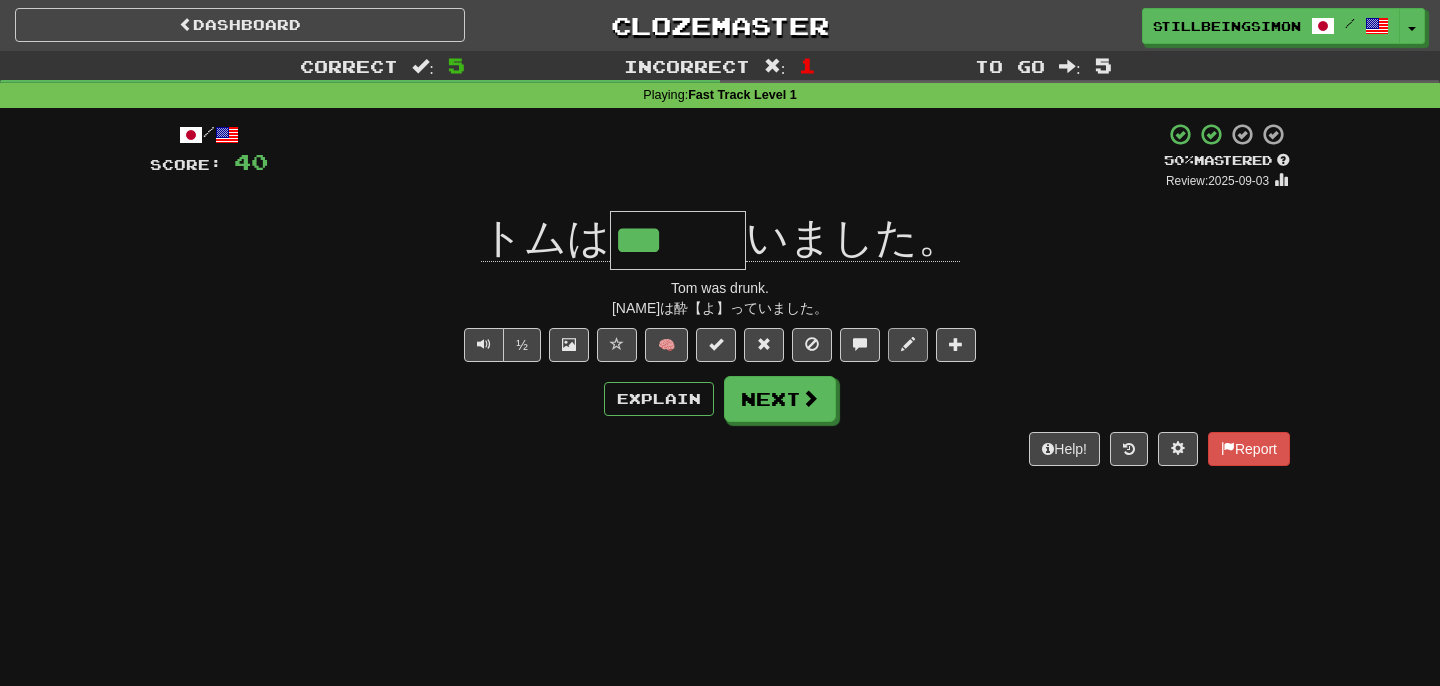 click at bounding box center (908, 344) 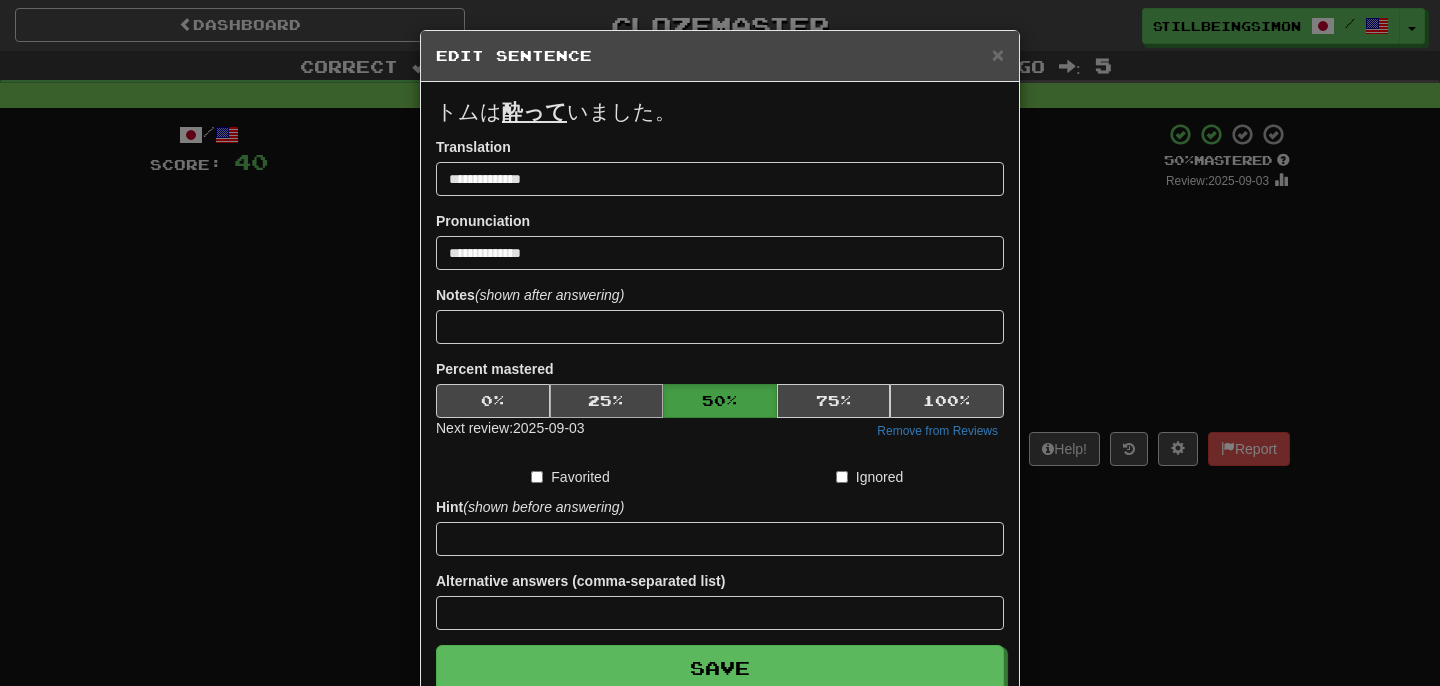click on "25 %" at bounding box center (607, 401) 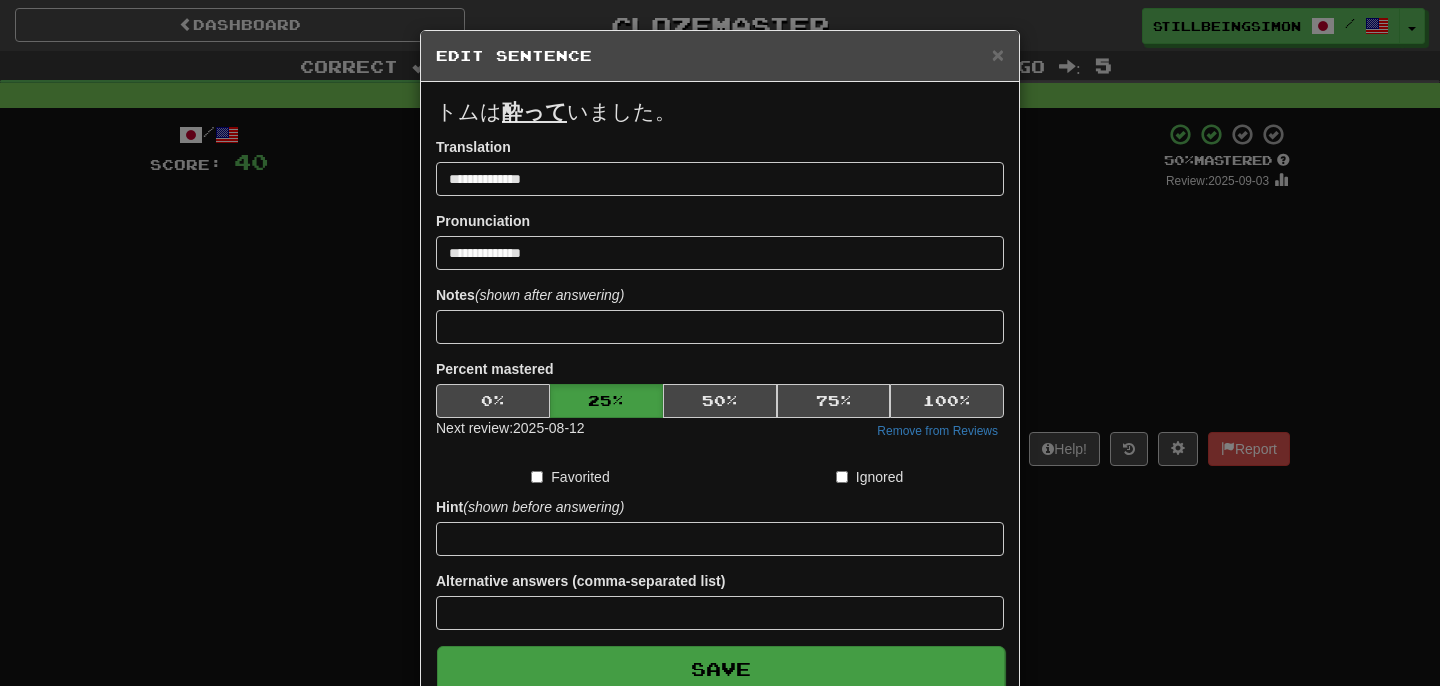 click on "Save" at bounding box center [721, 669] 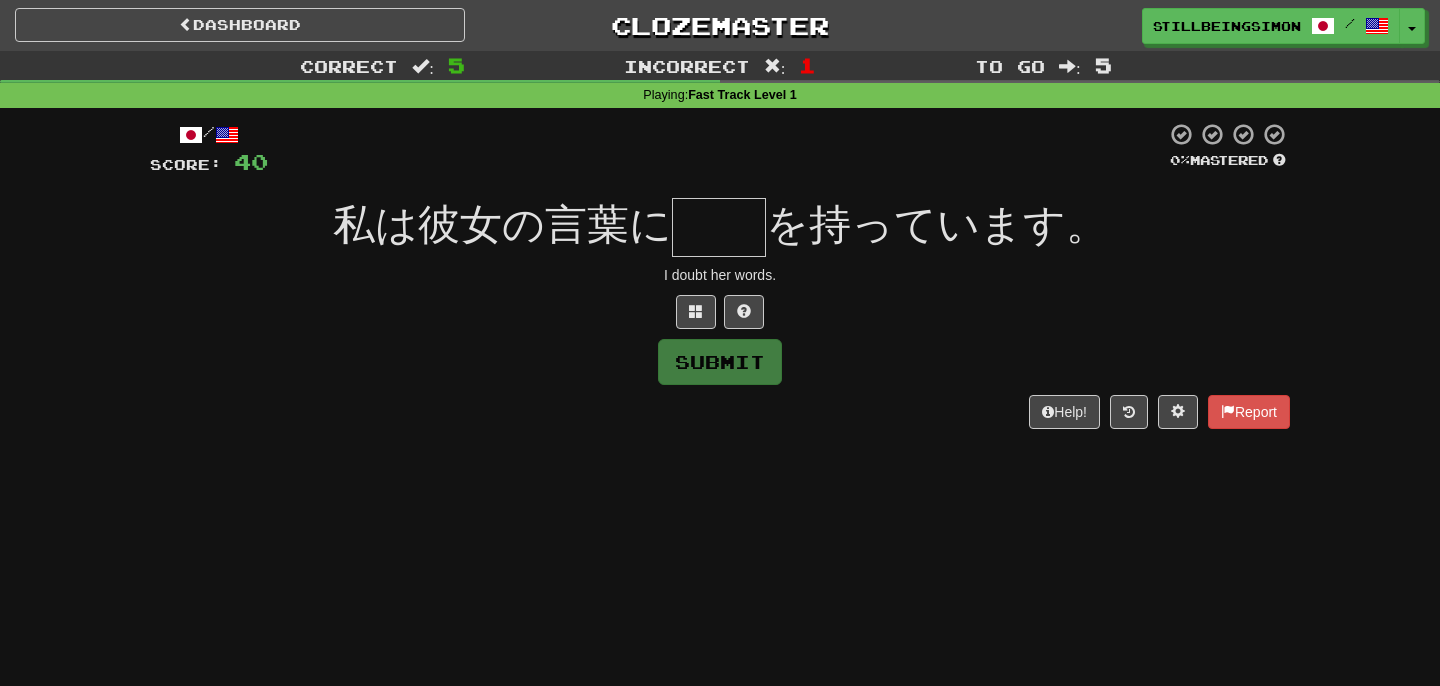 type on "*" 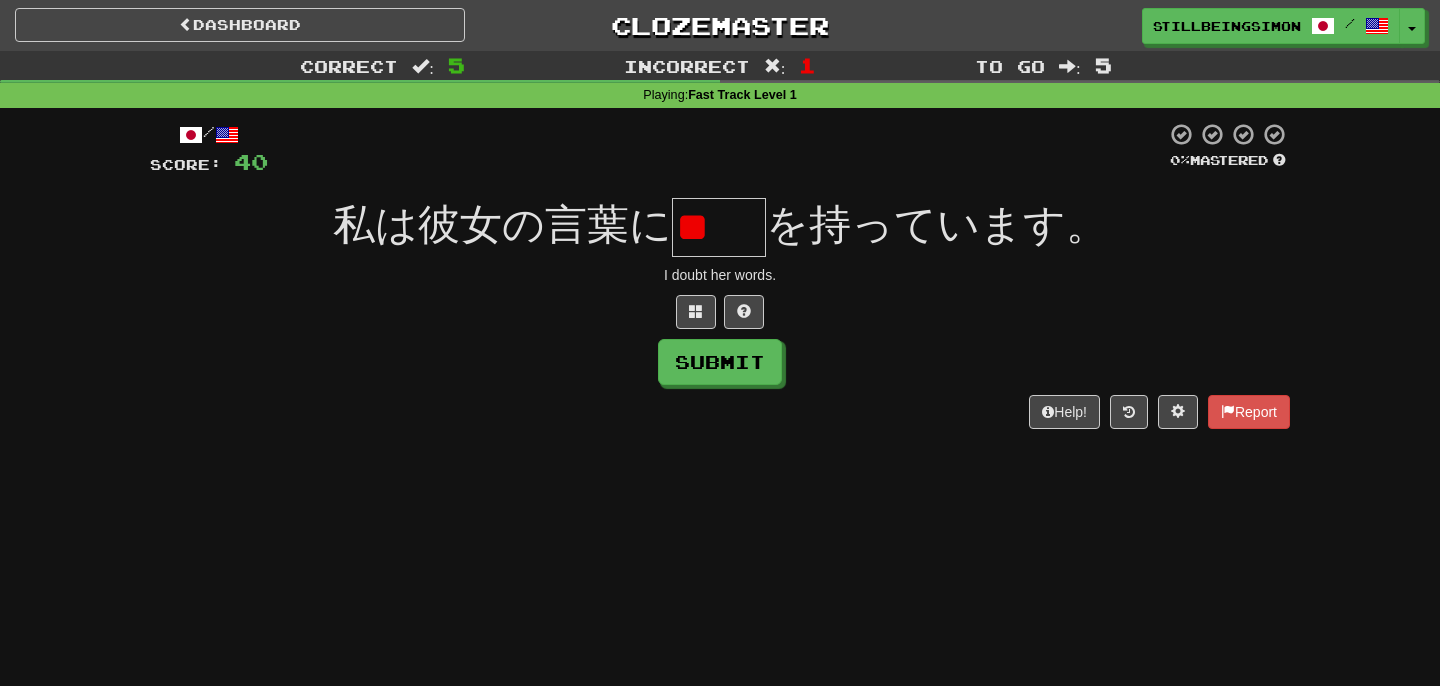 type on "*" 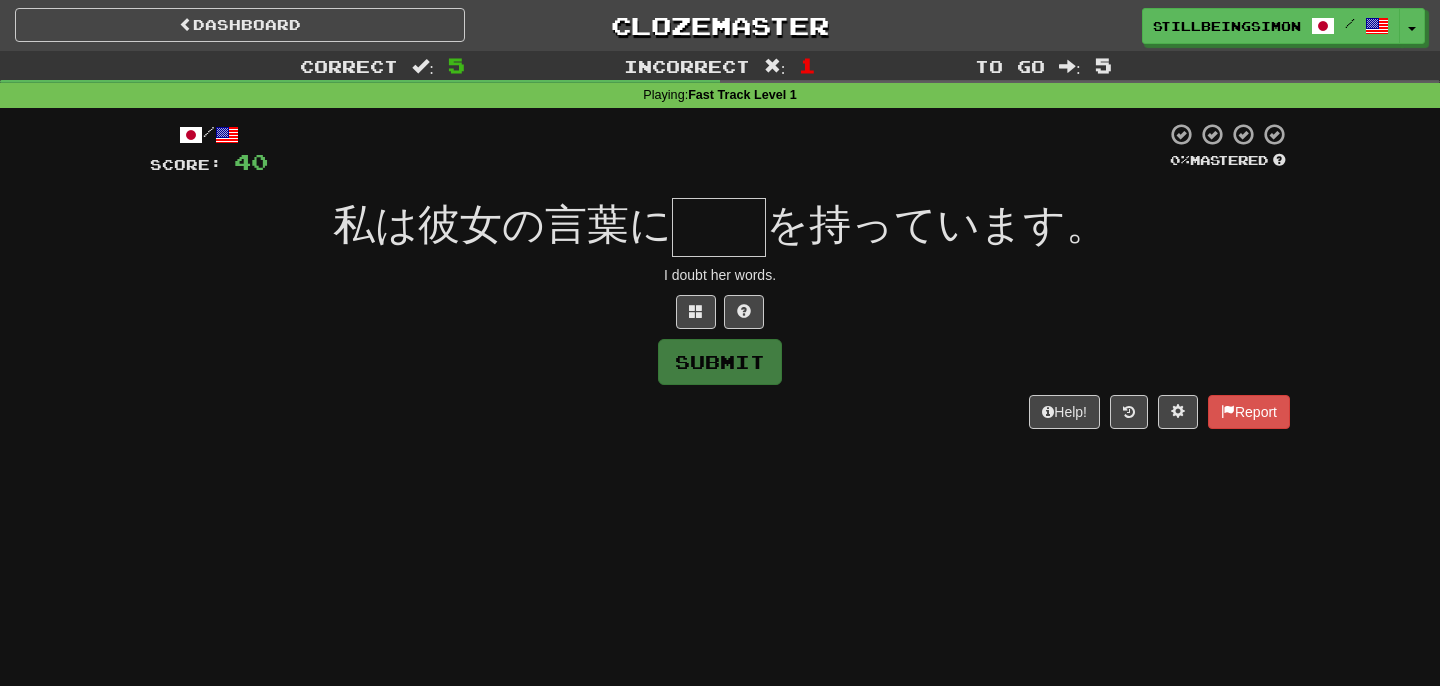 type on "*" 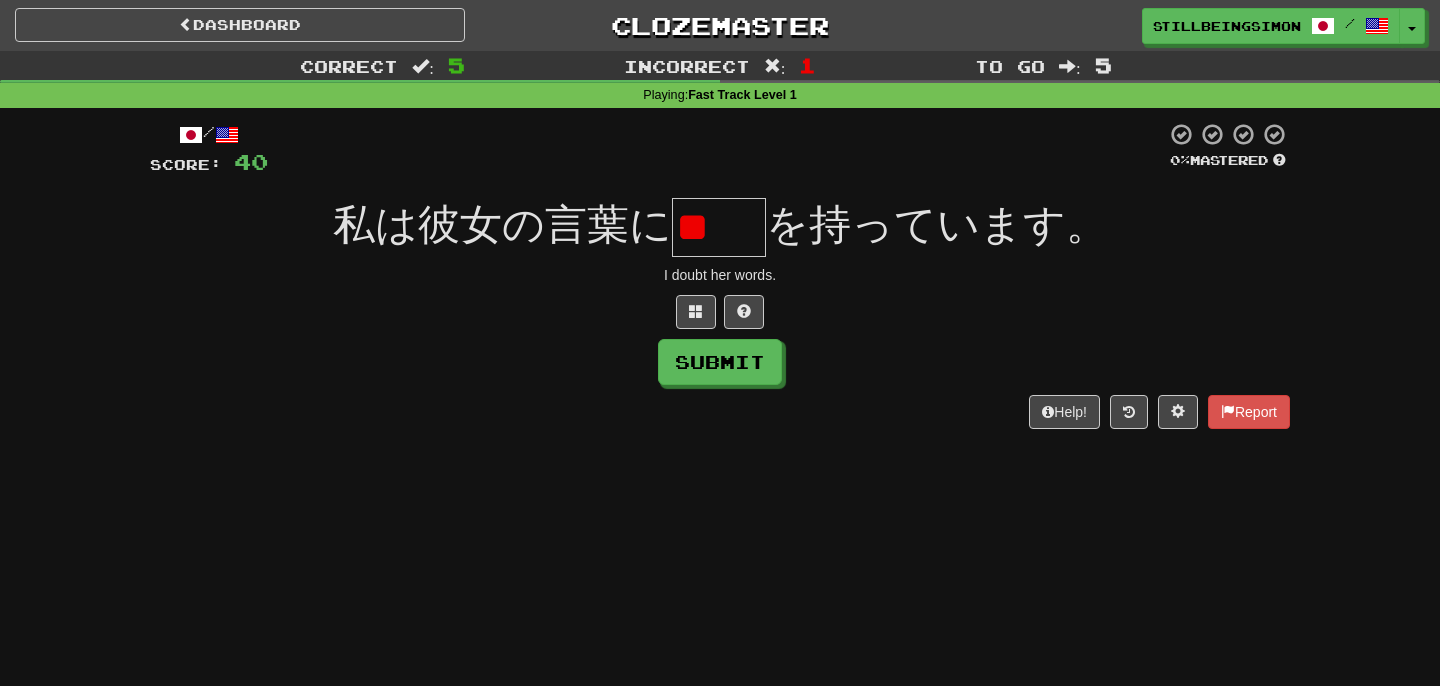 type on "*" 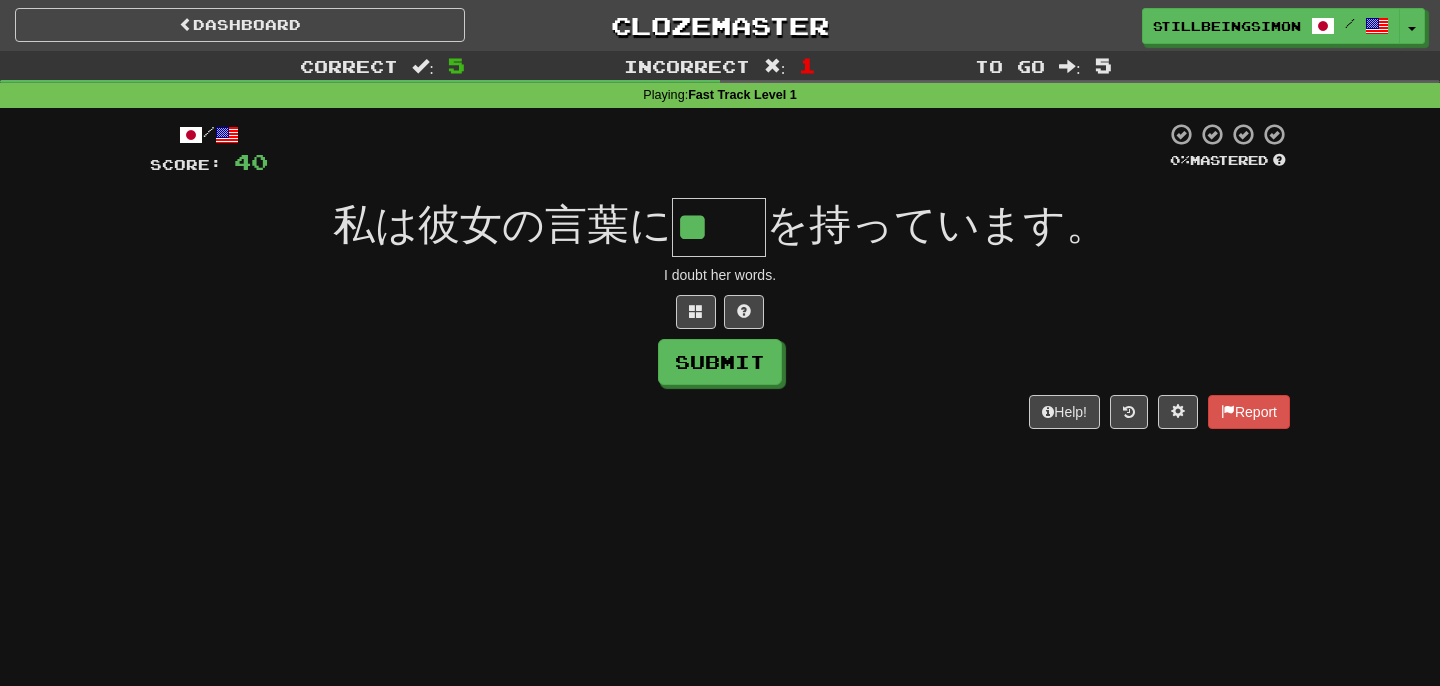type on "**" 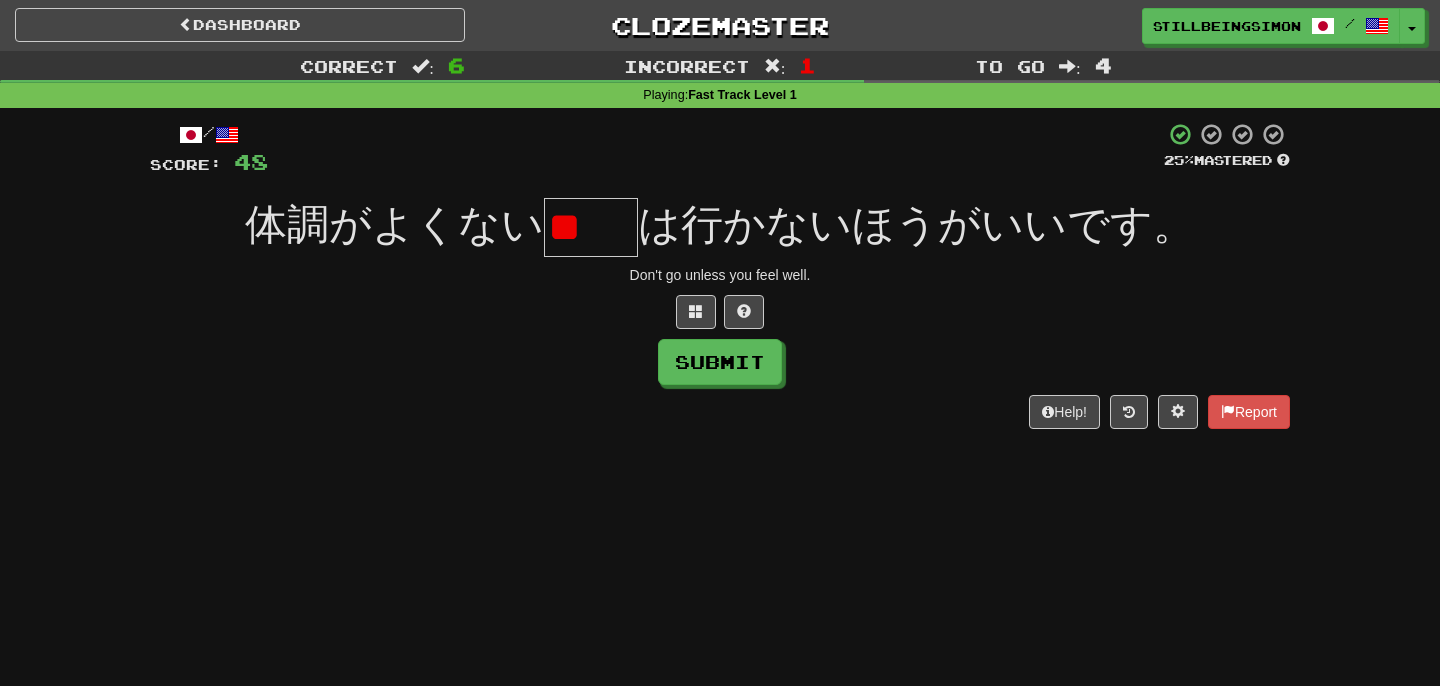 type on "*" 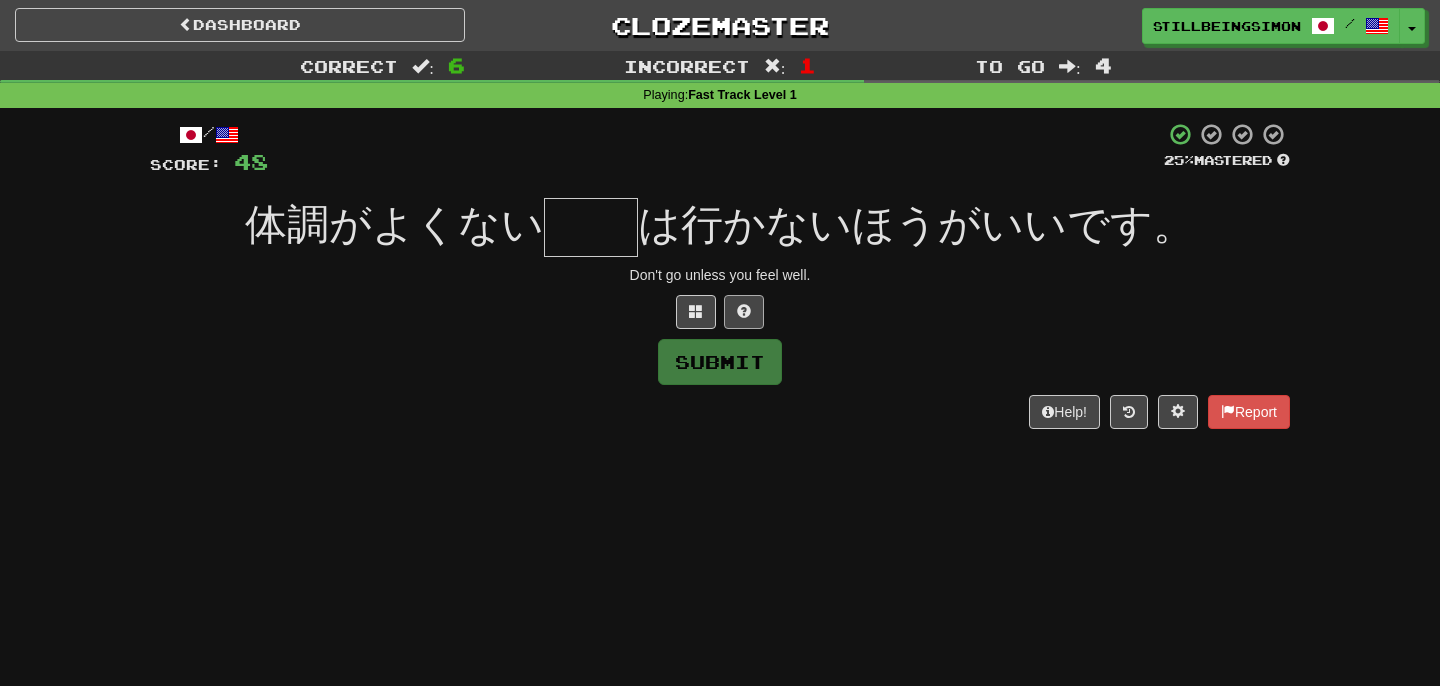 click at bounding box center (744, 312) 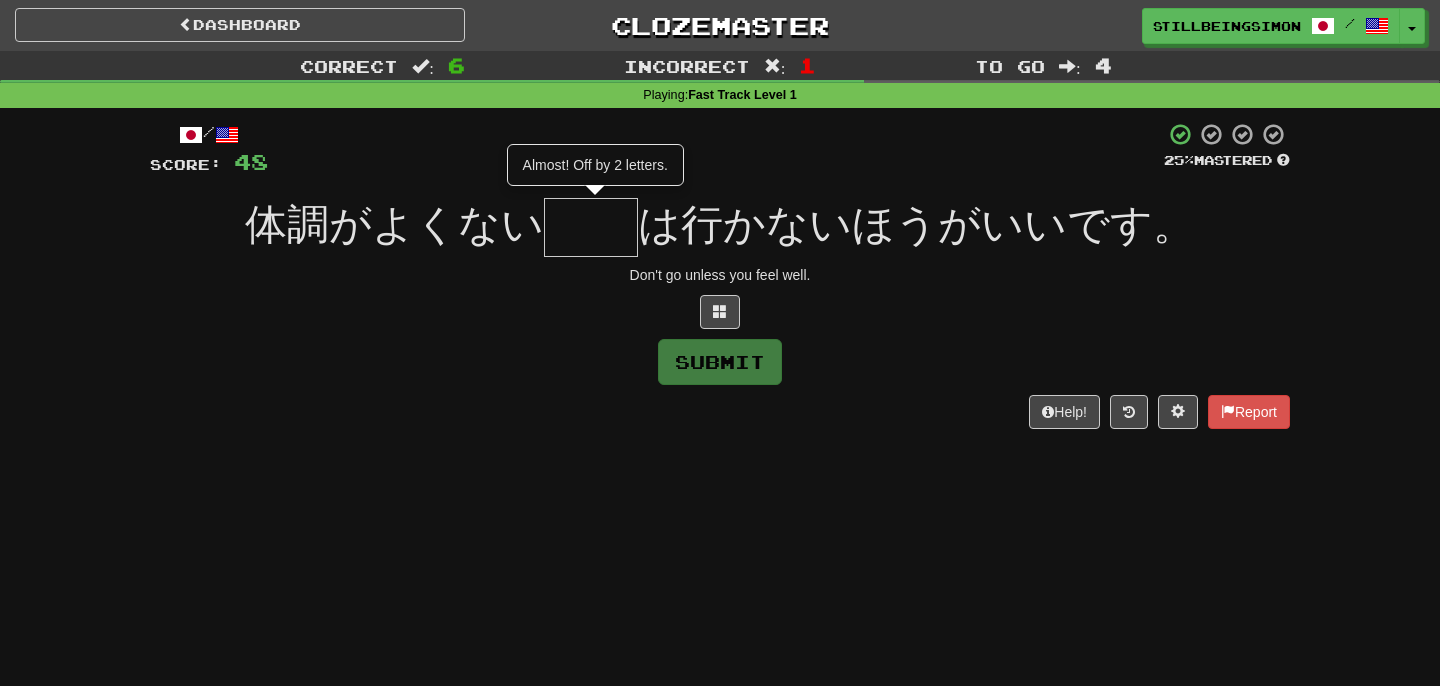 type on "**" 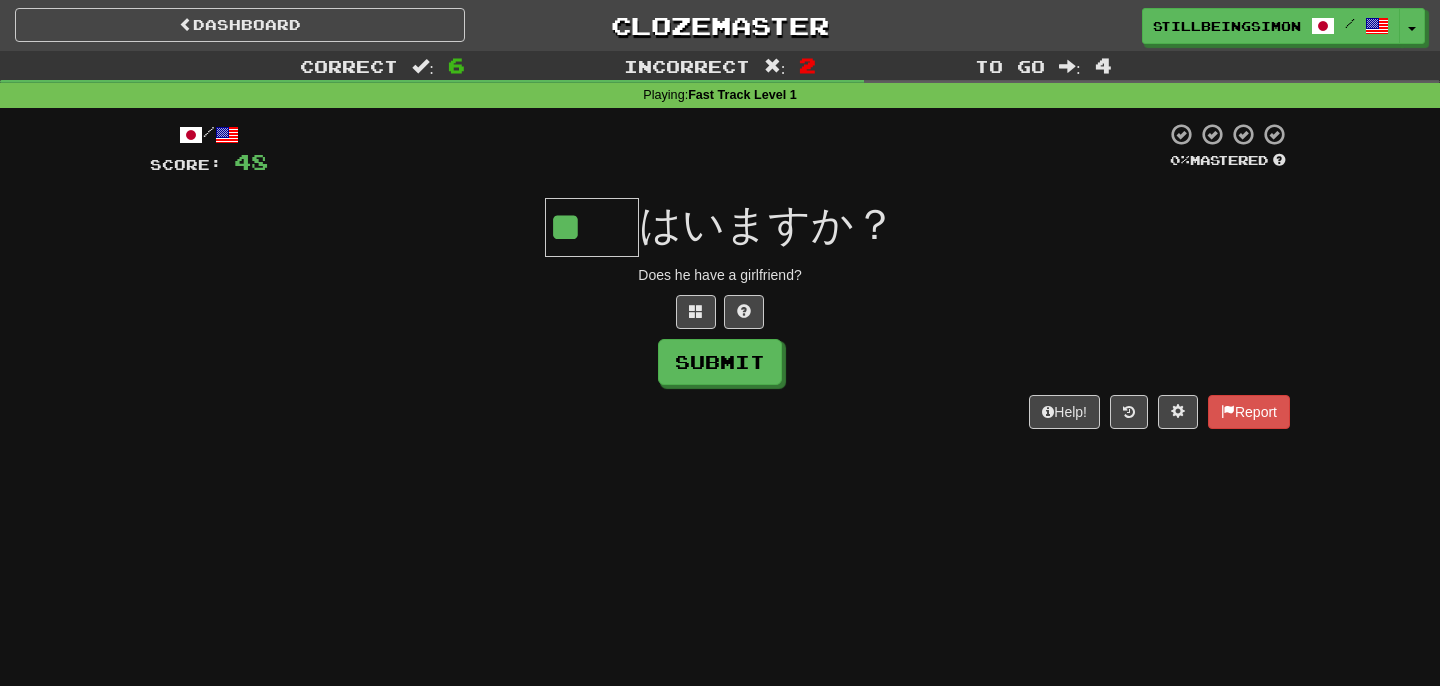 type on "**" 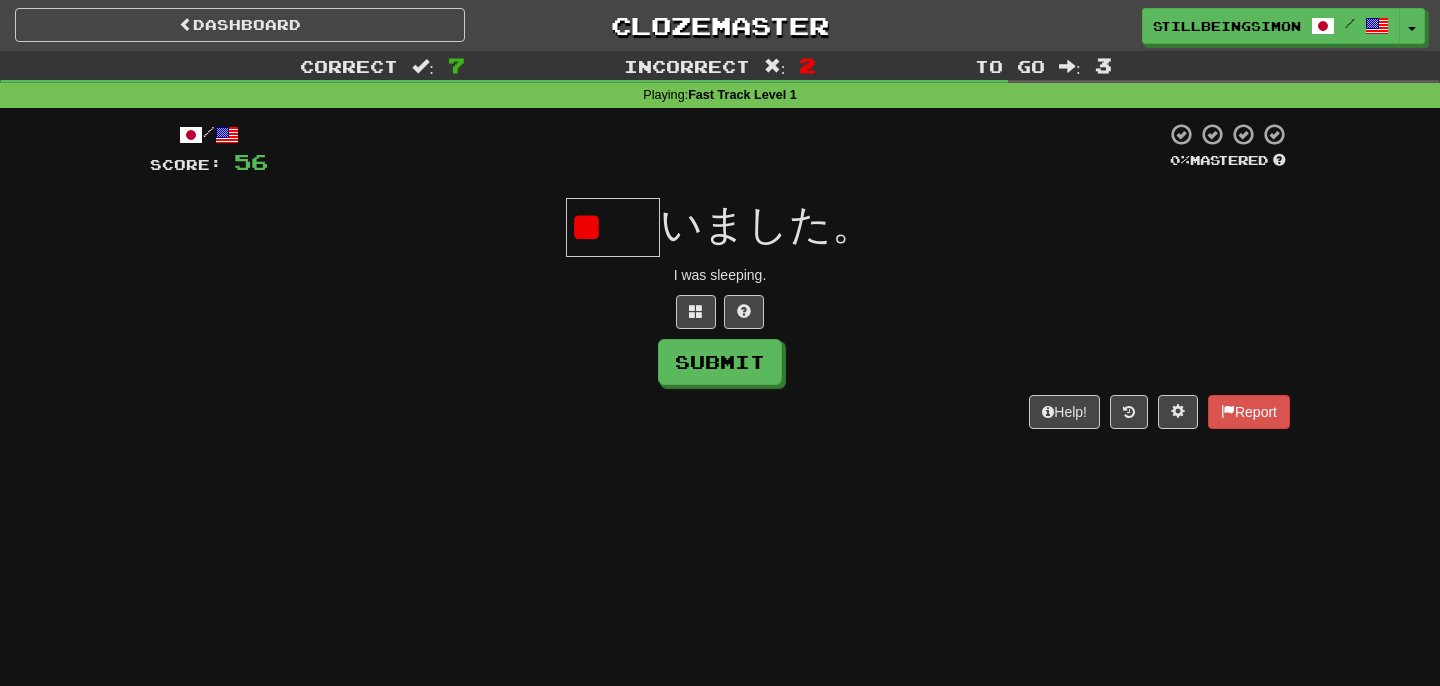 type on "*" 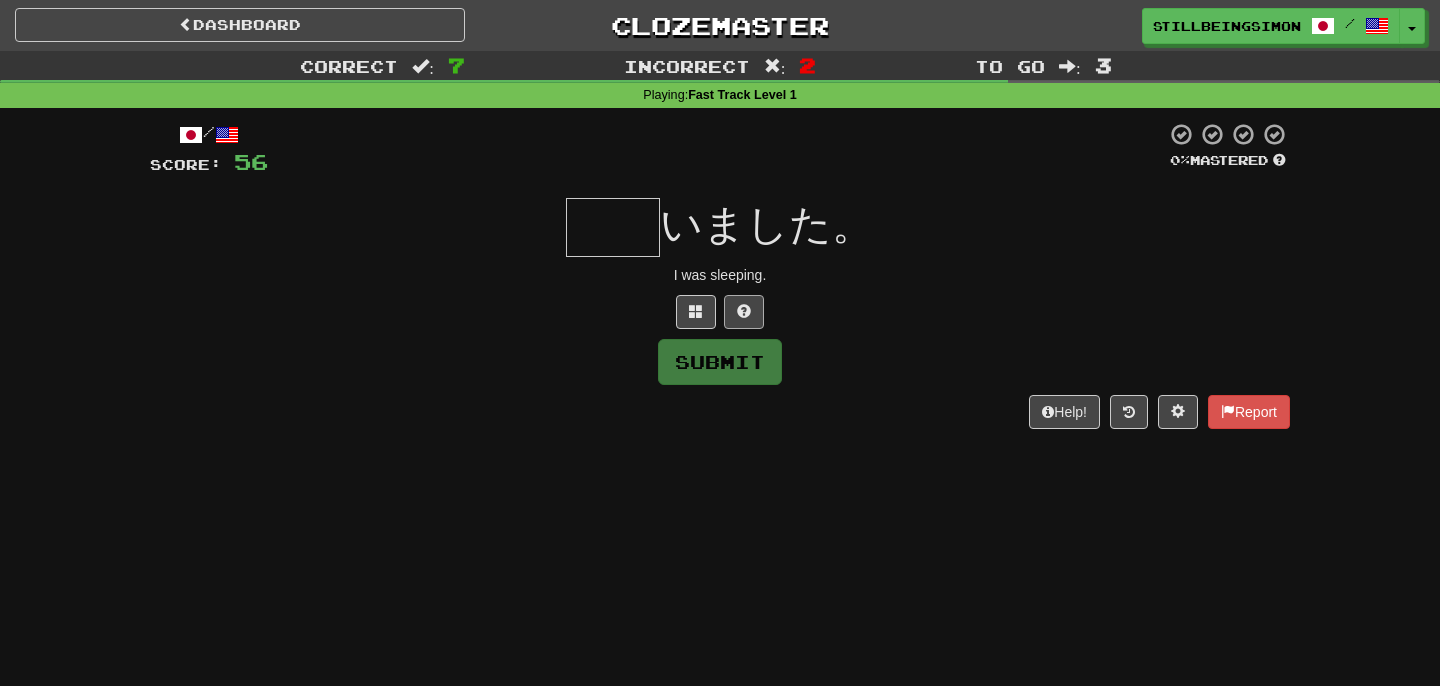 click at bounding box center [744, 312] 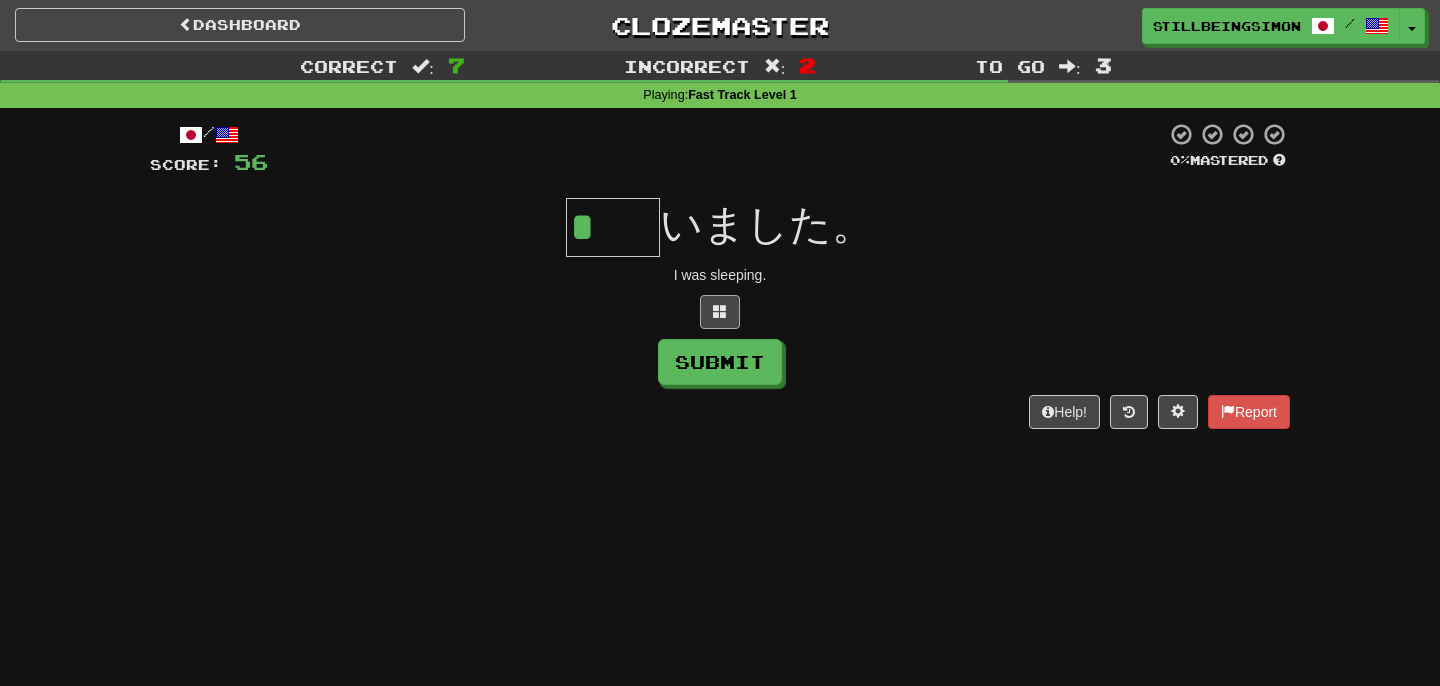 click at bounding box center [720, 312] 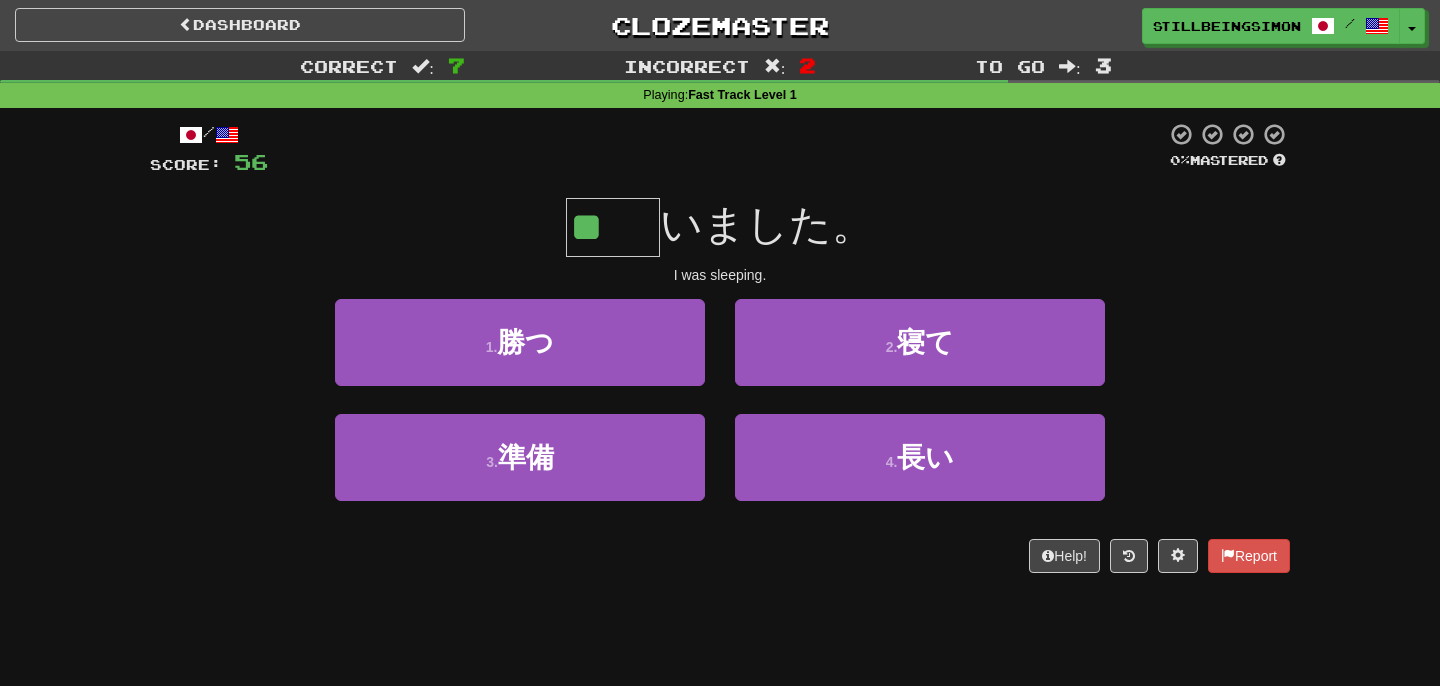 type on "*" 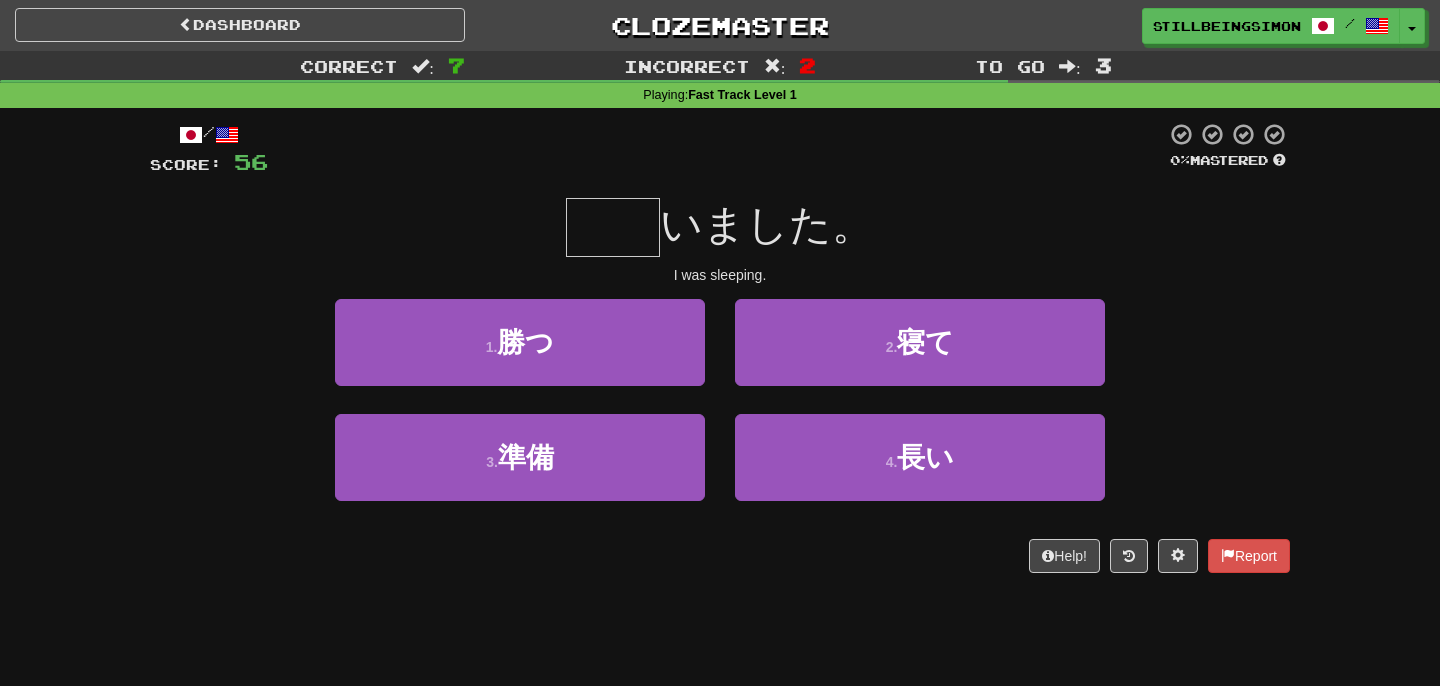 type on "**" 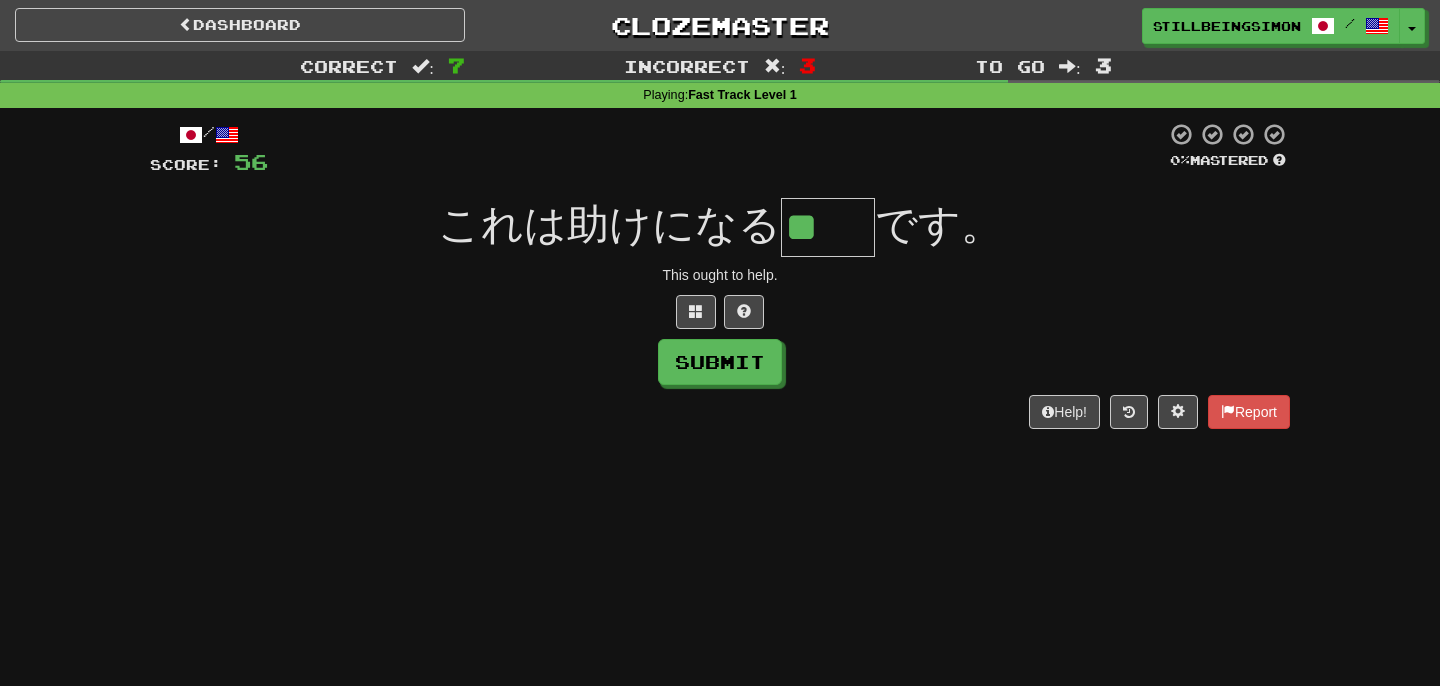 type on "**" 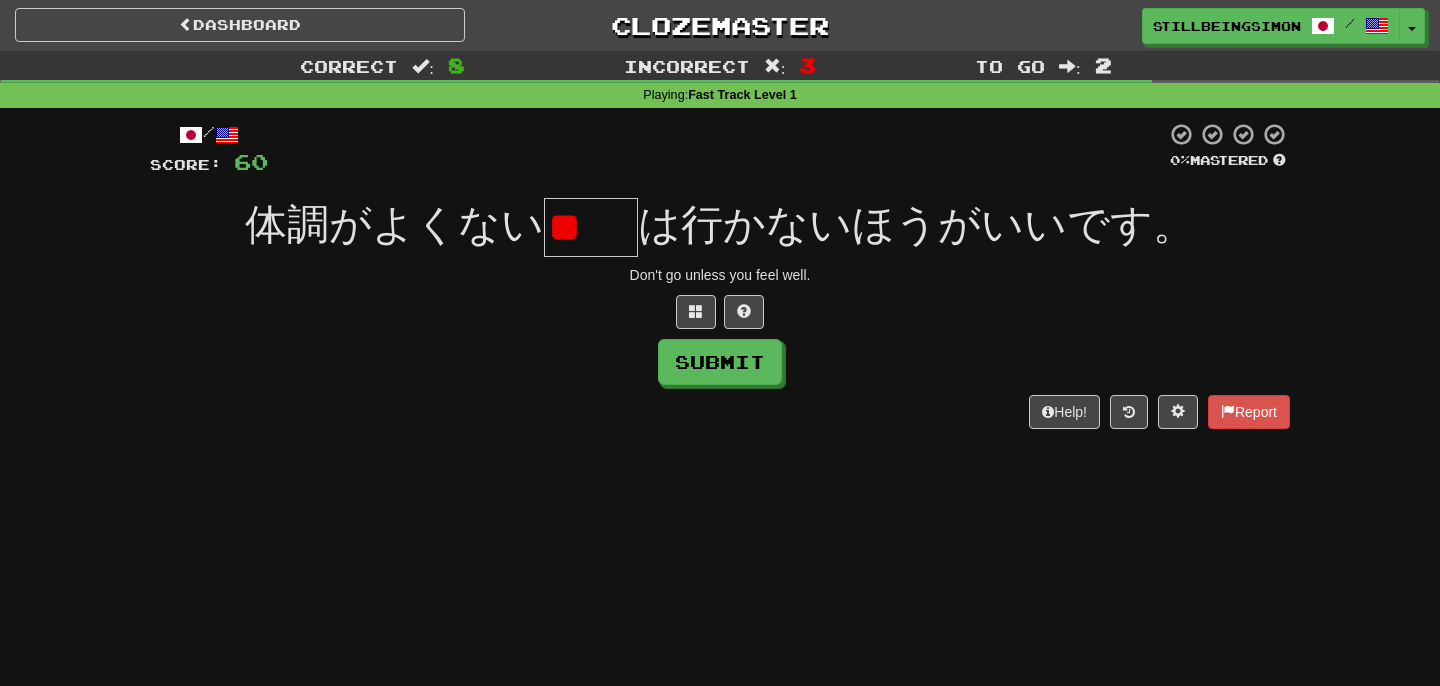 type on "*" 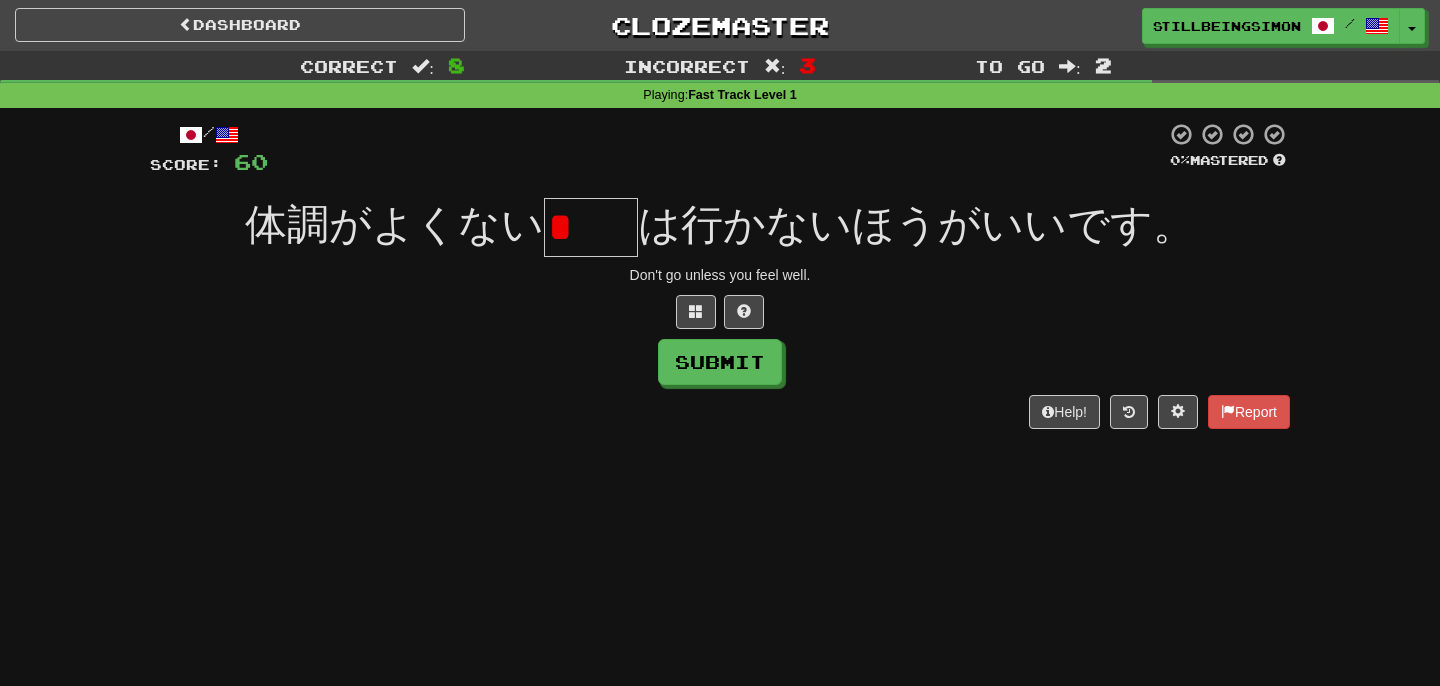 type on "*" 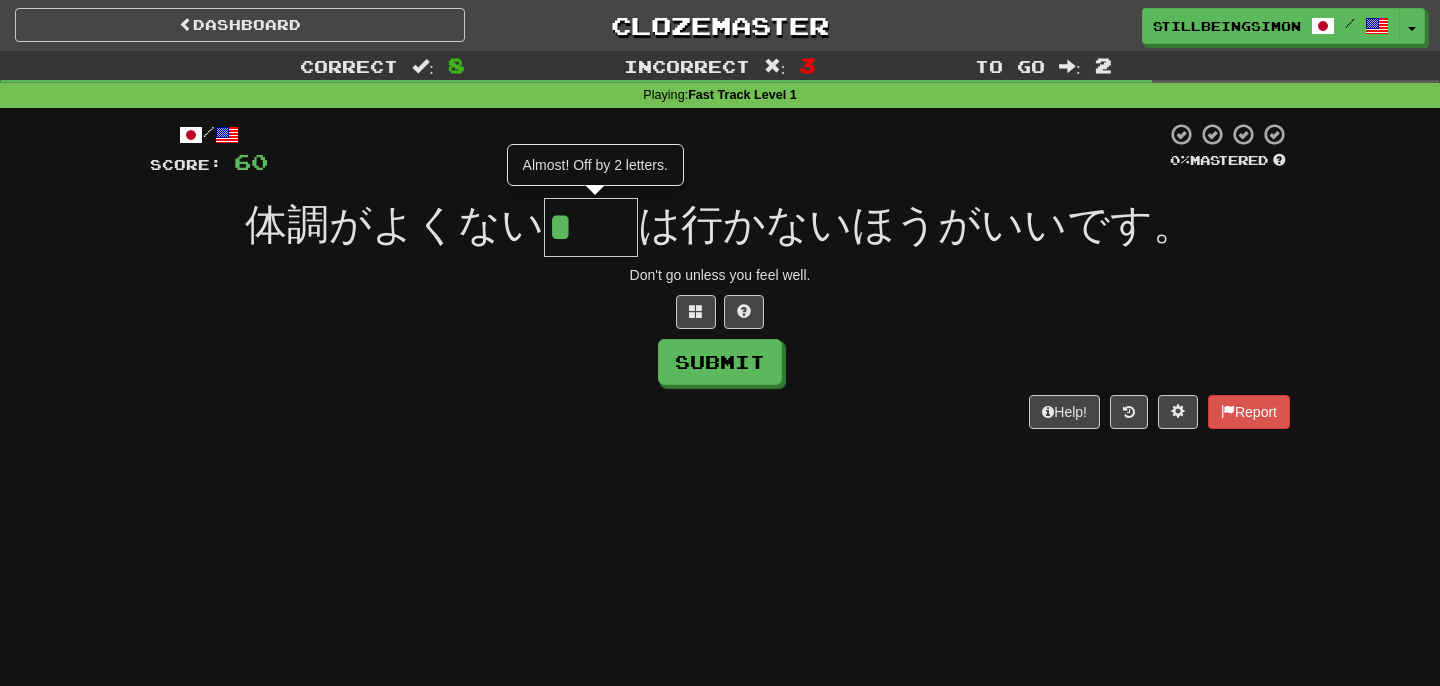 type on "*" 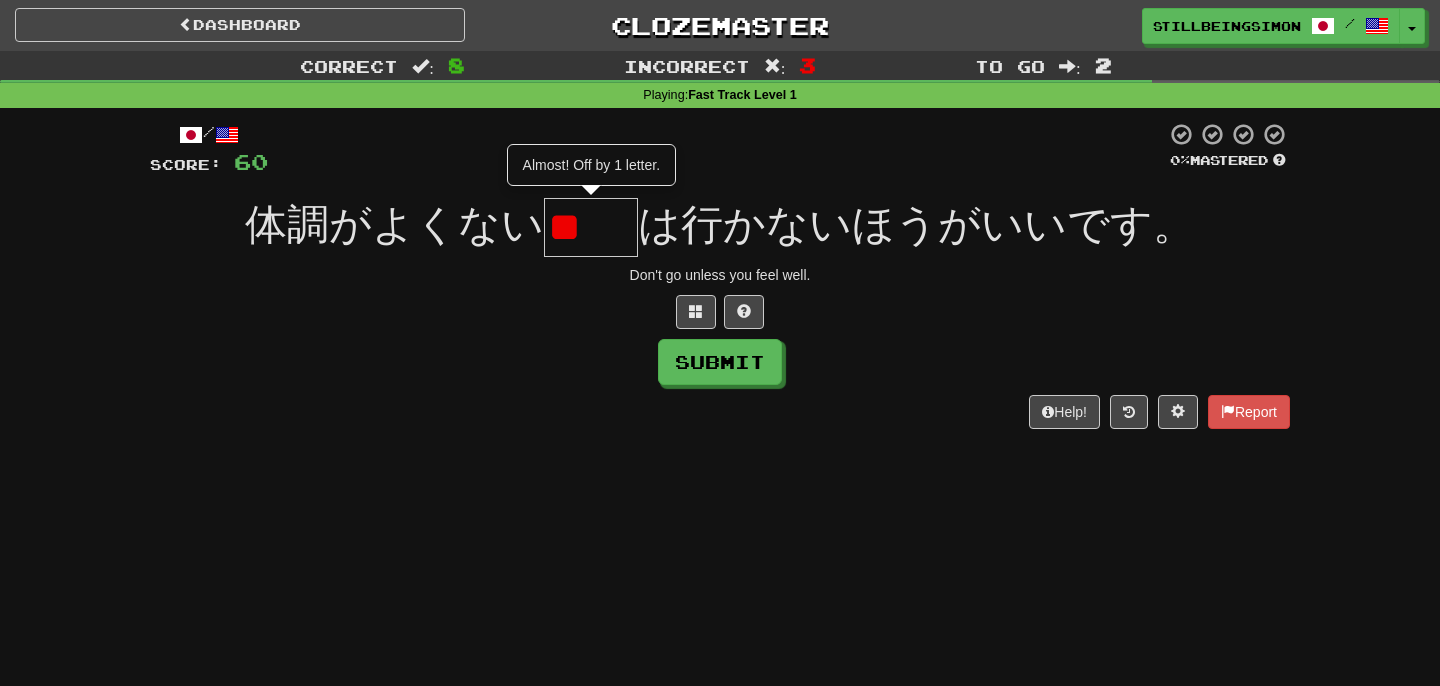 type on "*" 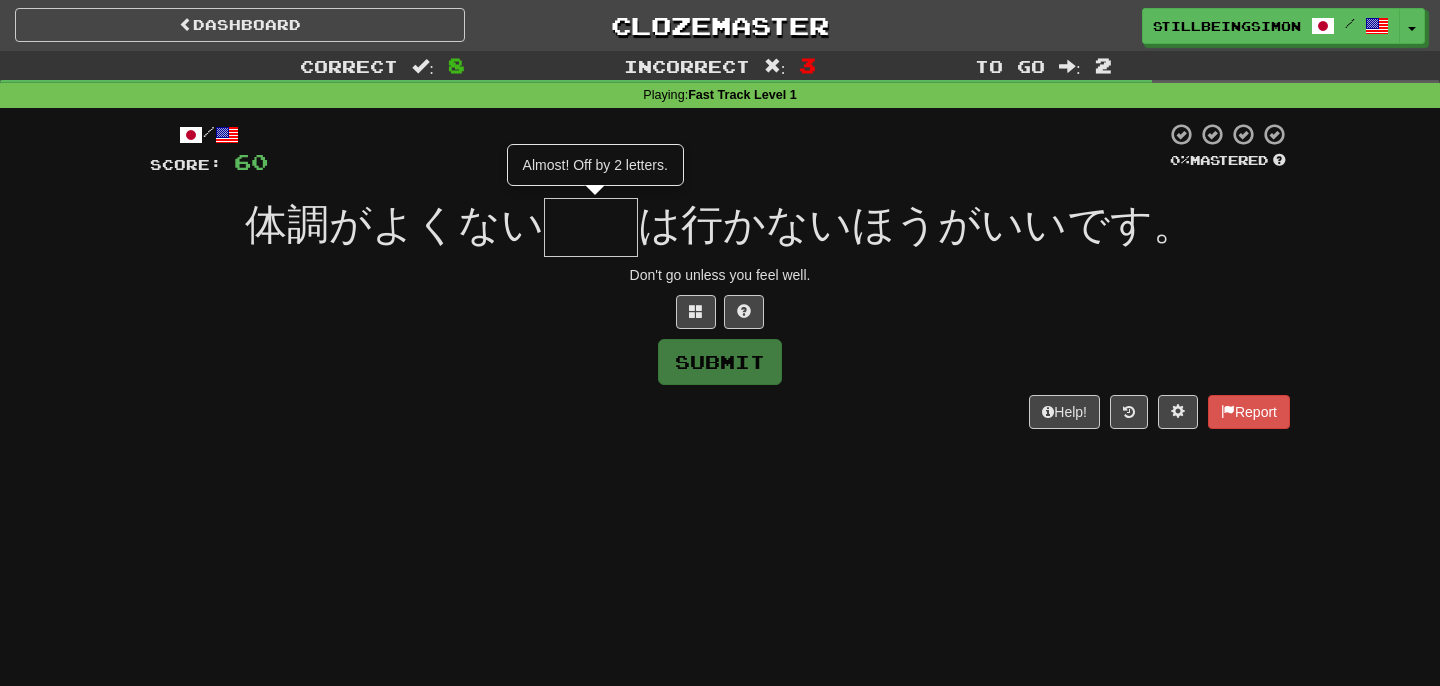 type on "**" 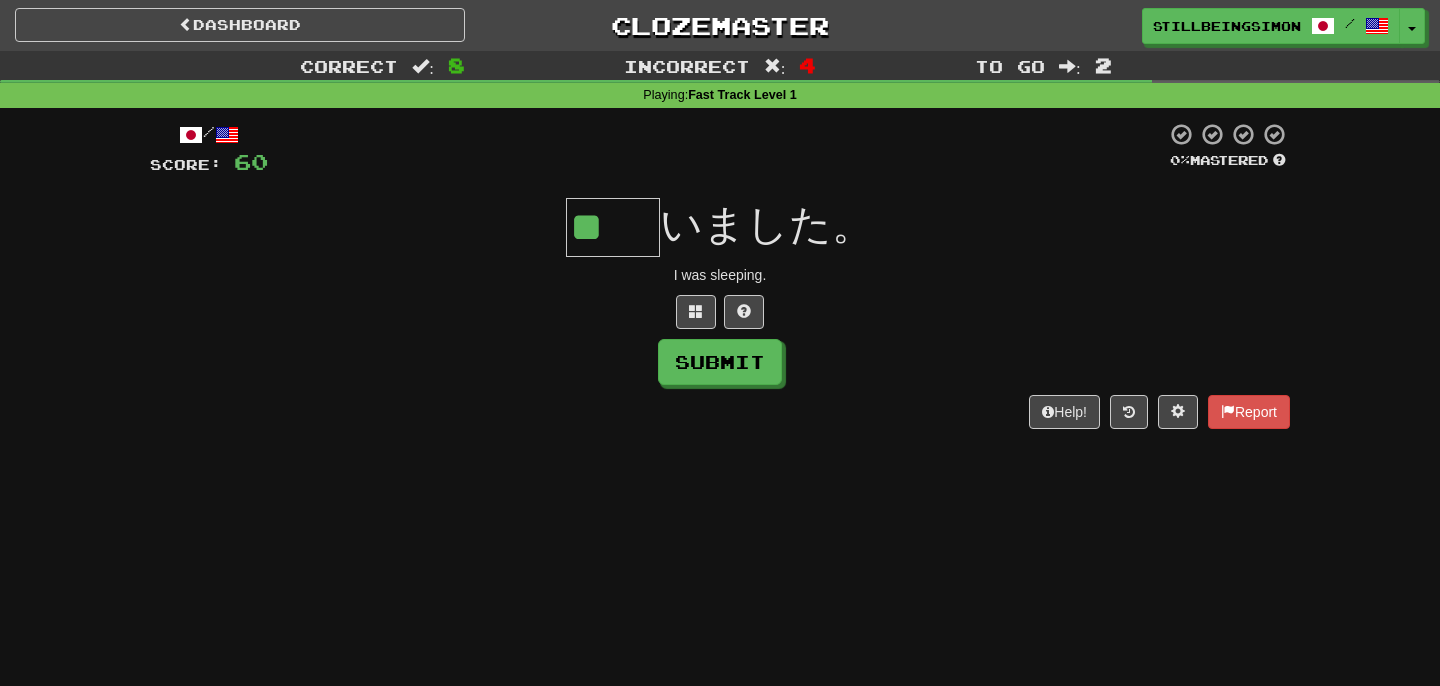 type on "**" 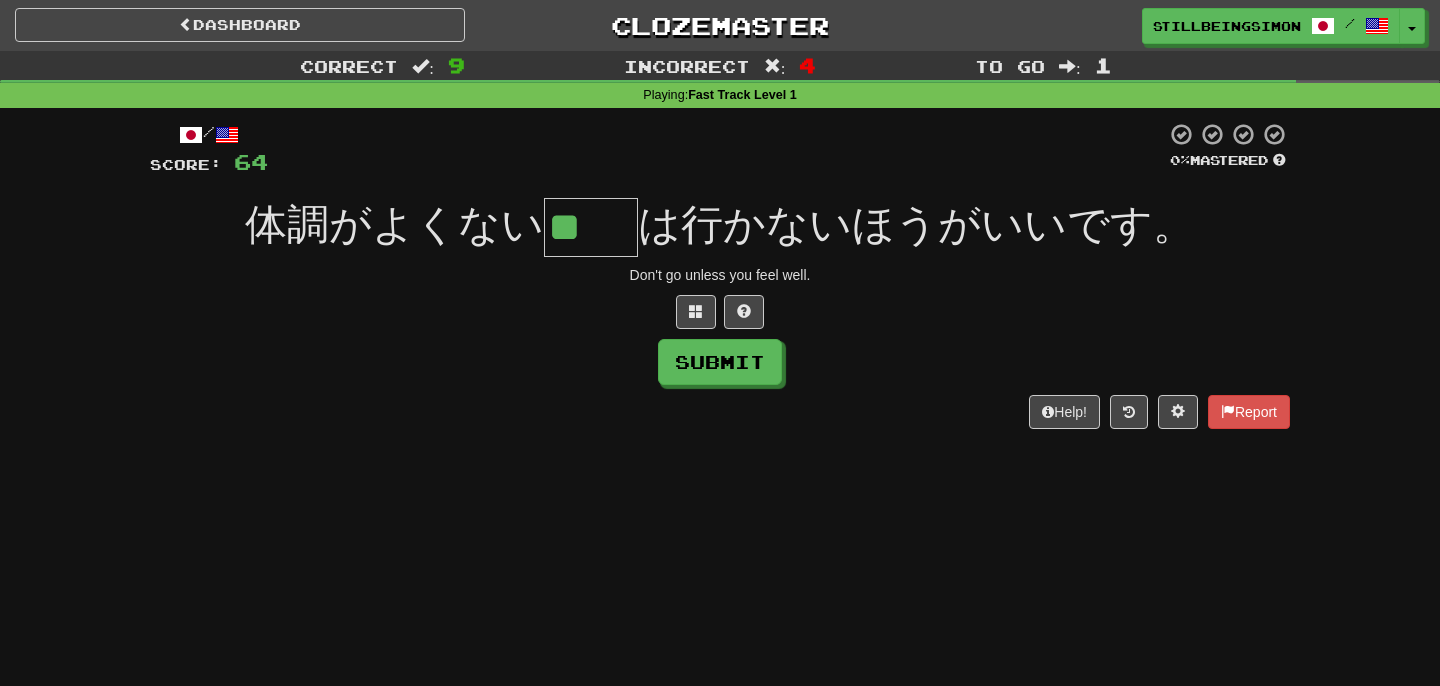 type on "**" 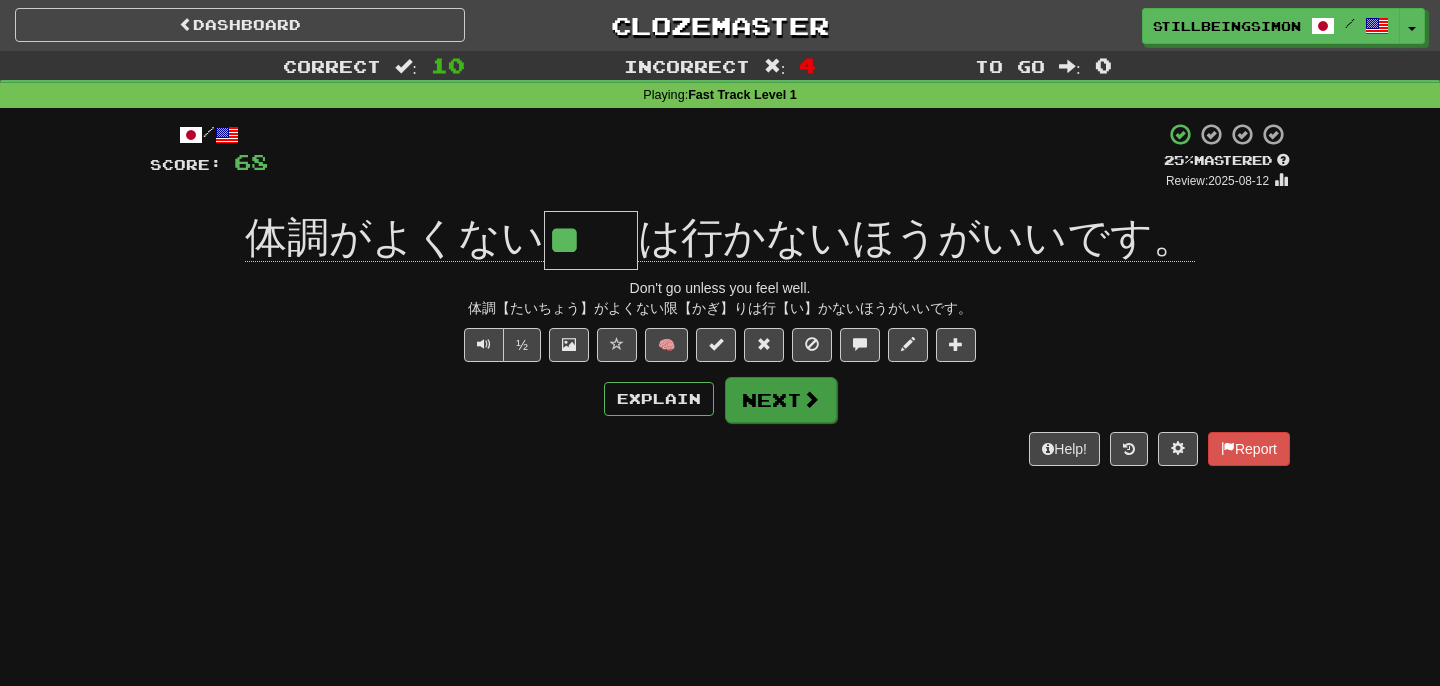 click at bounding box center [811, 399] 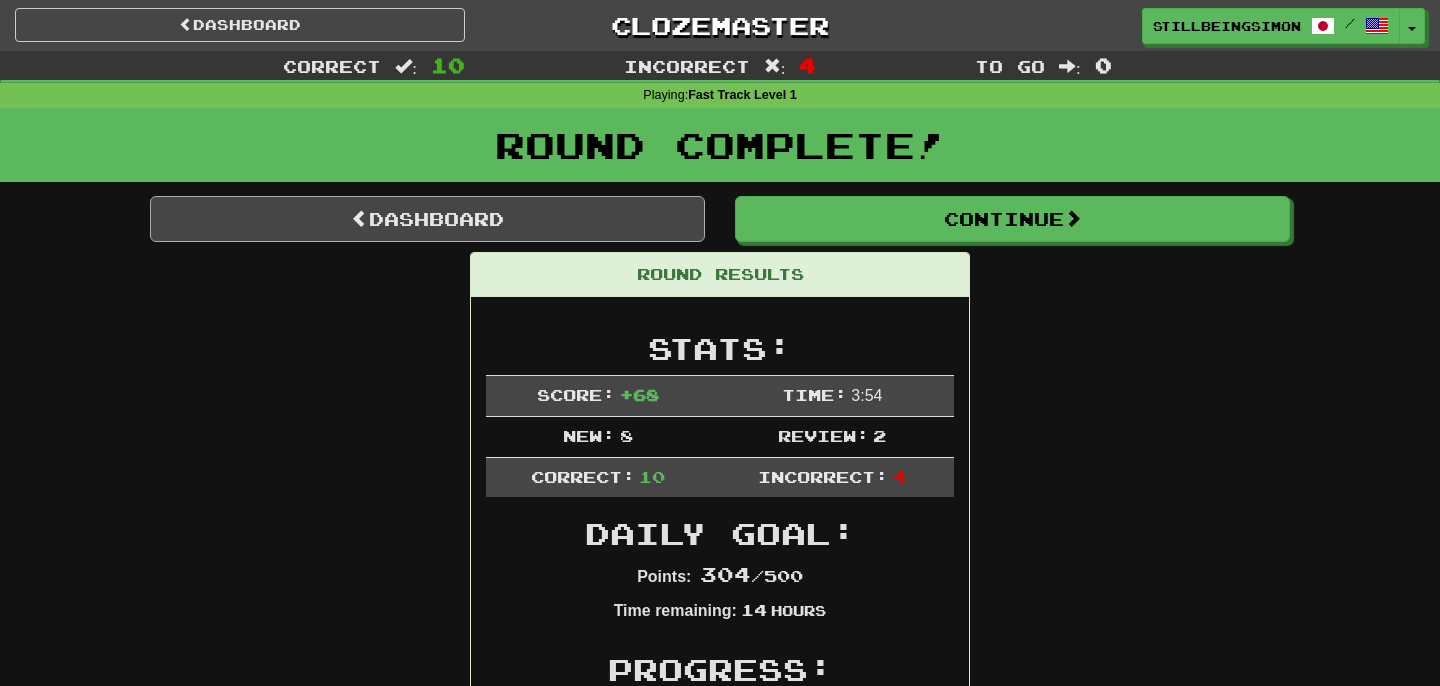 click on "Dashboard" at bounding box center (427, 219) 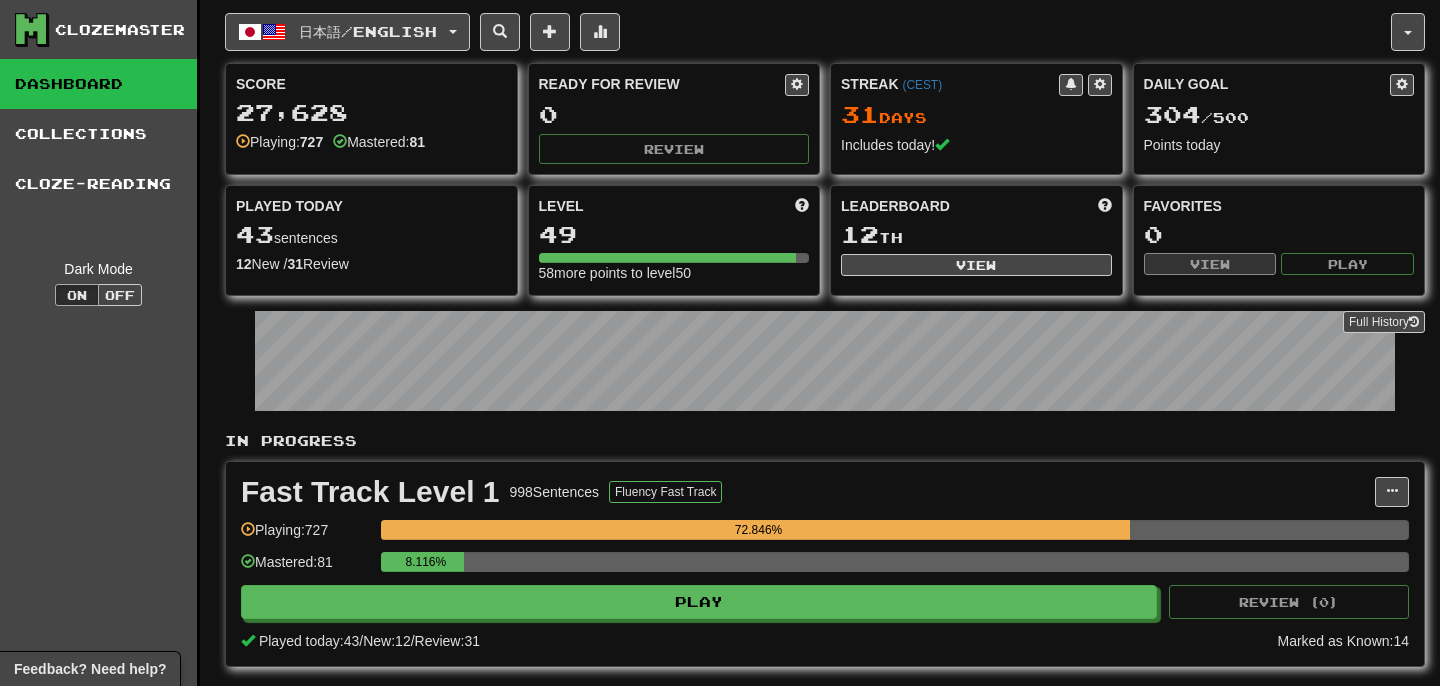 scroll, scrollTop: 0, scrollLeft: 0, axis: both 